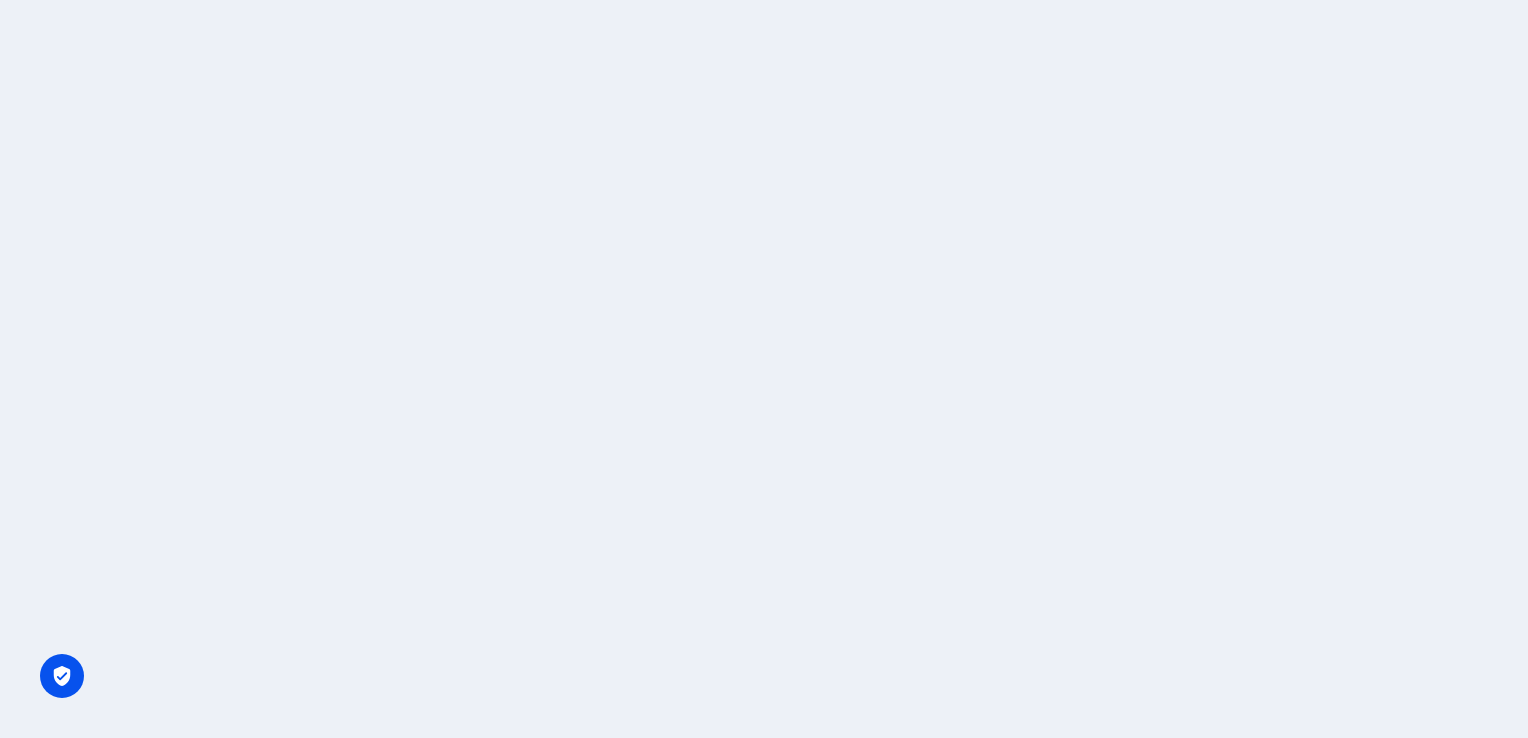 scroll, scrollTop: 0, scrollLeft: 0, axis: both 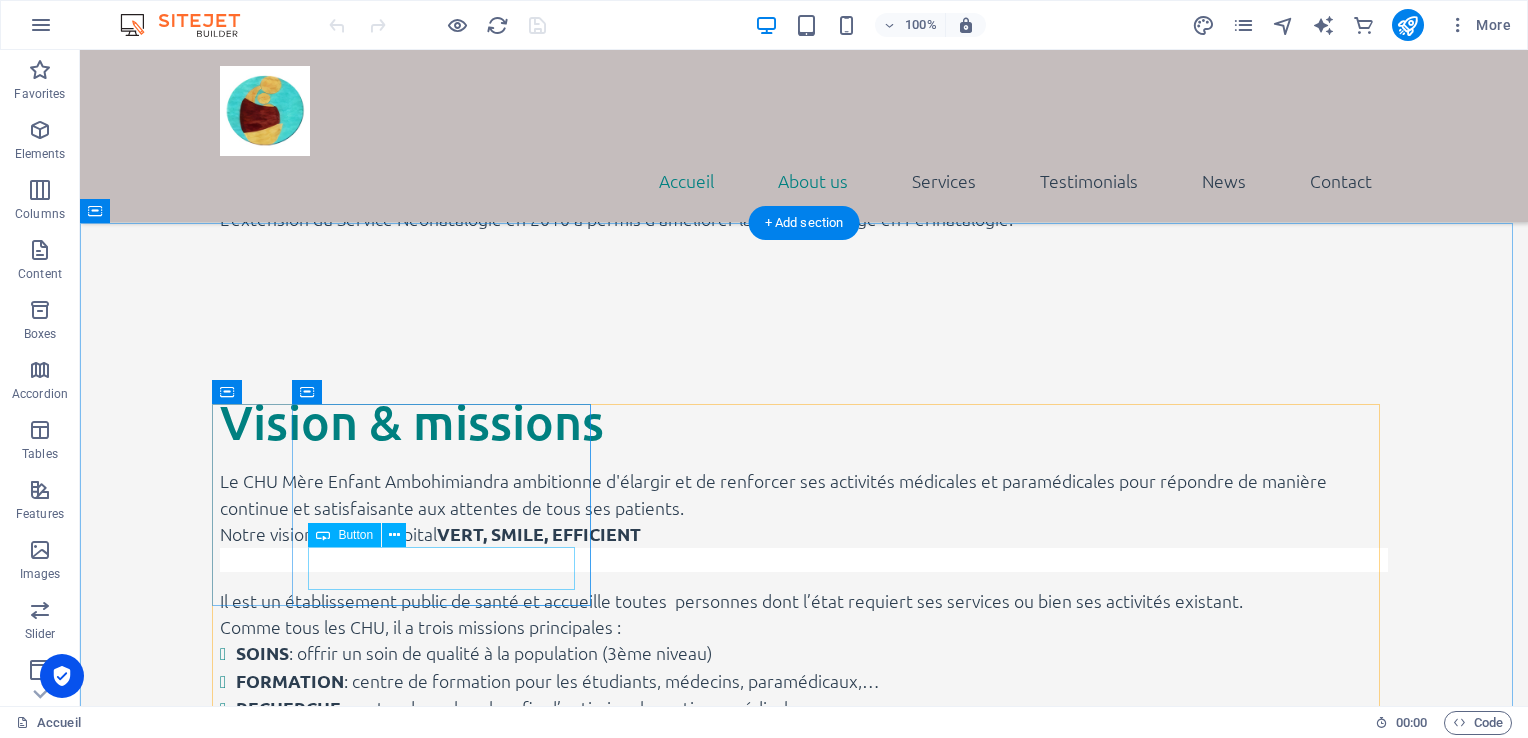 click on "en savoir plus" at bounding box center (804, 1228) 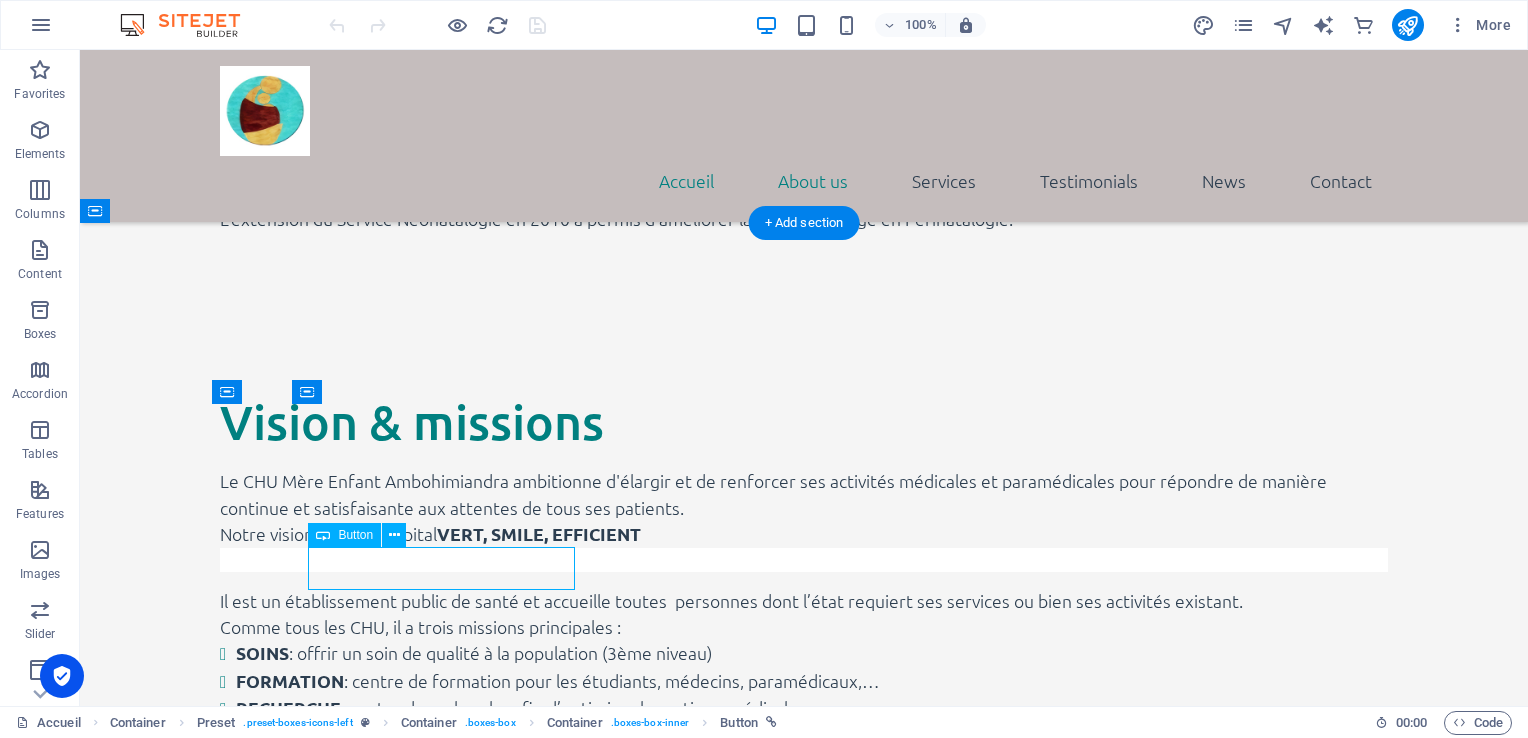 click on "en savoir plus" at bounding box center [804, 1228] 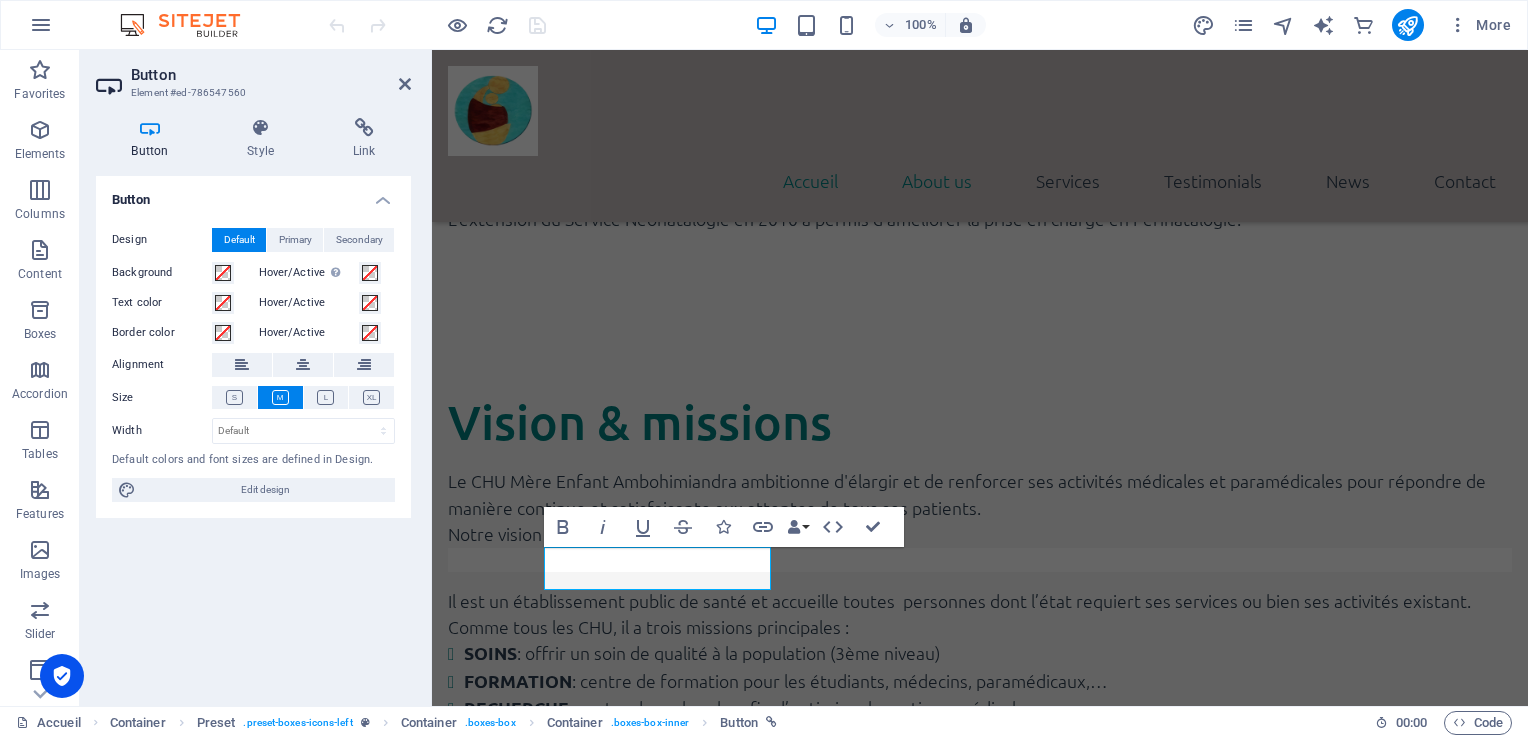 click on "Button Design Default Primary Secondary Background Hover/Active Switch to preview mode to test the active/hover state Text color Hover/Active Border color Hover/Active Alignment Size Width Default px rem % em vh vw Default colors and font sizes are defined in Design. Edit design" at bounding box center (253, 433) 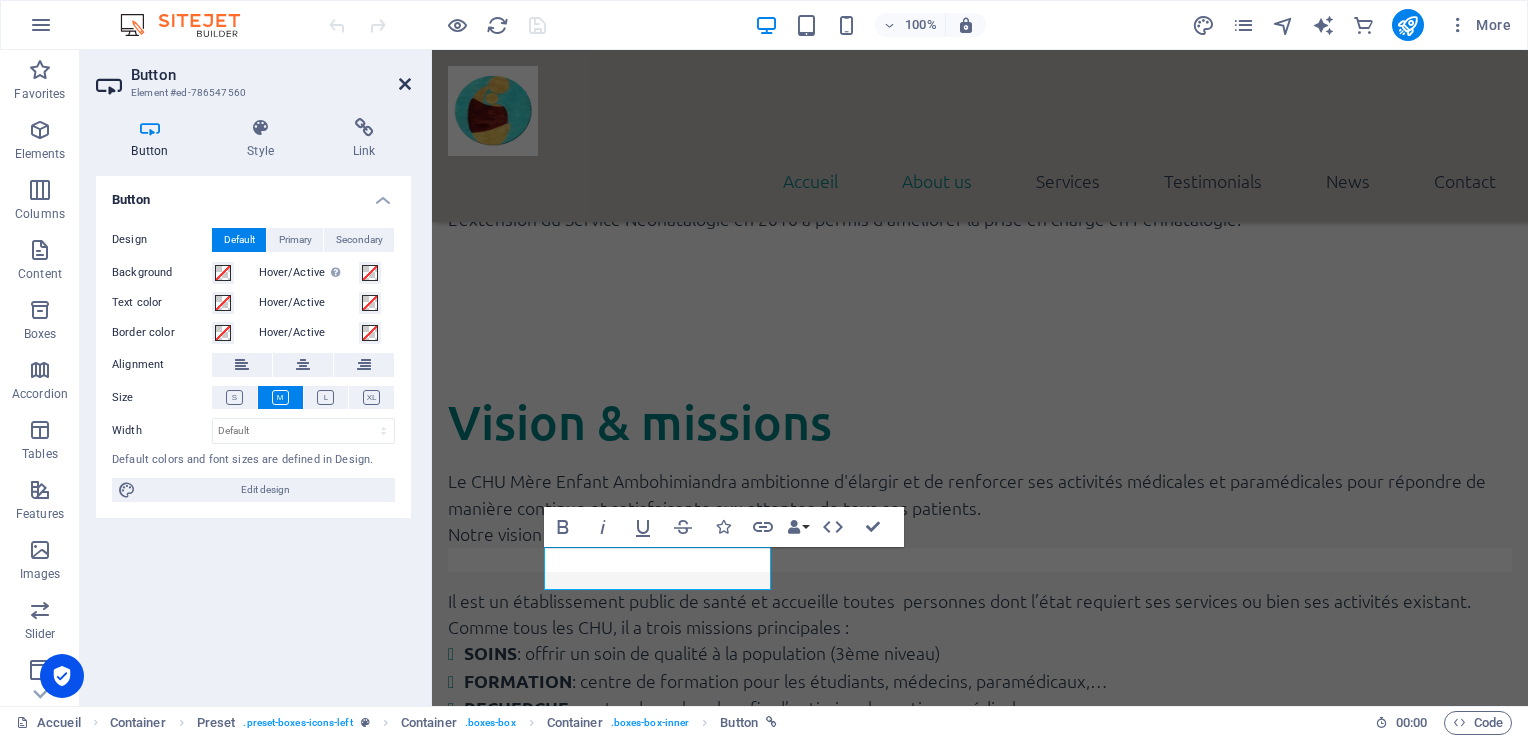 click at bounding box center (405, 84) 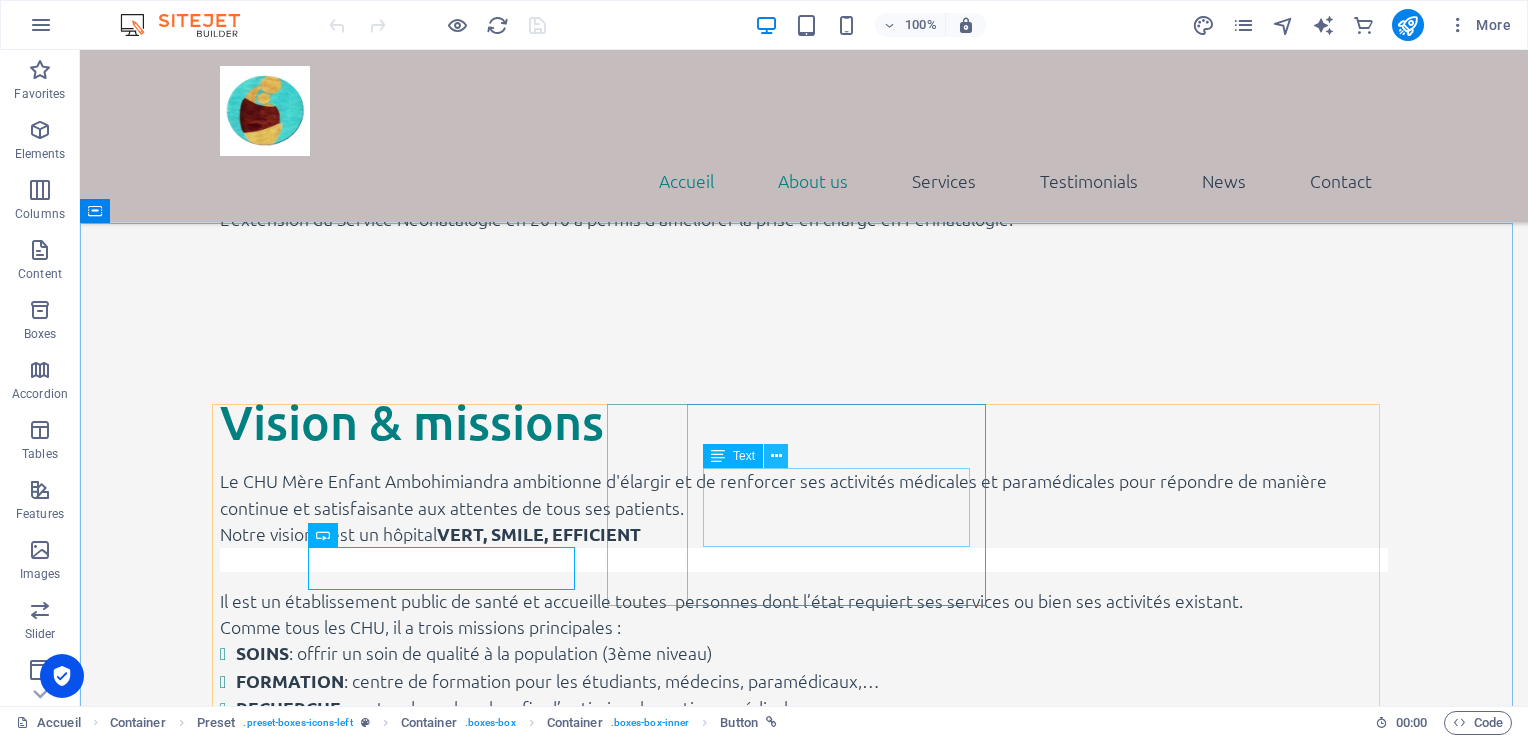 click at bounding box center [776, 456] 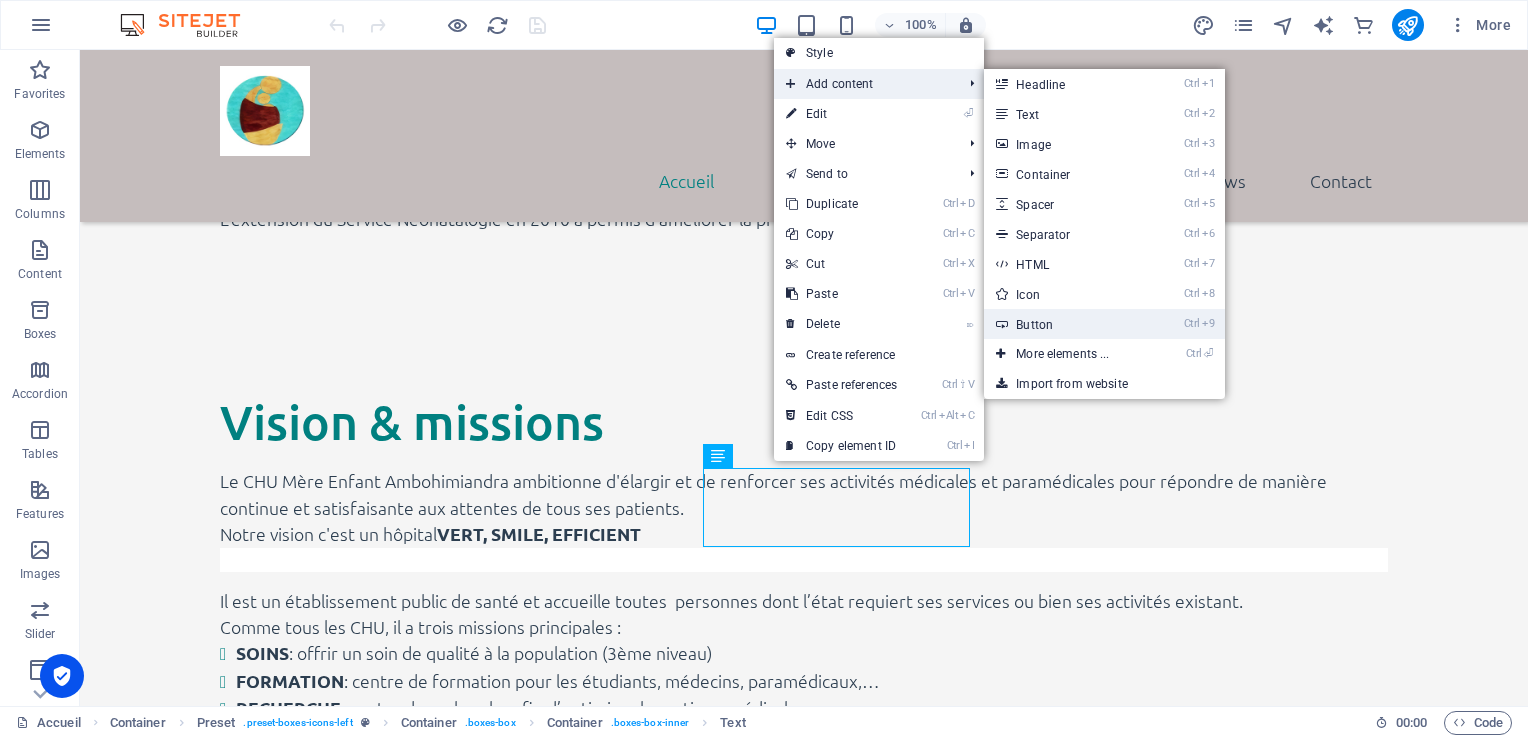 click on "Ctrl 9  Button" at bounding box center (1066, 324) 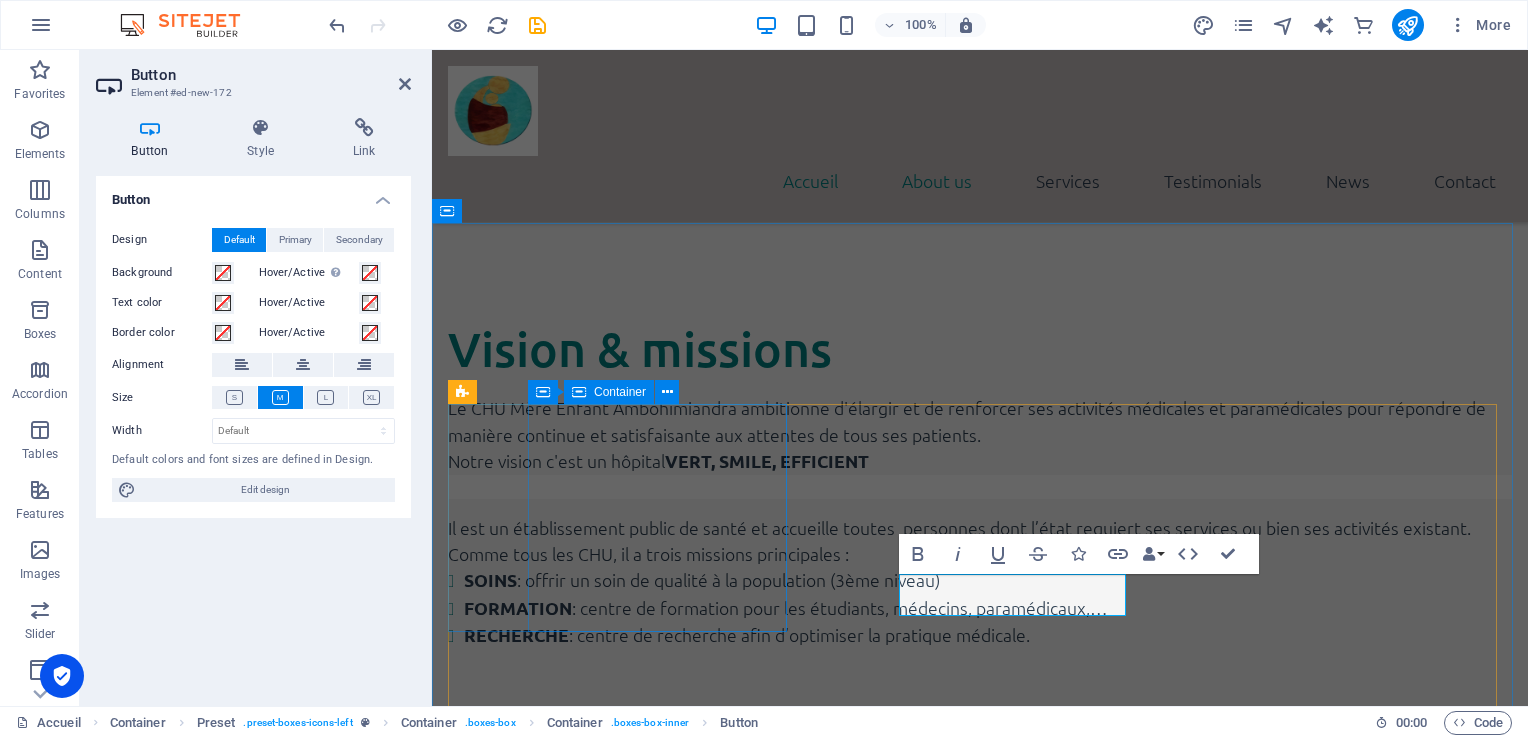 click on "Pédiatrie Référence nationale, soins spécialisés, avec une équipe attentive et expérimentée. en savoir plus" at bounding box center (980, 1117) 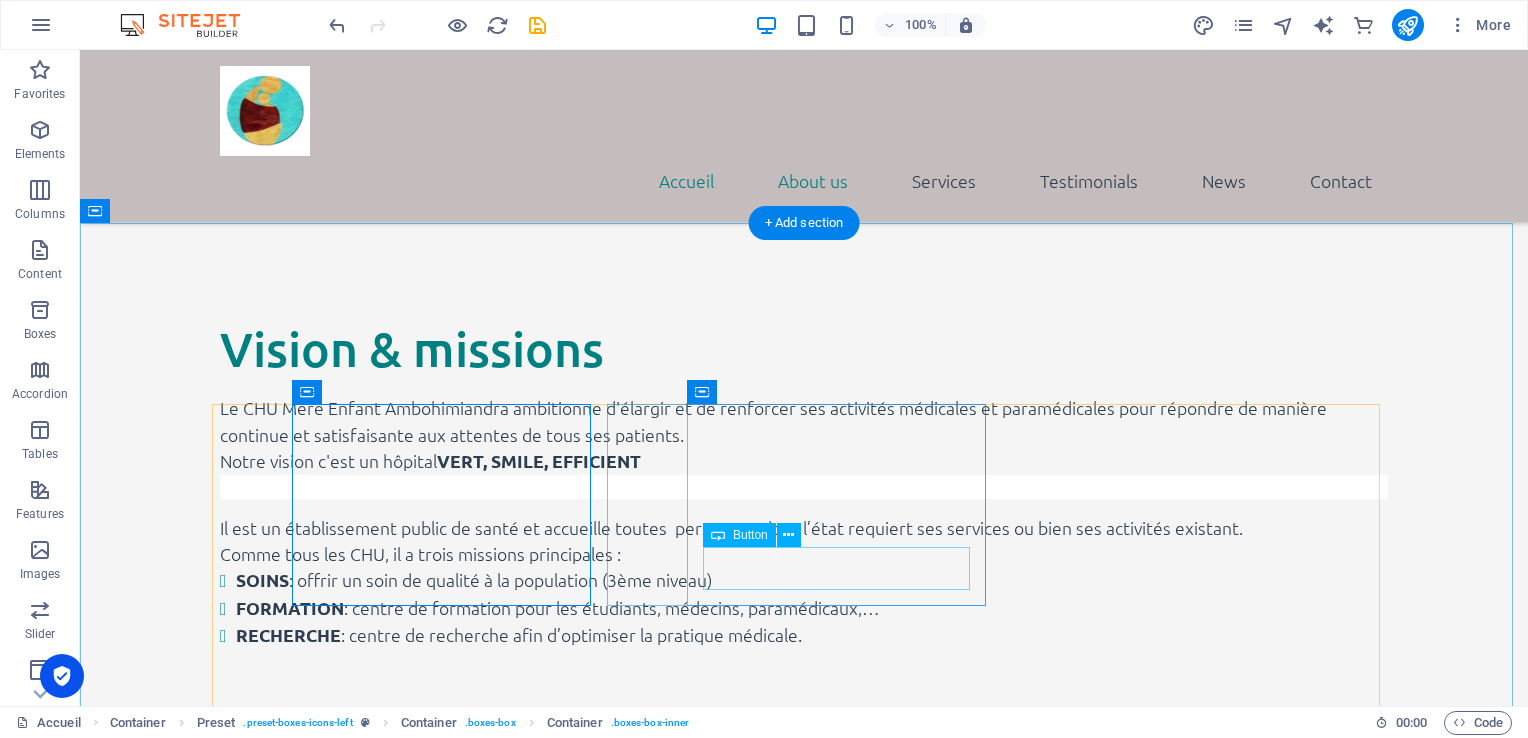 click on "Button label" at bounding box center [804, 1392] 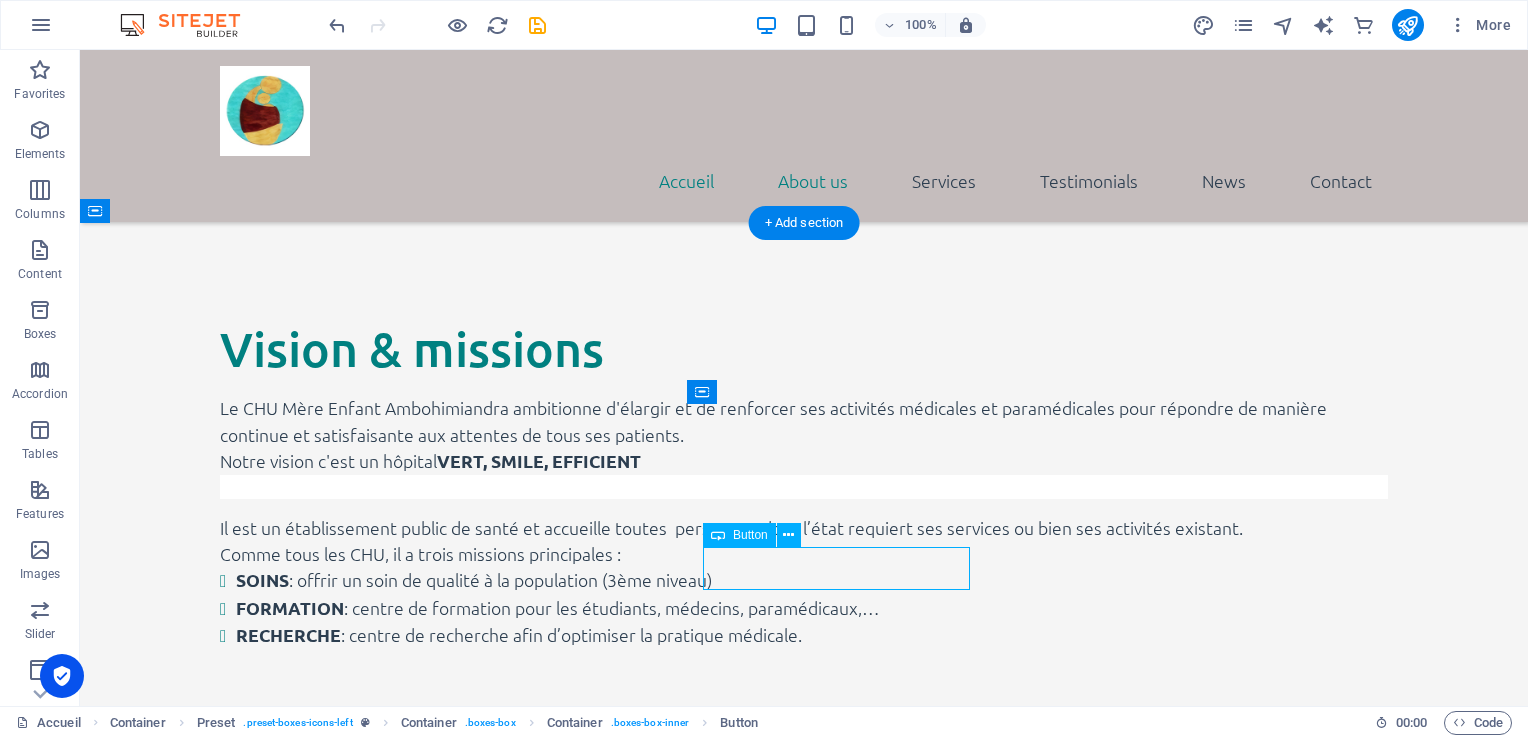 click on "Button label" at bounding box center (804, 1392) 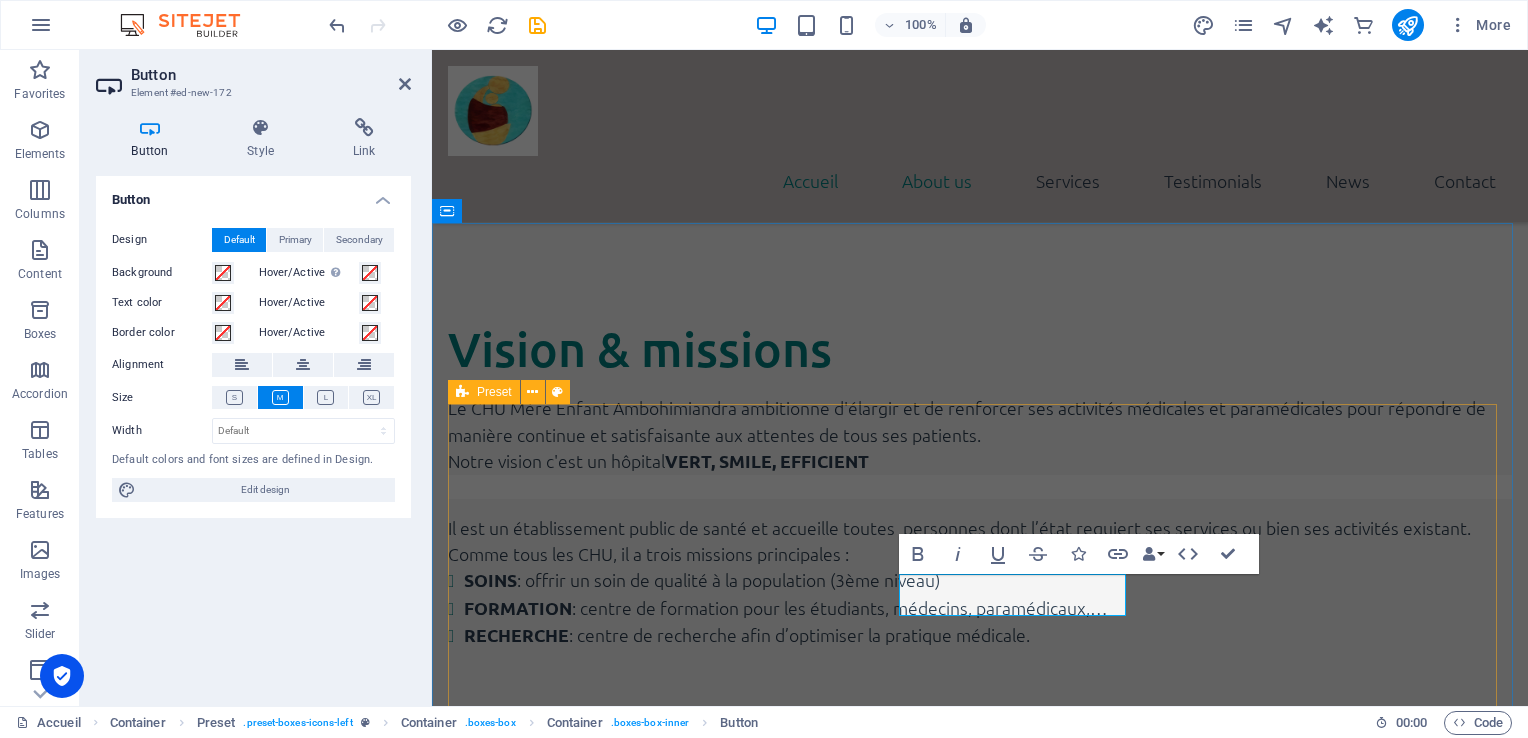 type 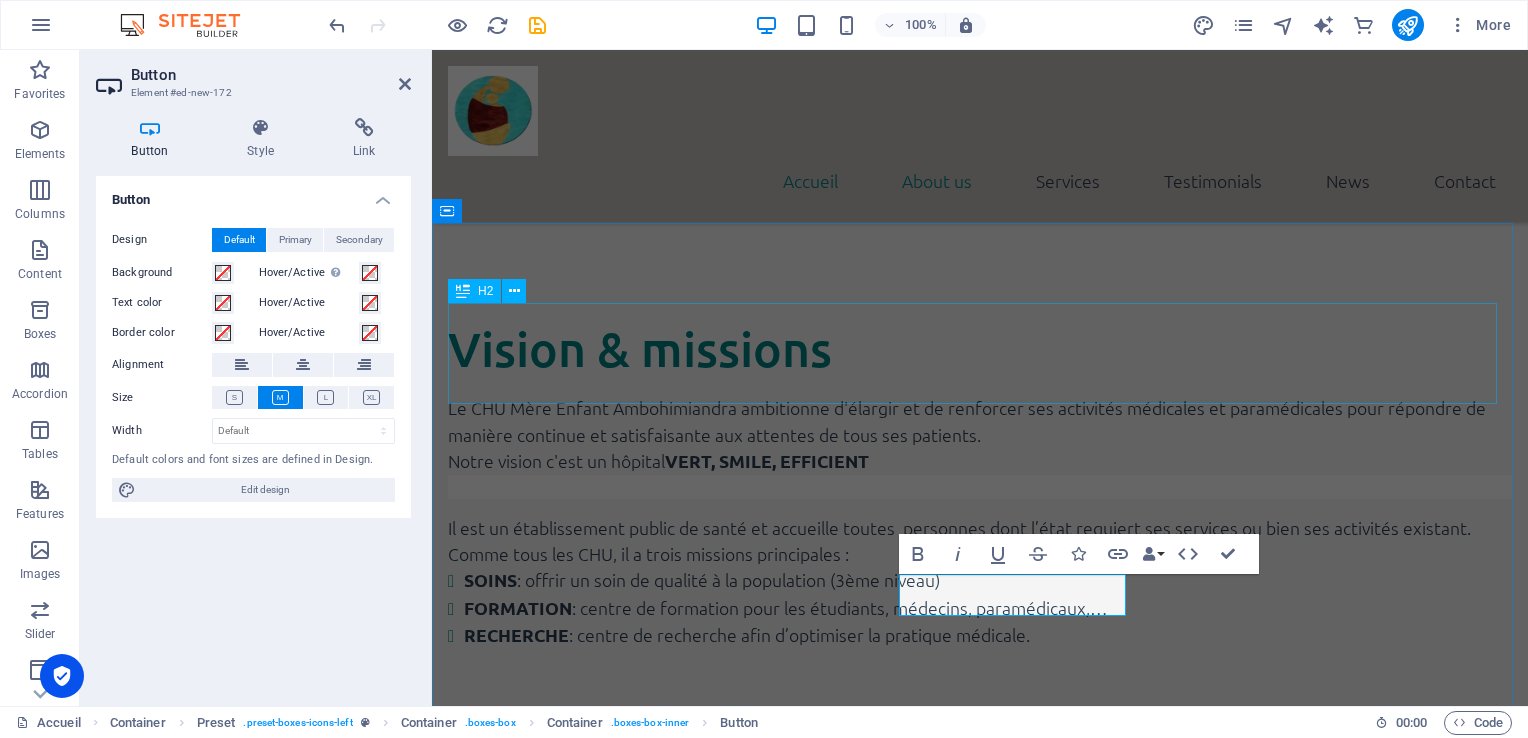 click on "Services" at bounding box center [980, 900] 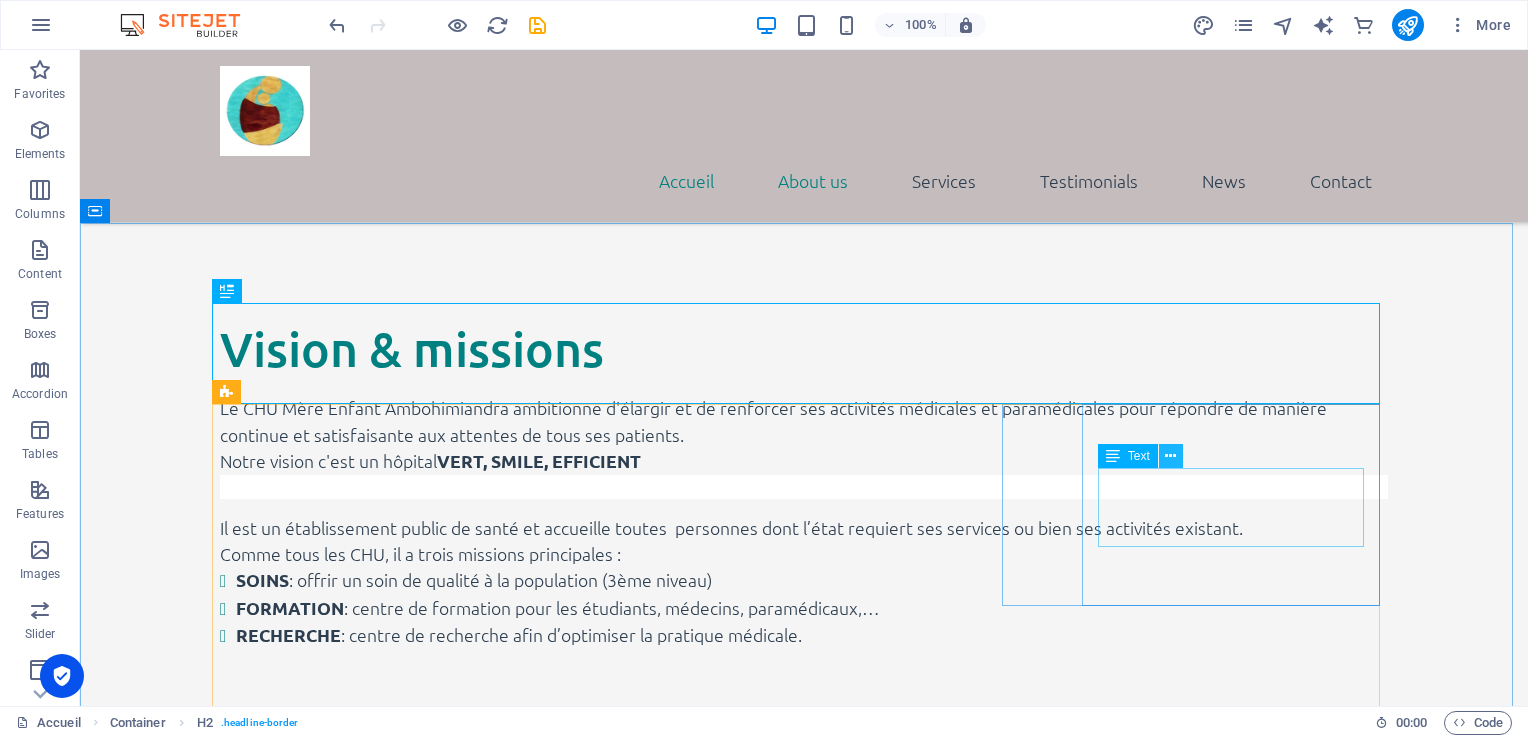 click at bounding box center (1170, 456) 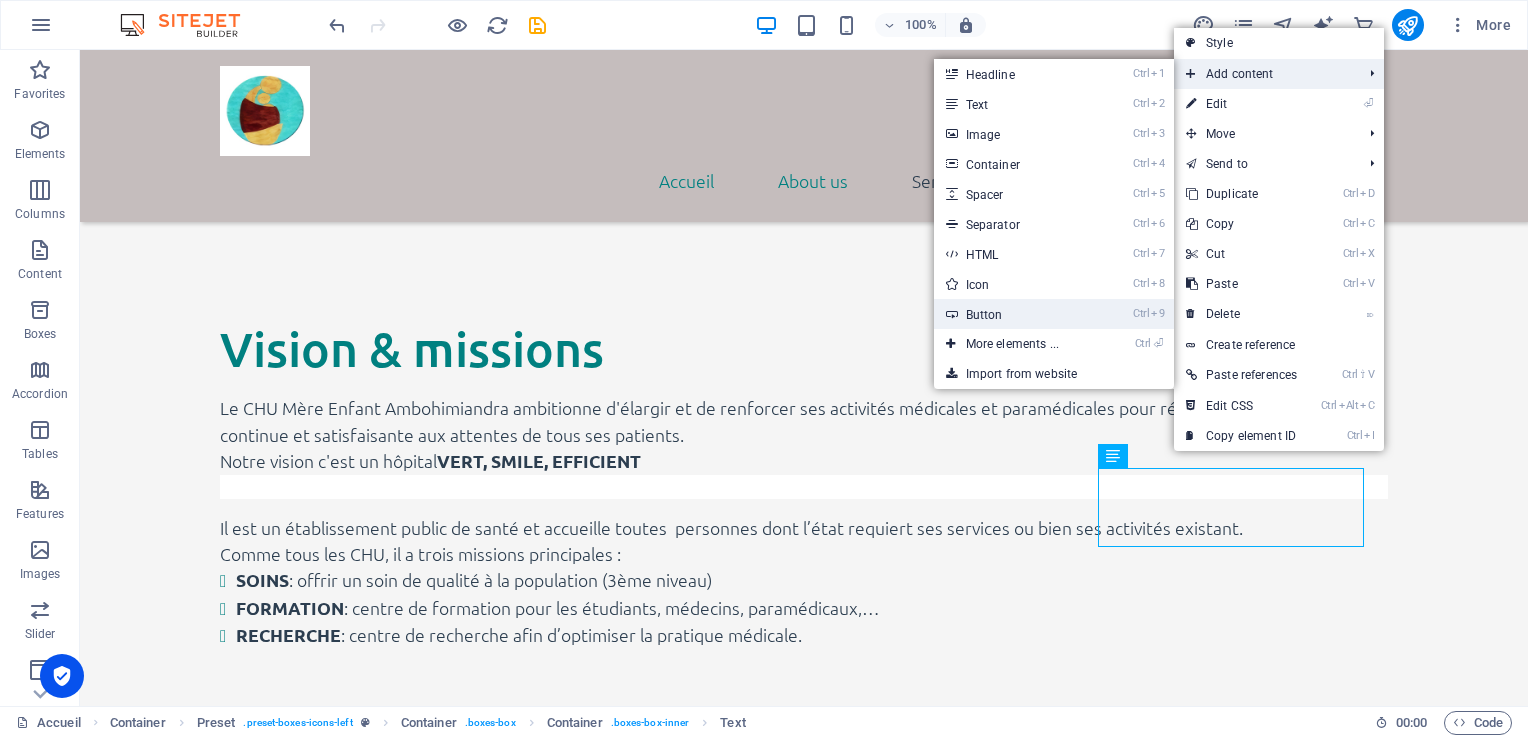 click on "Ctrl 9  Button" at bounding box center (1016, 314) 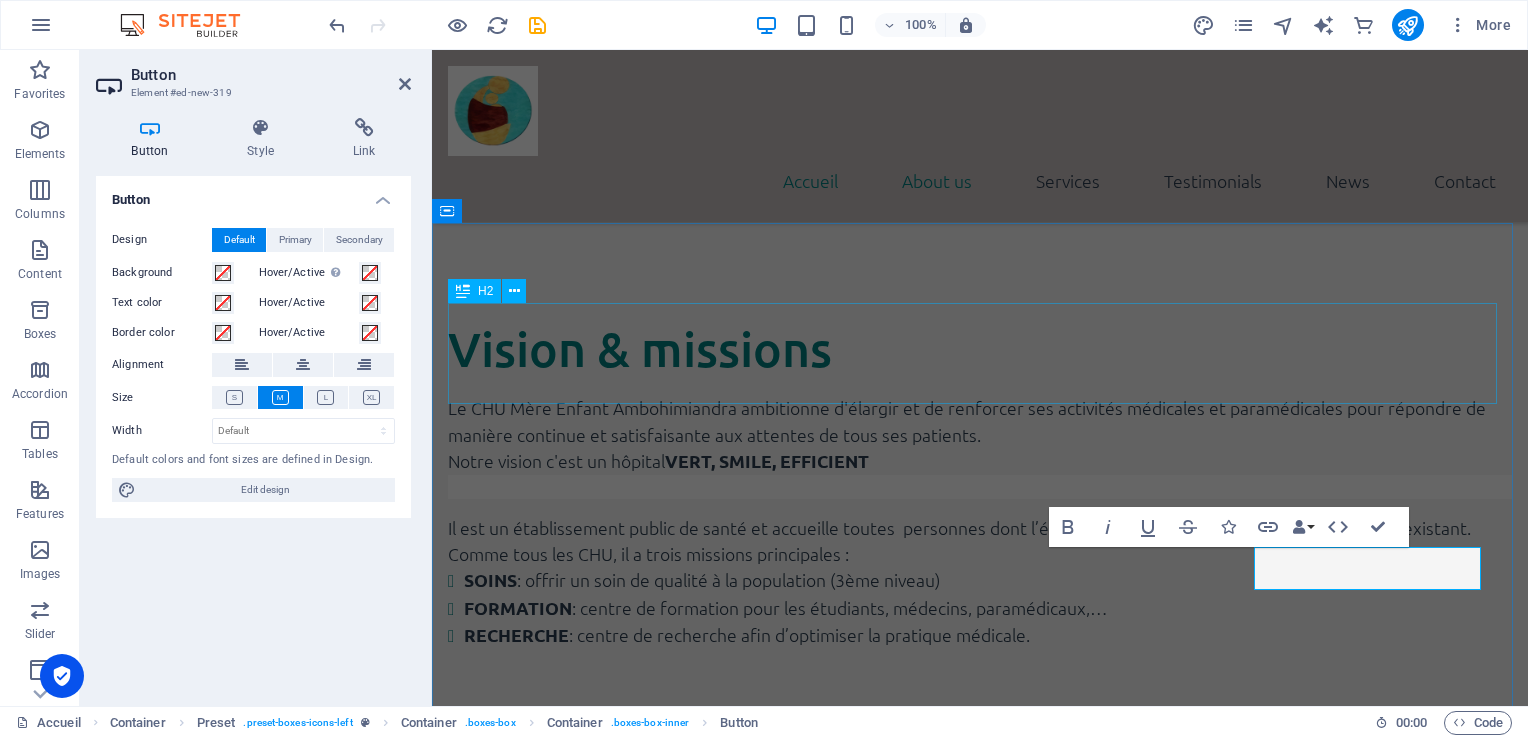 type 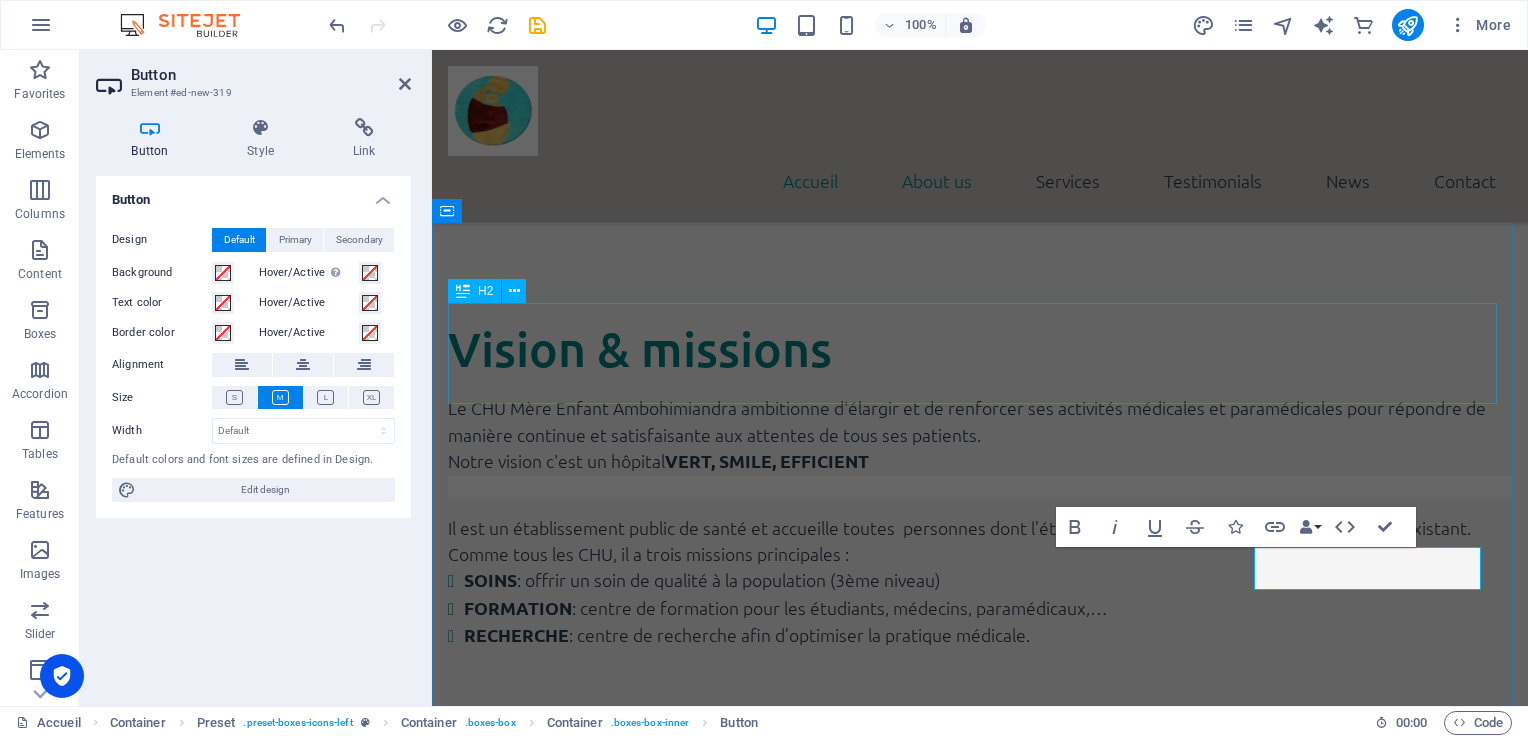click on "Services" at bounding box center [980, 900] 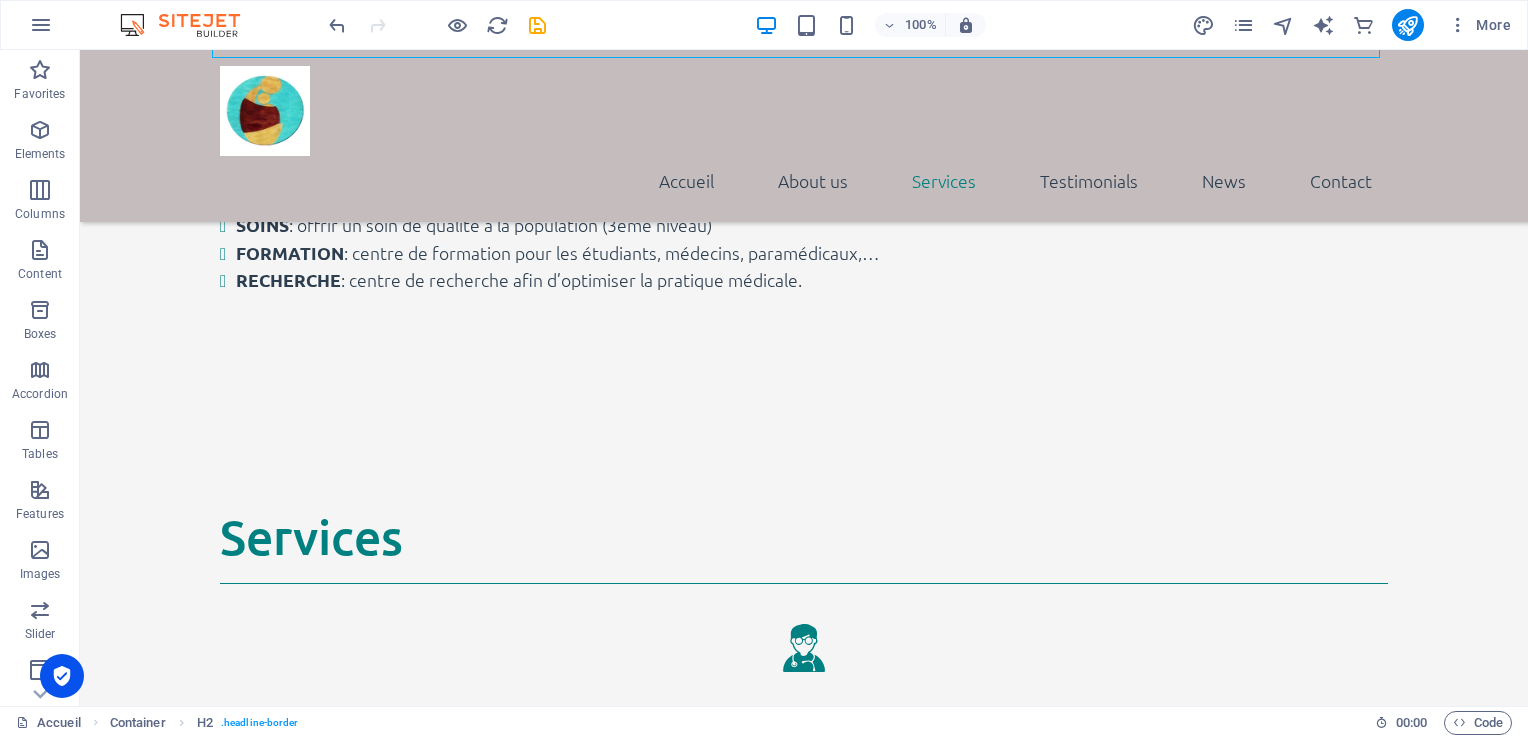 scroll, scrollTop: 2332, scrollLeft: 0, axis: vertical 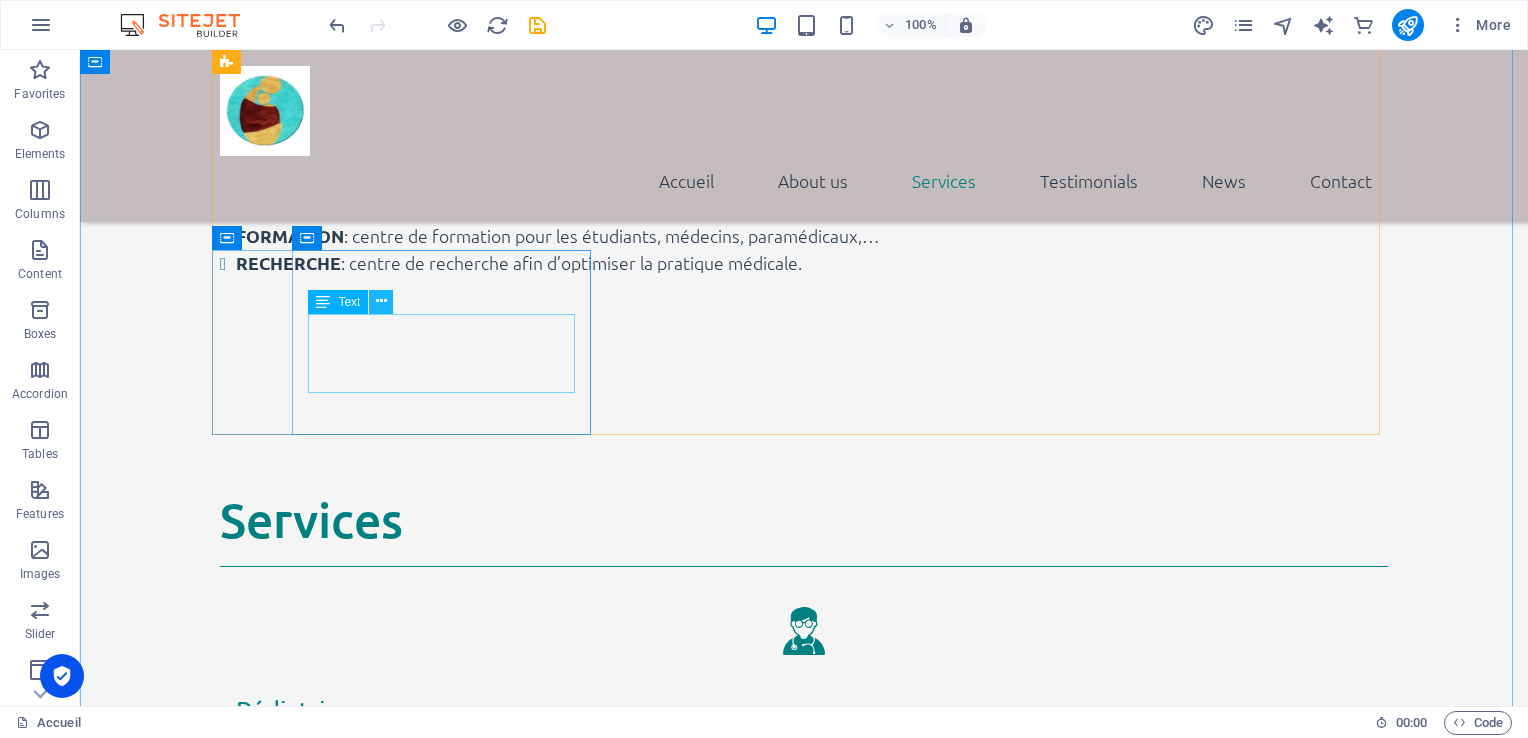 click at bounding box center [381, 301] 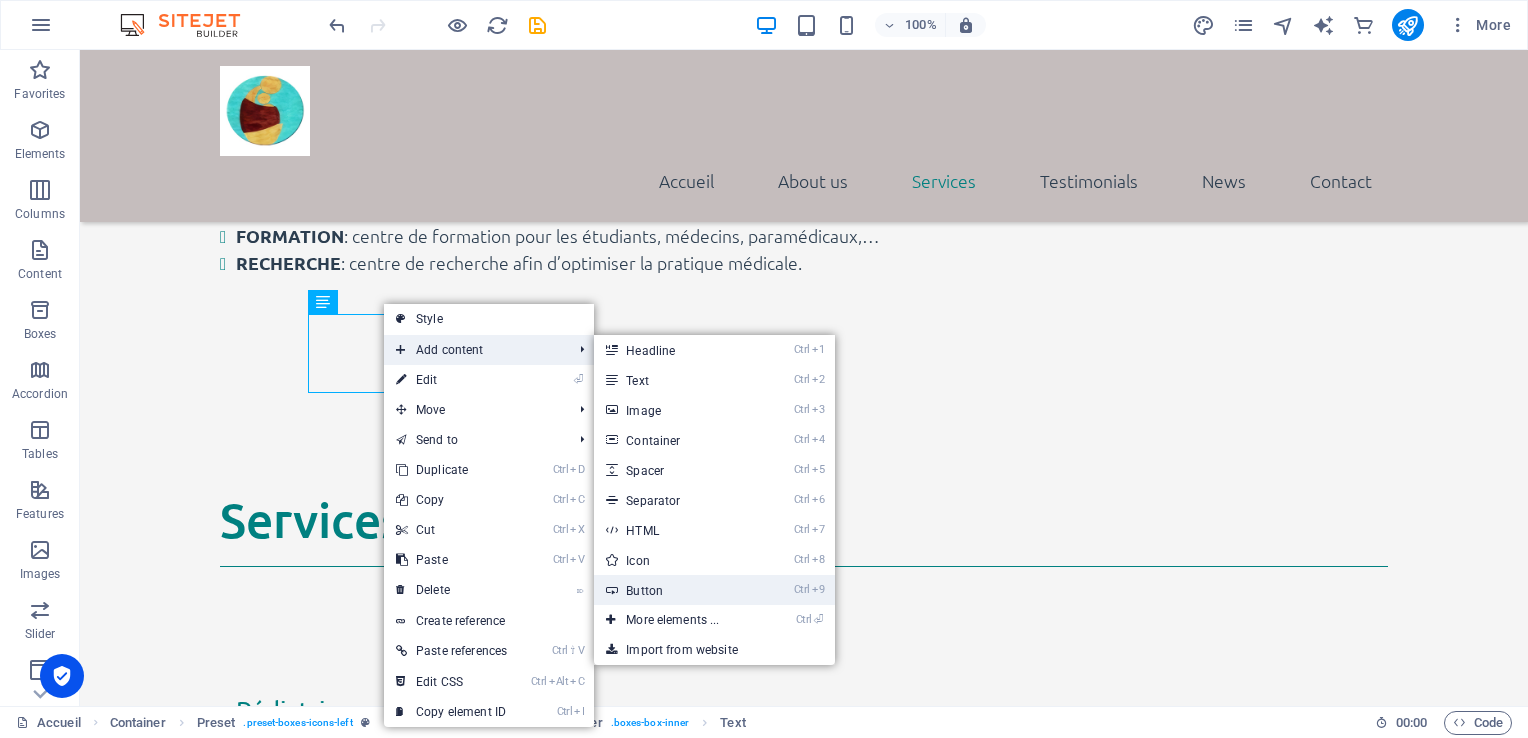 click on "Ctrl 9  Button" at bounding box center (676, 590) 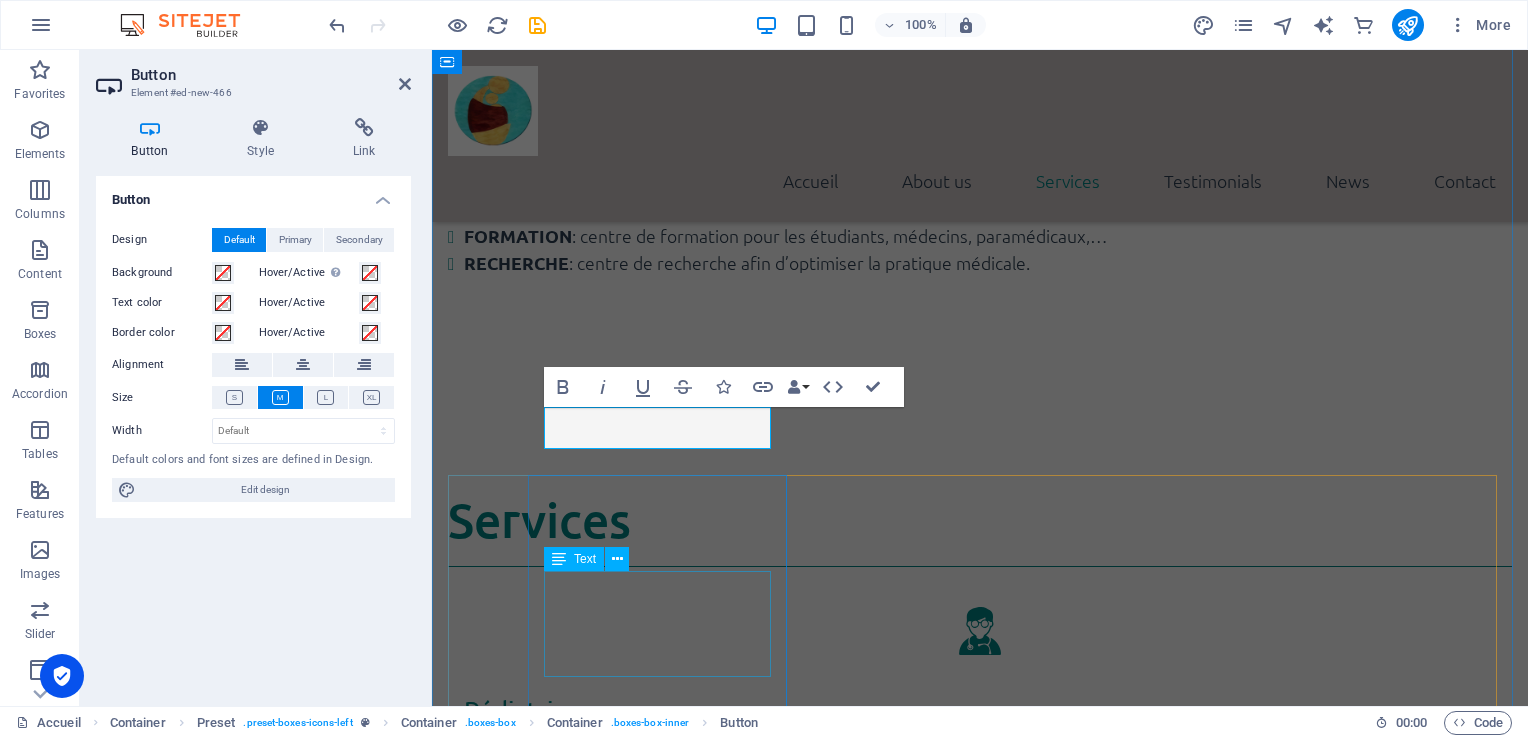 scroll, scrollTop: 2345, scrollLeft: 0, axis: vertical 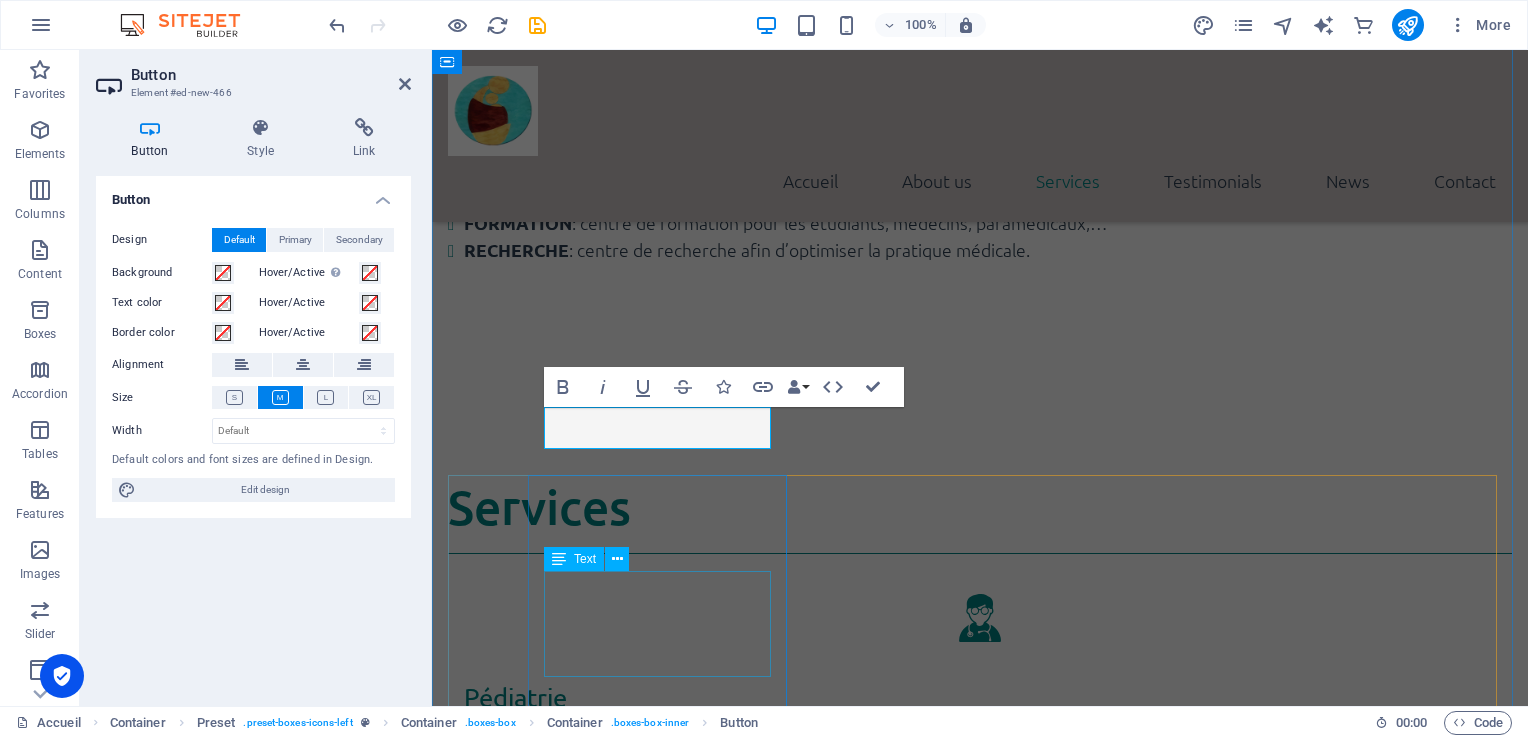 type 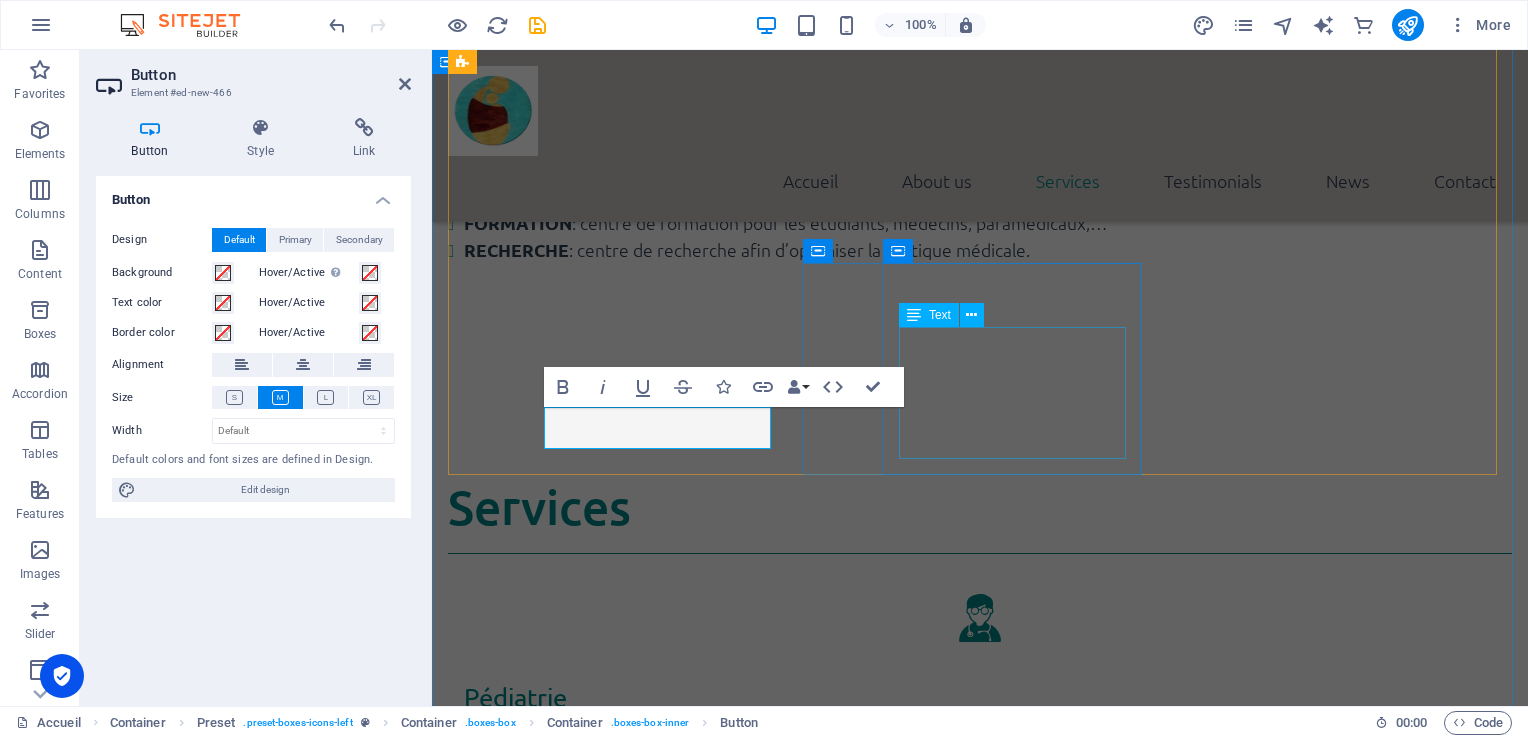 click on "Examens de radiologie et d'échographie, essentiels pour poser un diagnostic précis et orienter les traitements." at bounding box center [980, 1682] 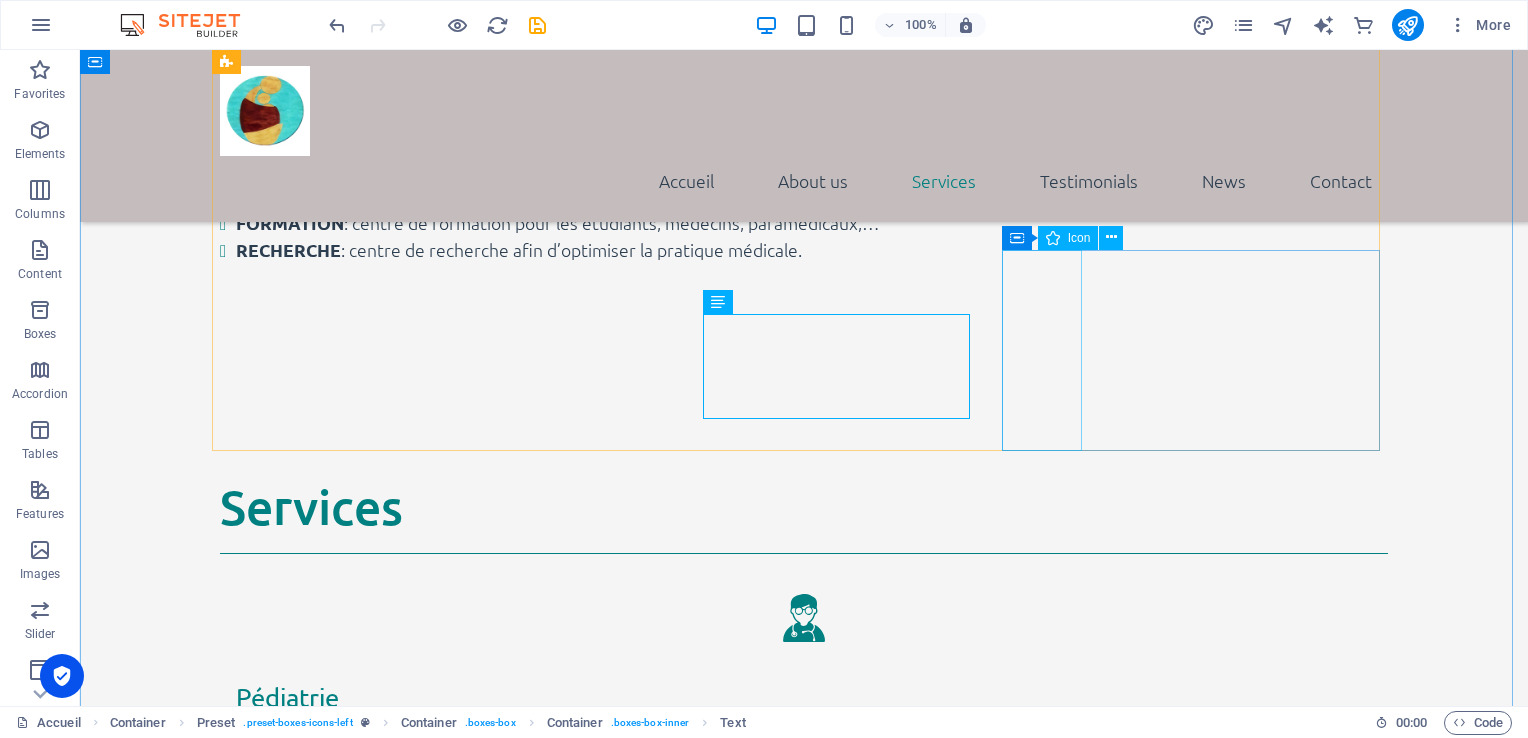 scroll, scrollTop: 2332, scrollLeft: 0, axis: vertical 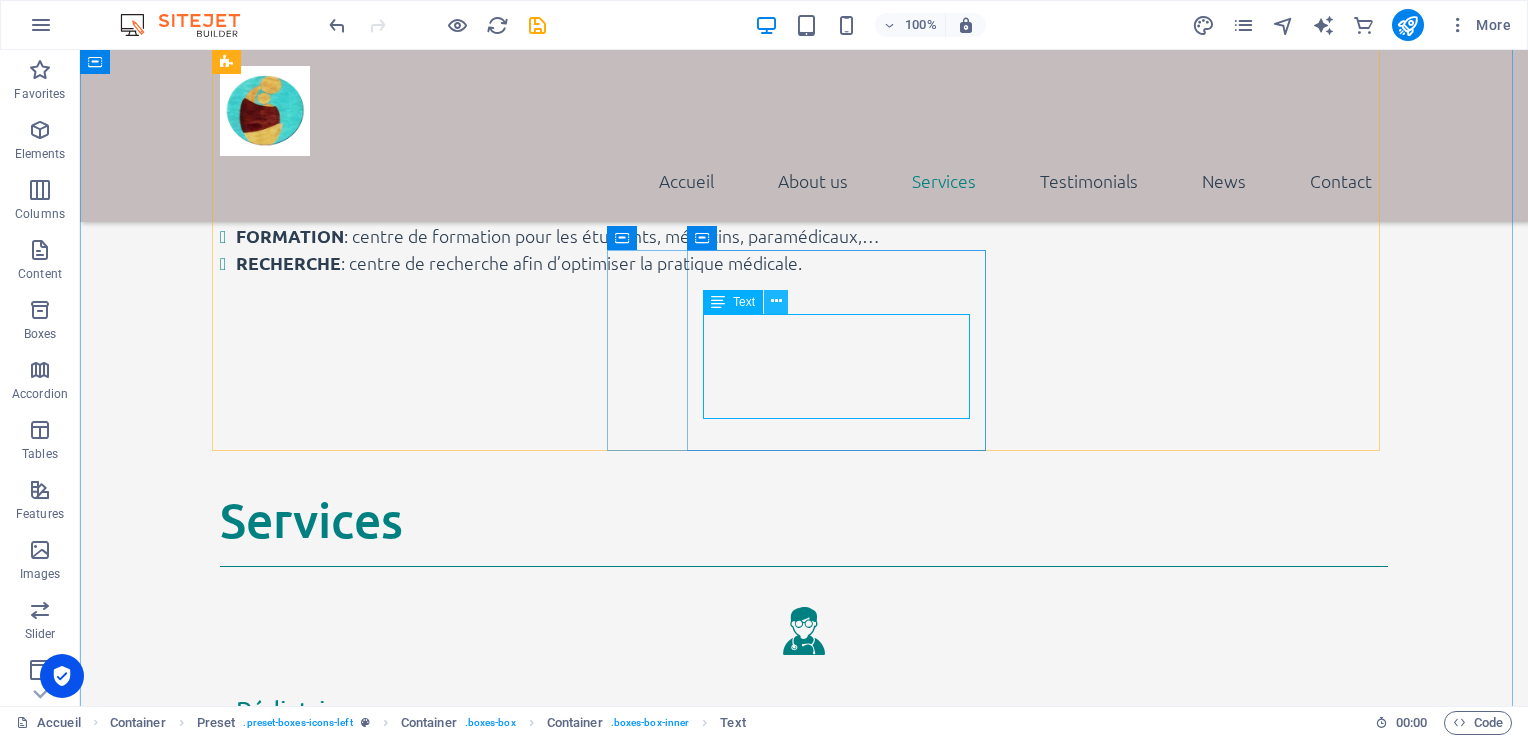 click at bounding box center (776, 301) 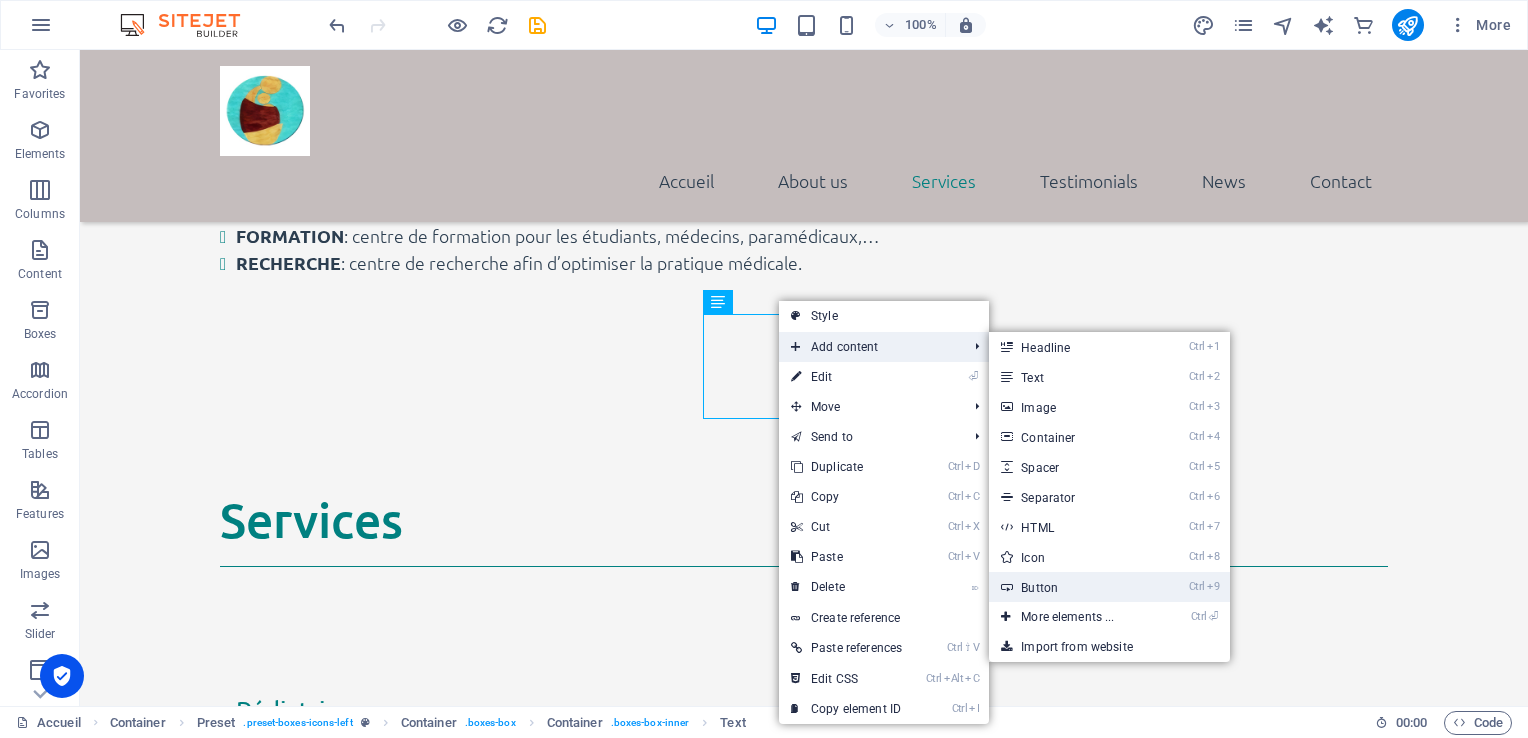 click on "Ctrl 9  Button" at bounding box center (1071, 587) 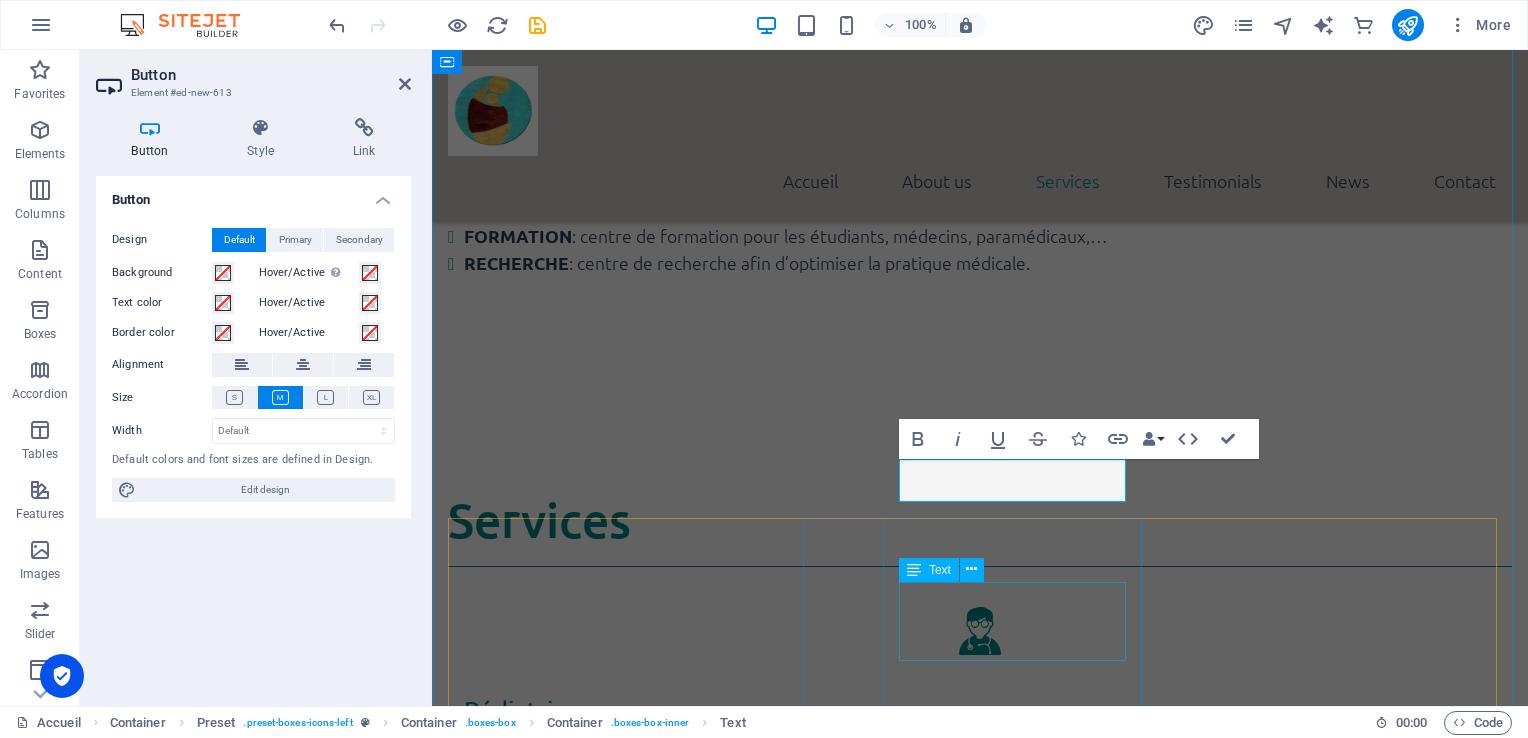 scroll, scrollTop: 2345, scrollLeft: 0, axis: vertical 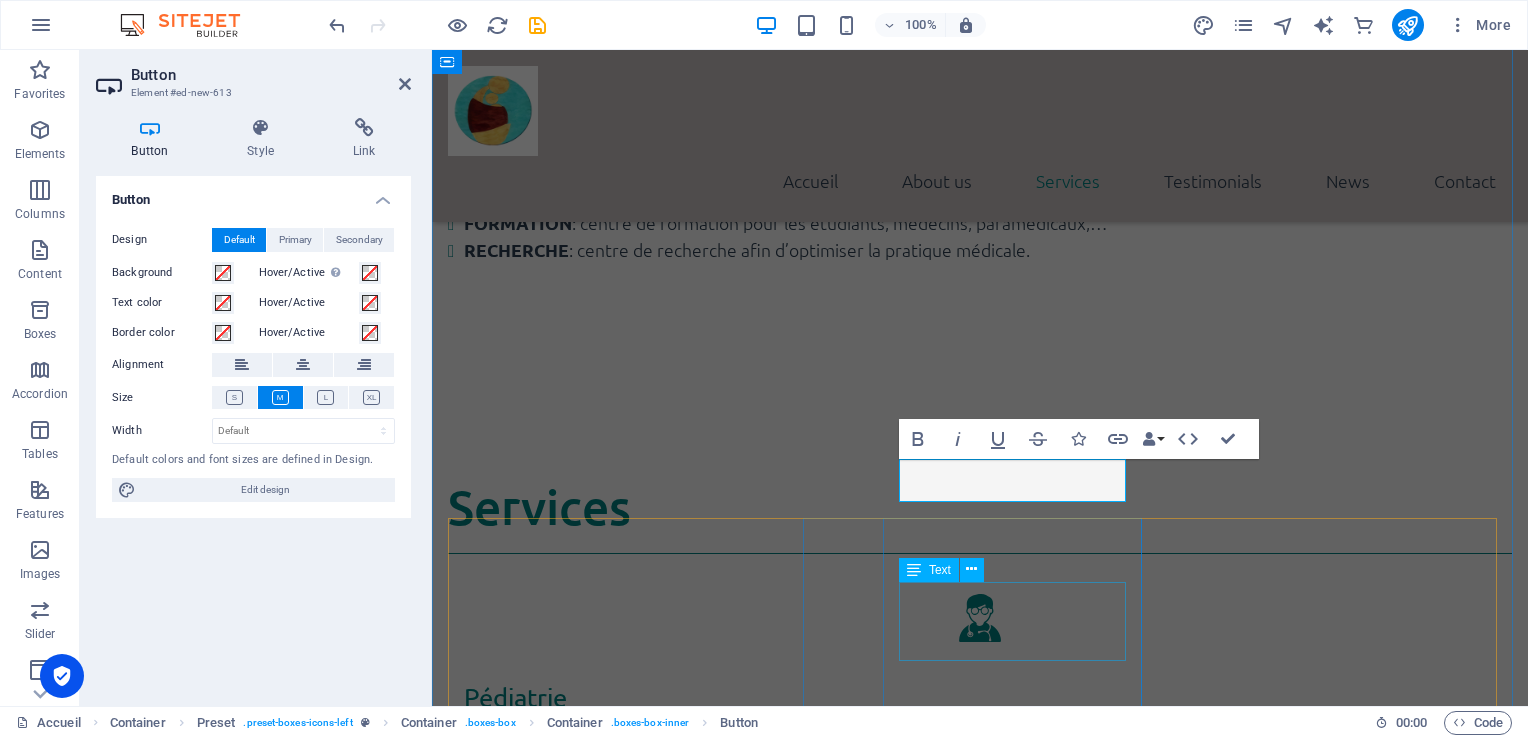 type 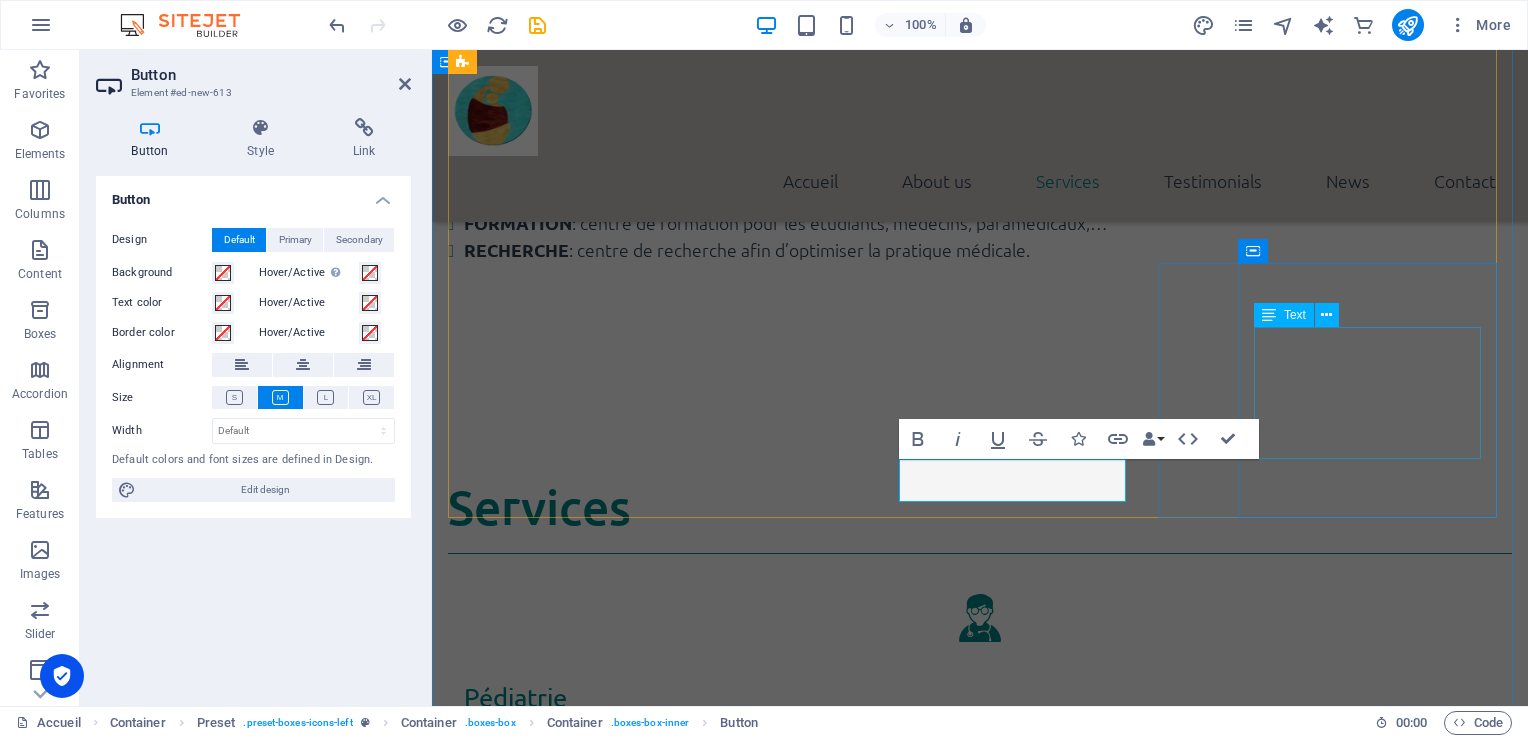 click on "Délivrance des médicaments, en veillant à la disponibilité des produits essentiels et à la qualité de service rendu." at bounding box center (980, 1919) 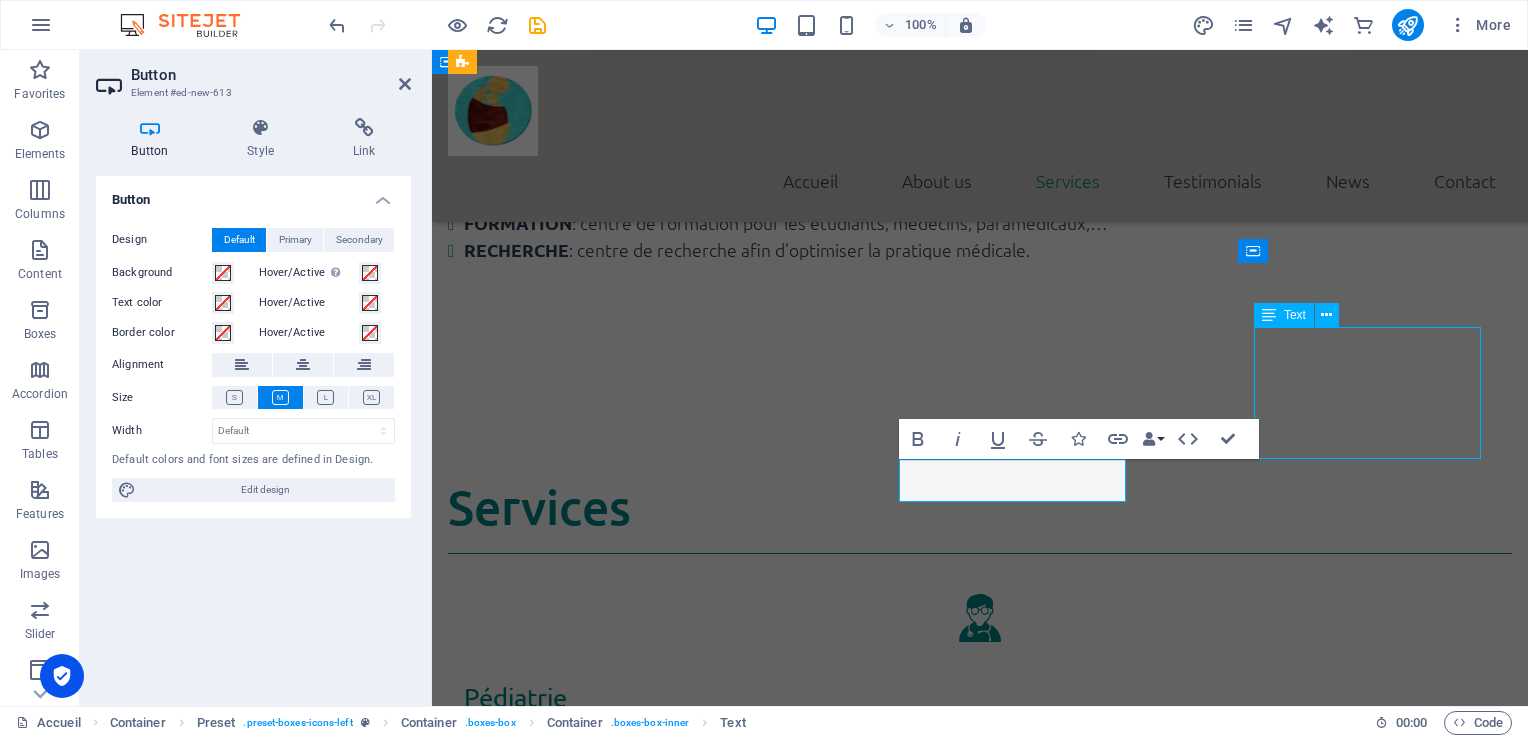 scroll, scrollTop: 2332, scrollLeft: 0, axis: vertical 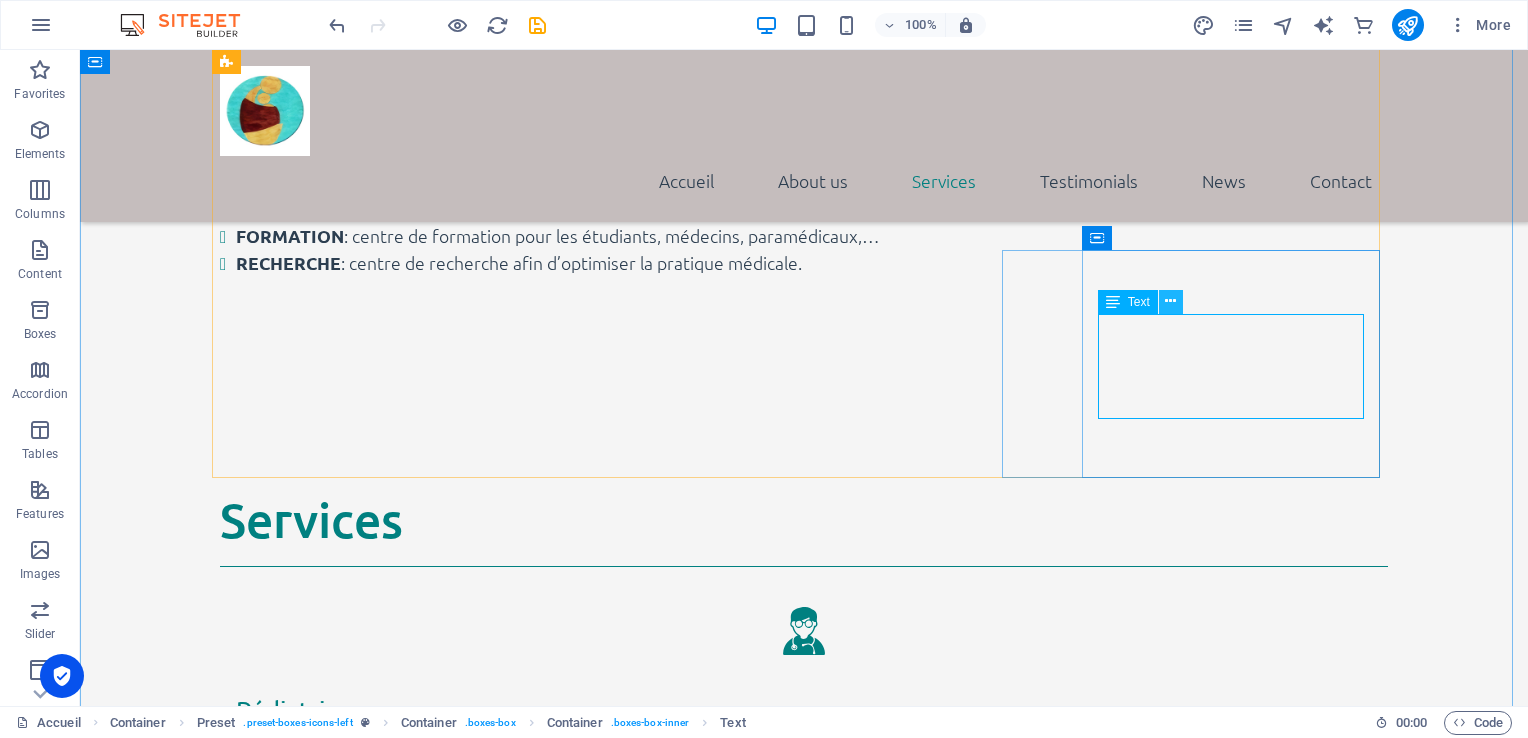 click at bounding box center [1170, 301] 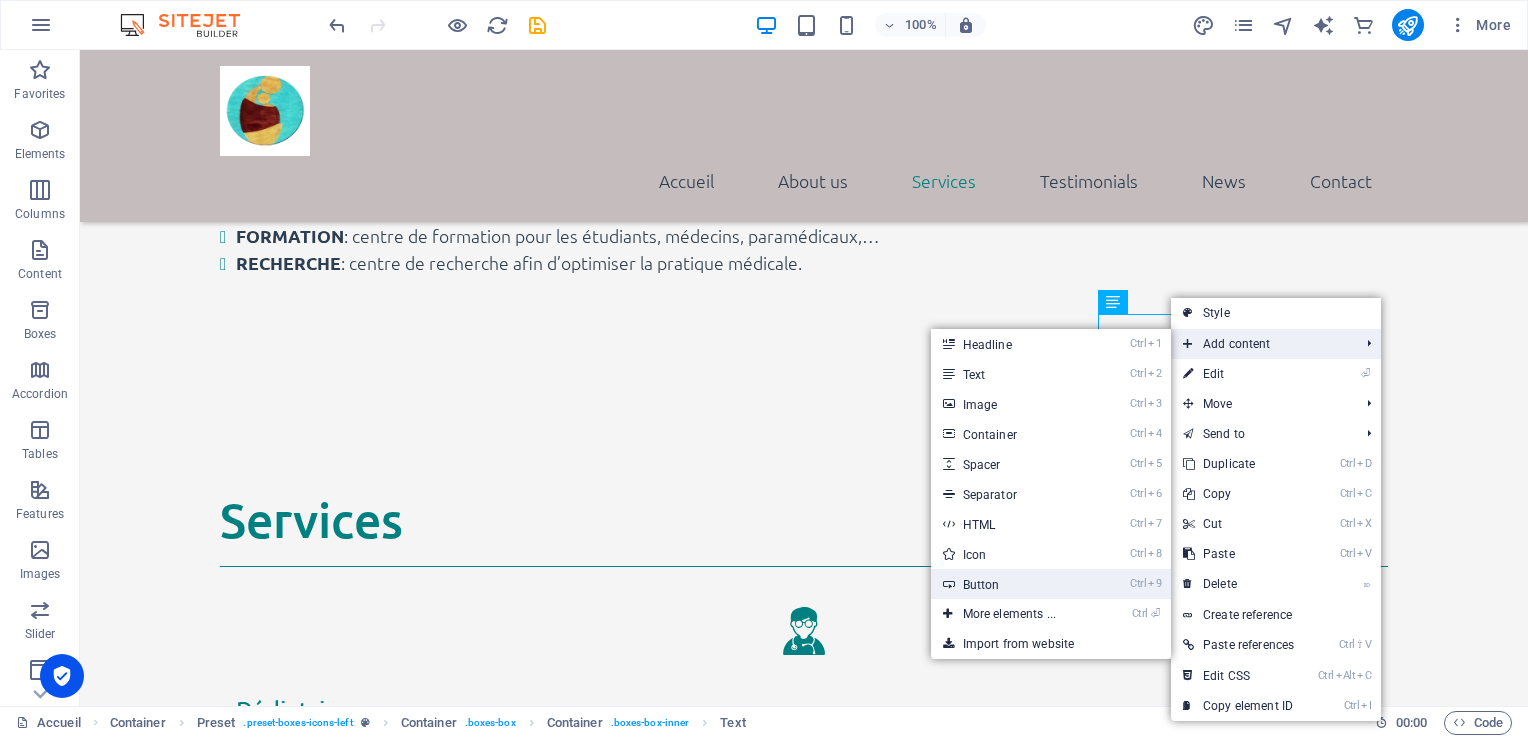 click on "Ctrl 9  Button" at bounding box center [1013, 584] 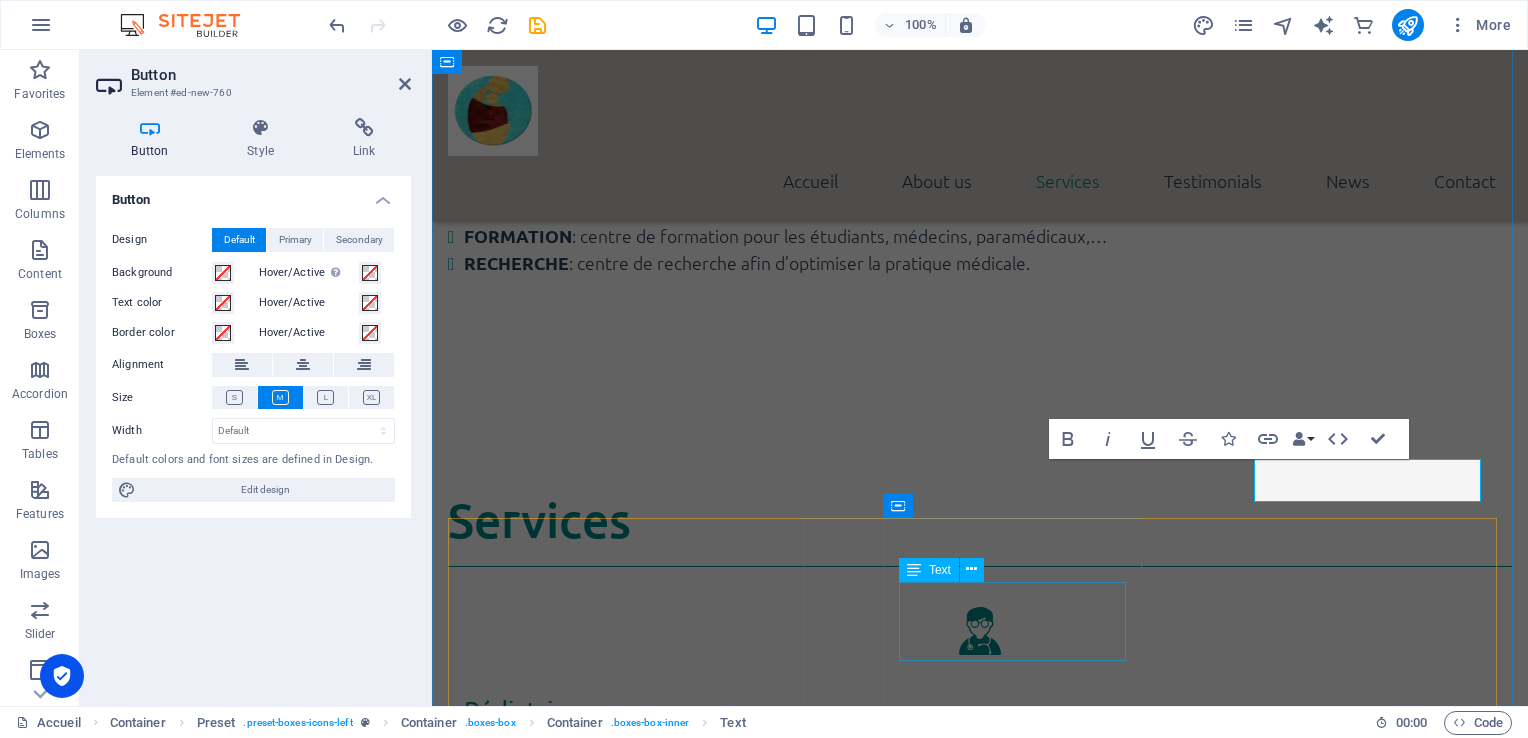 scroll, scrollTop: 2345, scrollLeft: 0, axis: vertical 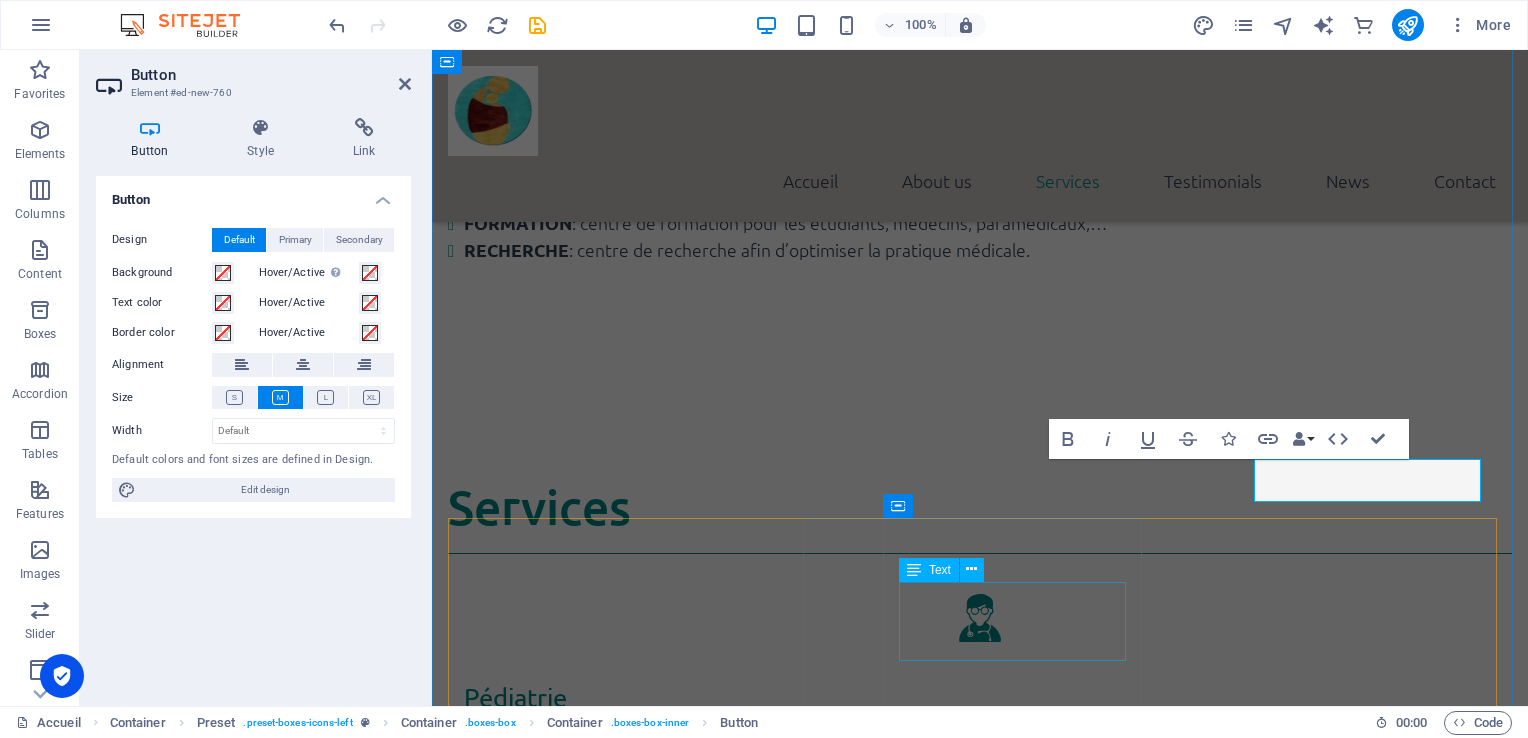 type 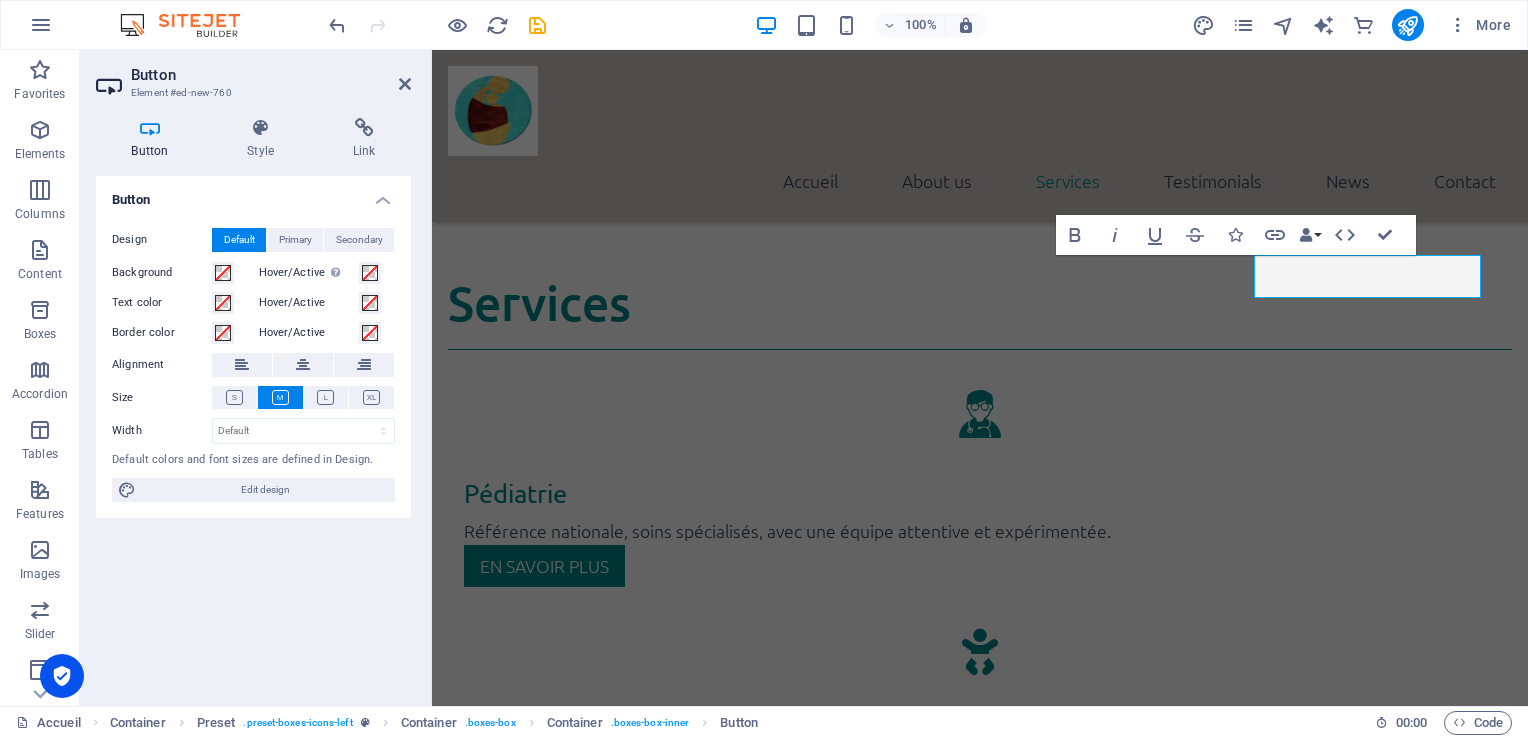 scroll, scrollTop: 2566, scrollLeft: 0, axis: vertical 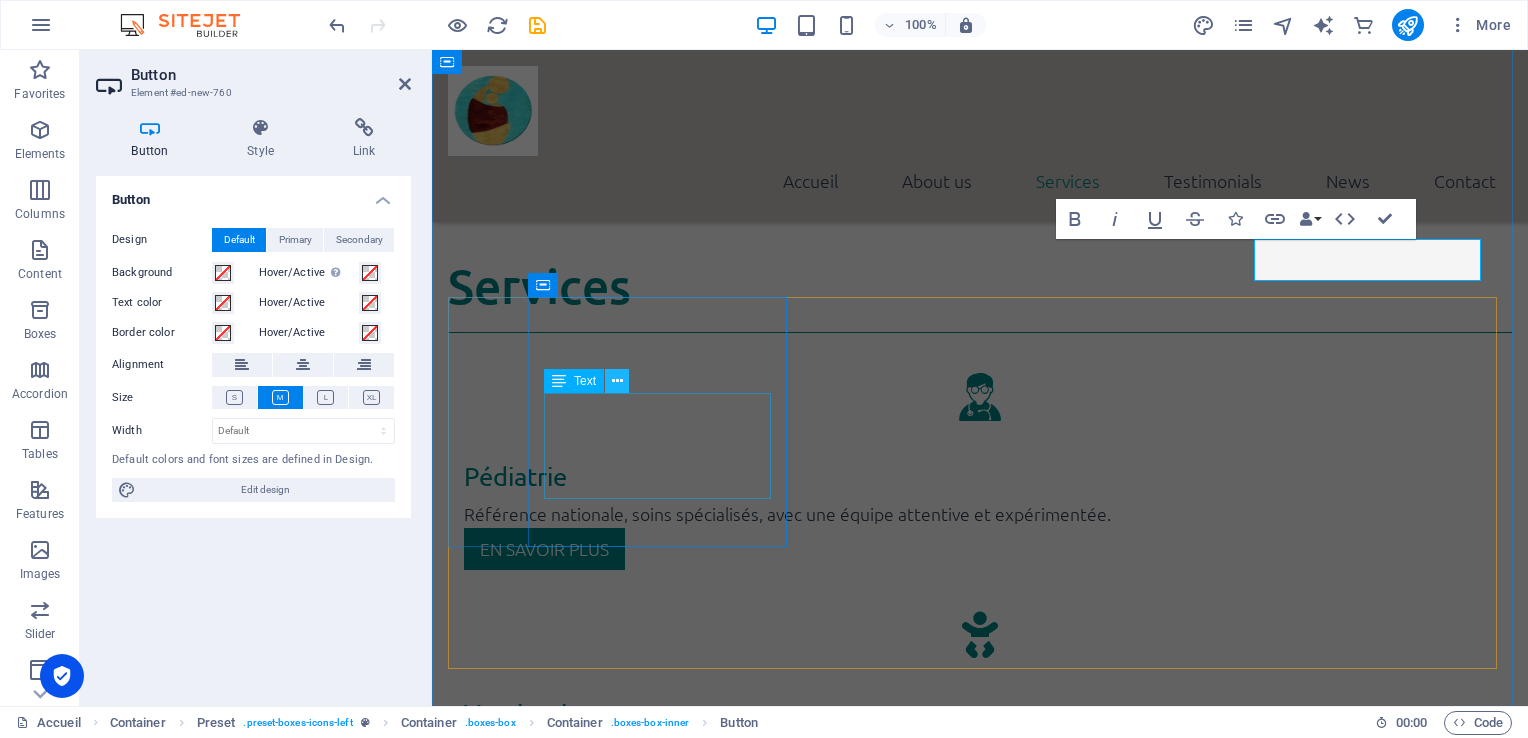 click at bounding box center (617, 381) 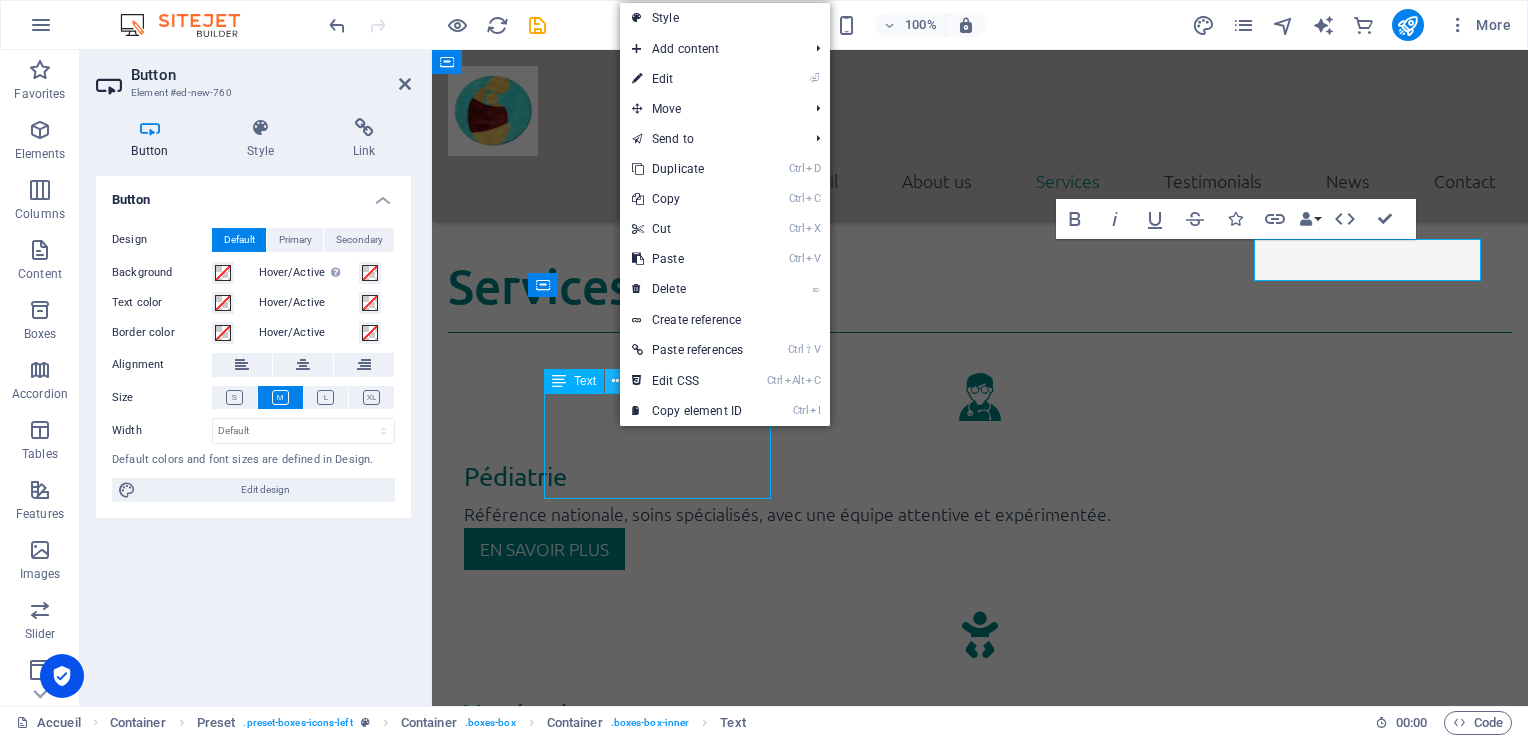 scroll, scrollTop: 2526, scrollLeft: 0, axis: vertical 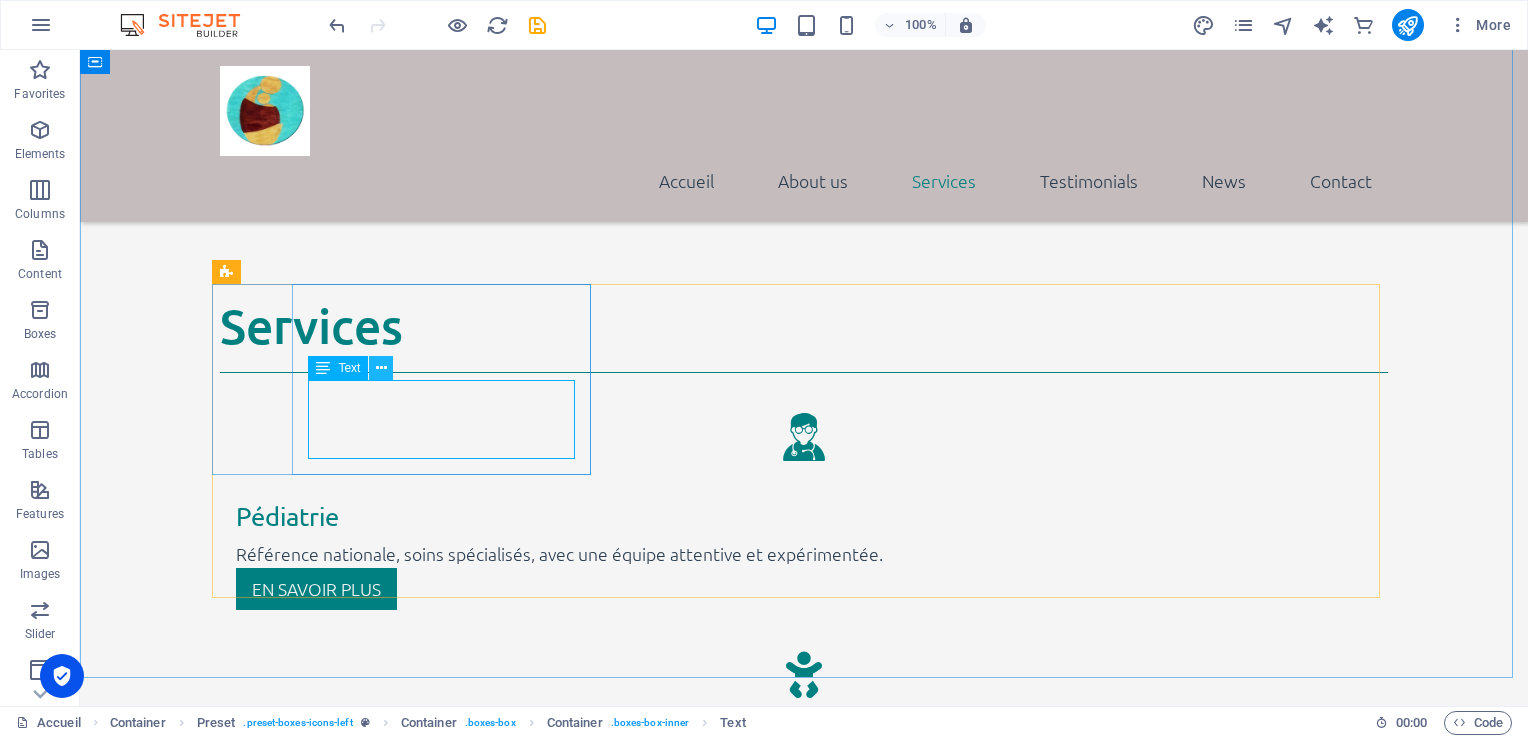 click at bounding box center (381, 368) 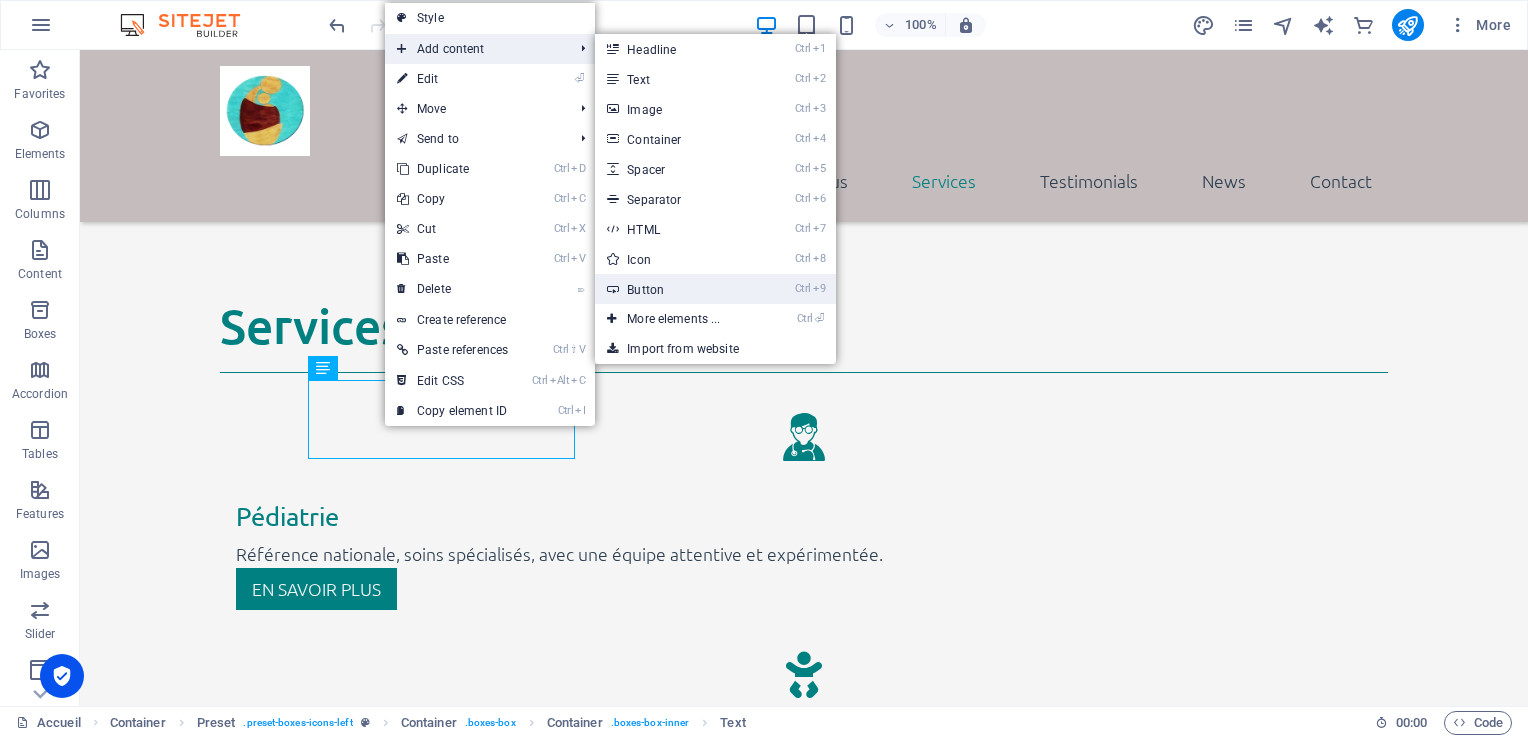 click on "Ctrl 9  Button" at bounding box center (677, 289) 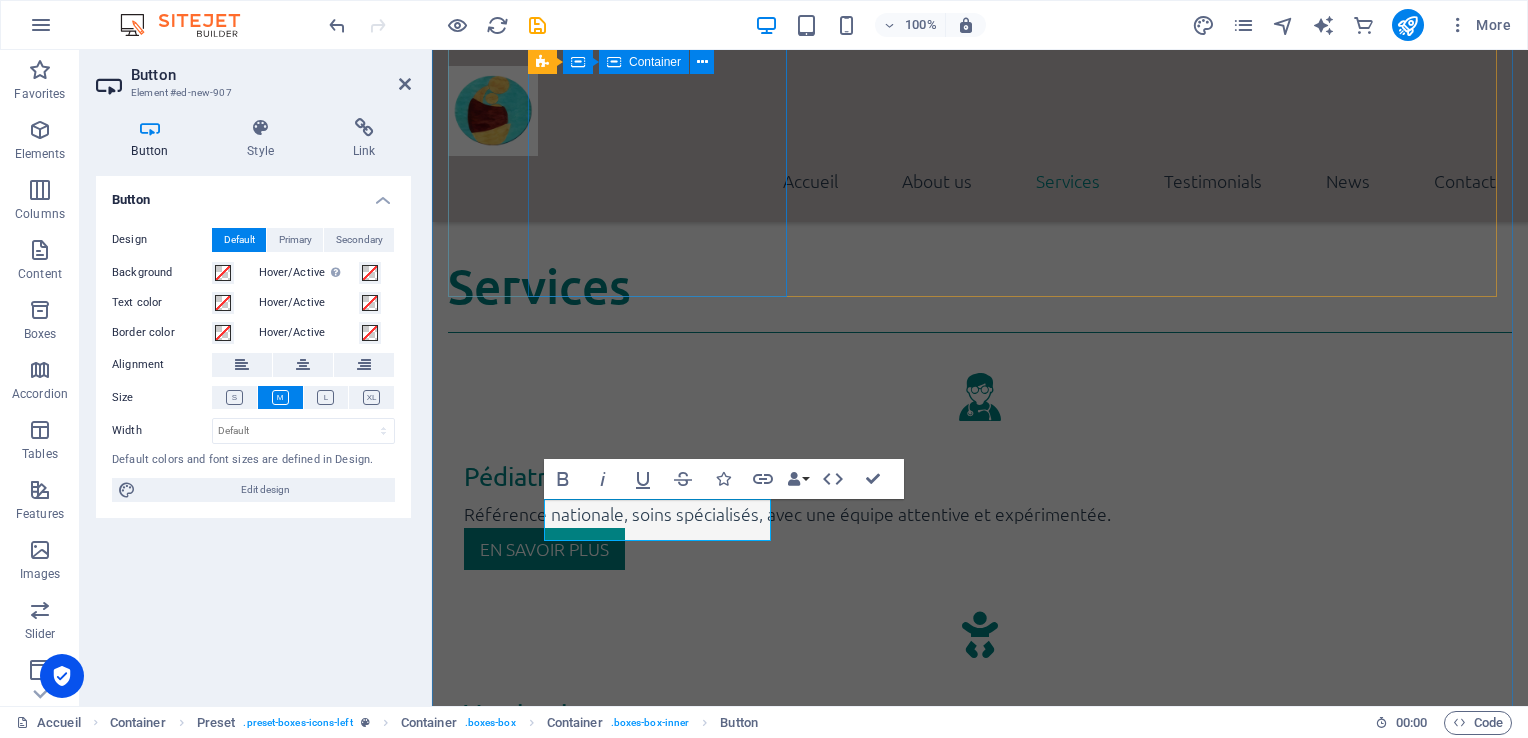 type 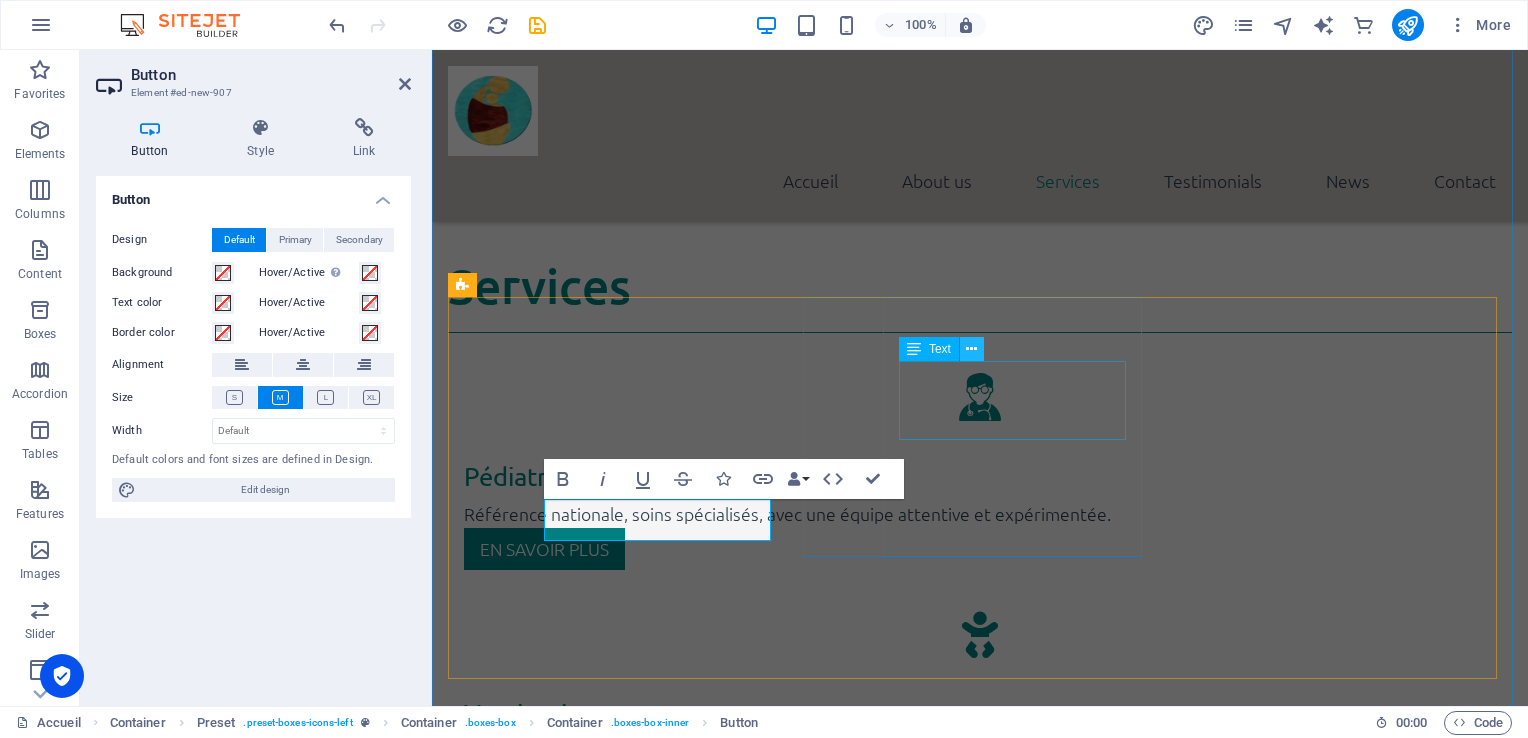 click at bounding box center [971, 349] 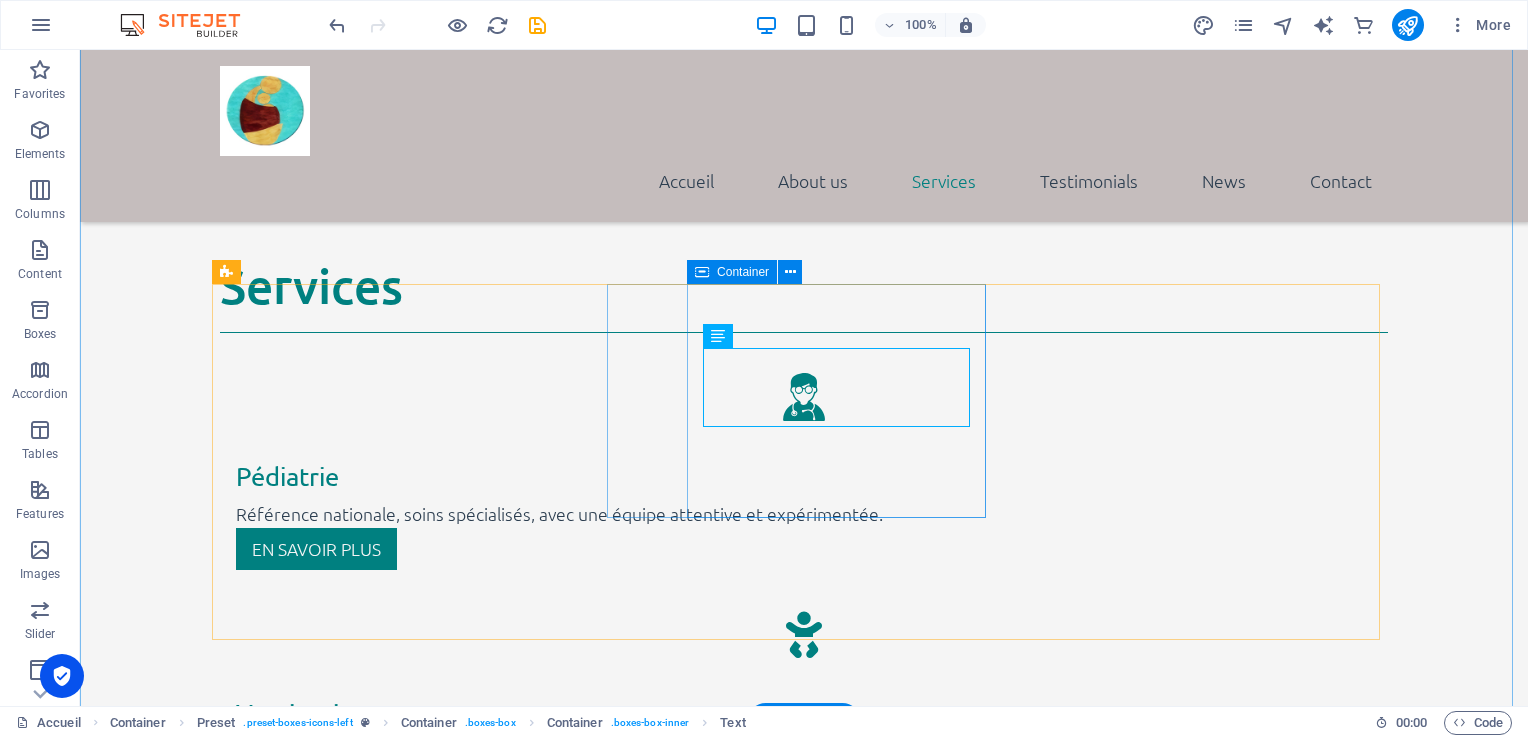 scroll, scrollTop: 2526, scrollLeft: 0, axis: vertical 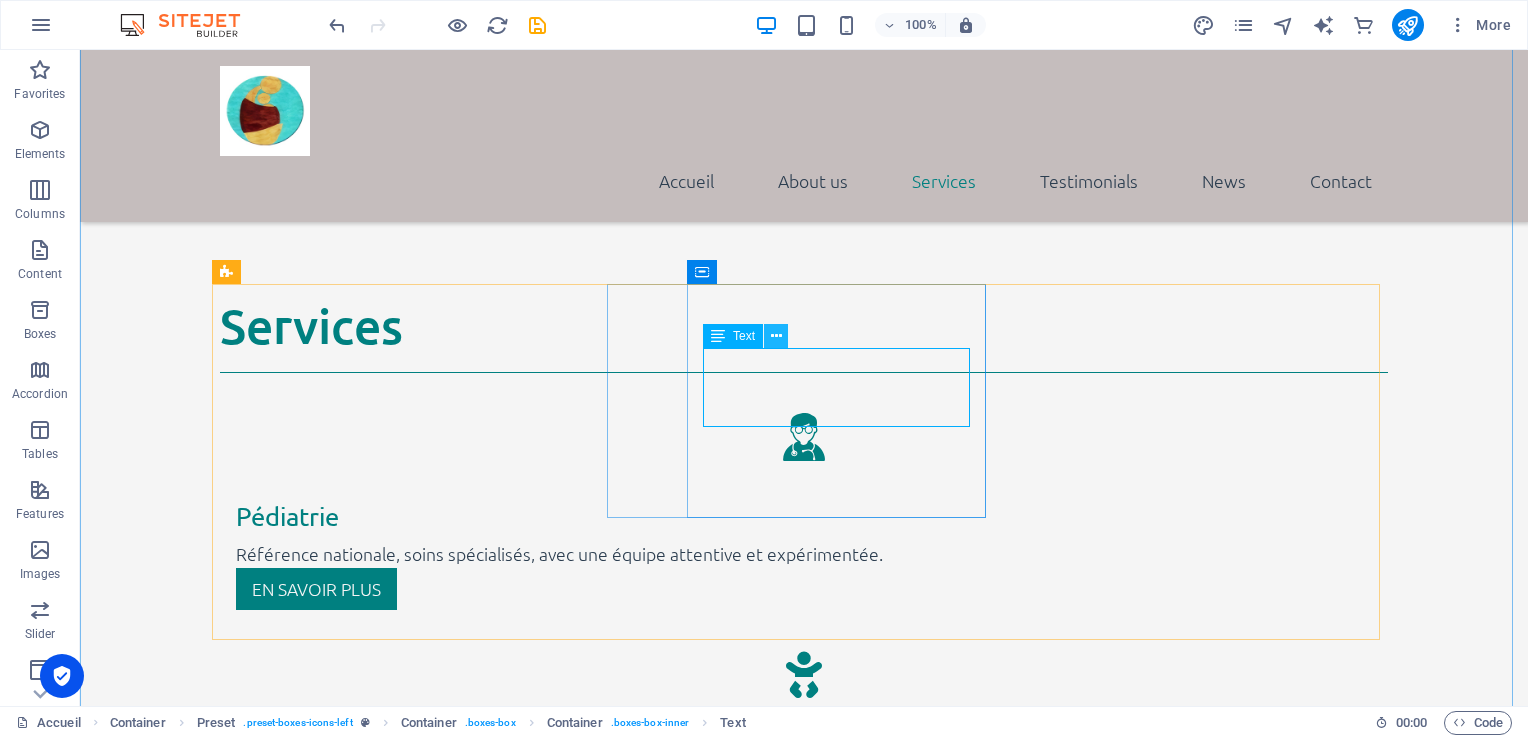 click at bounding box center (776, 336) 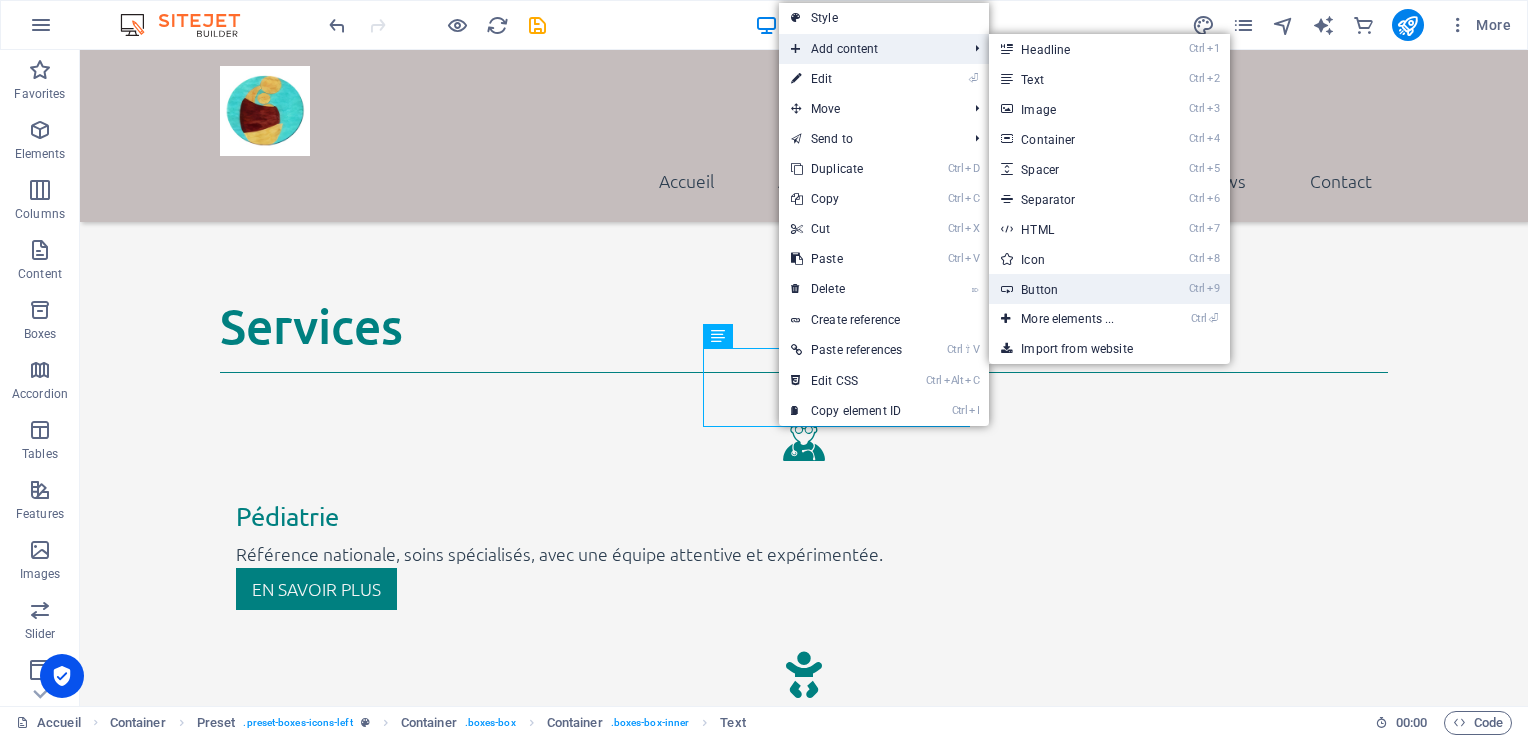 click on "Ctrl 9  Button" at bounding box center [1071, 289] 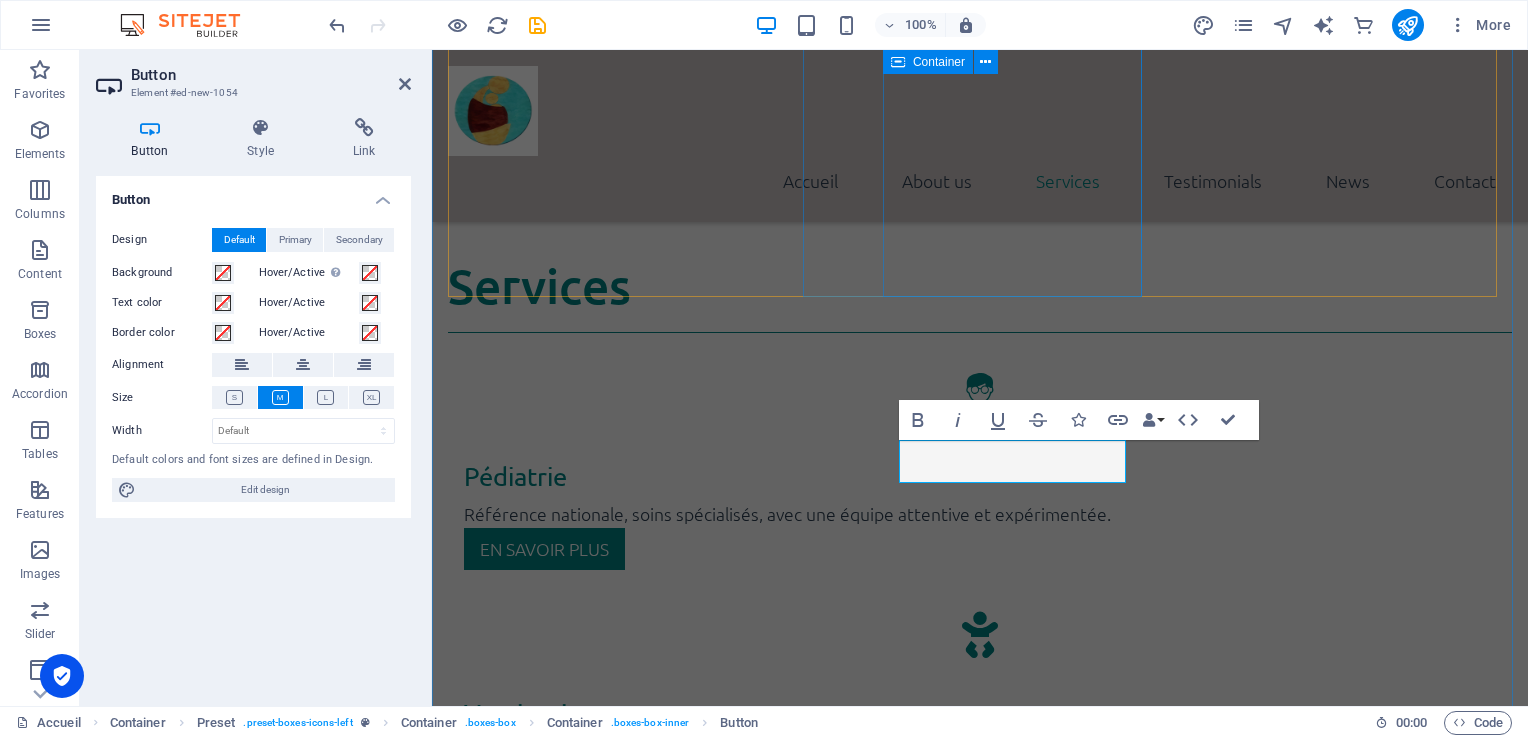 type 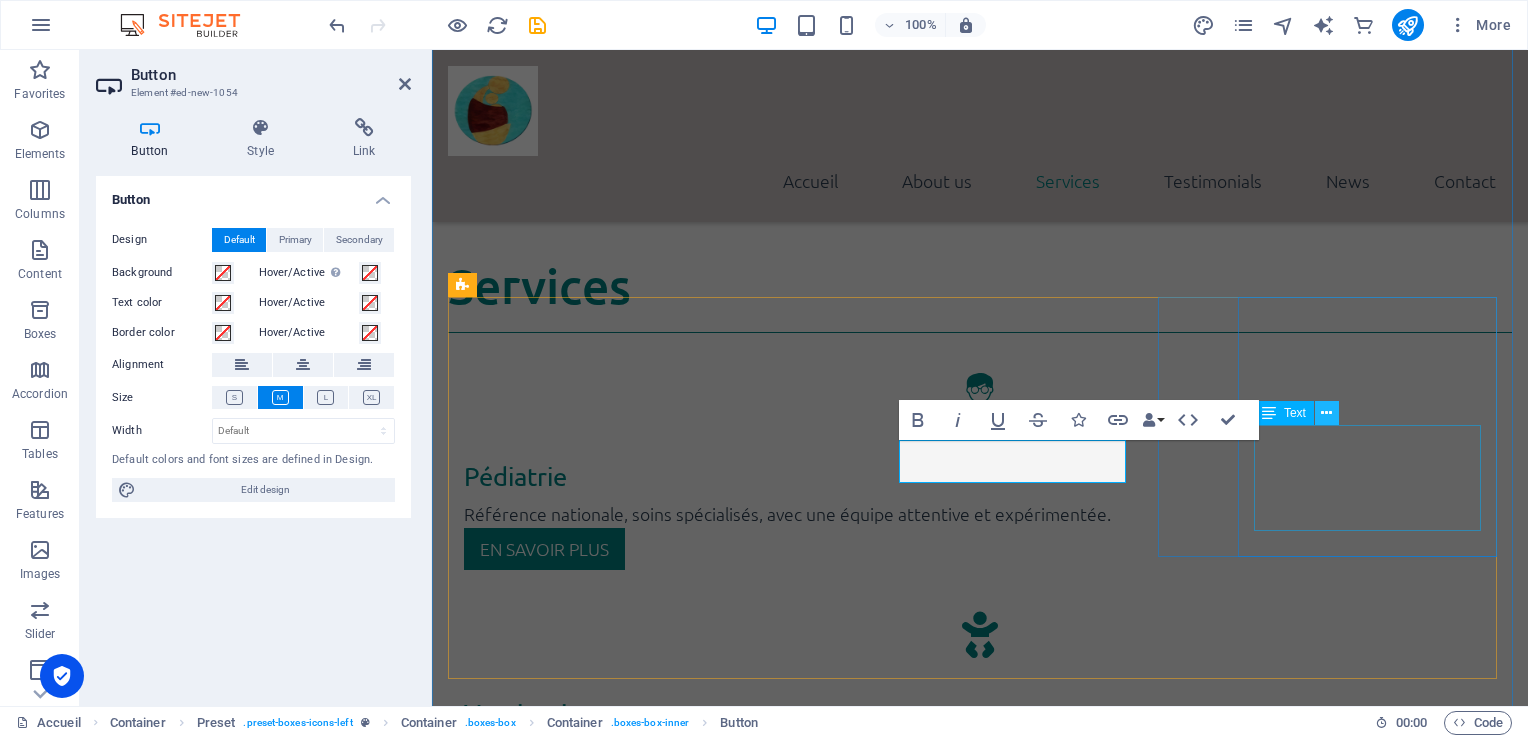 click at bounding box center (1326, 413) 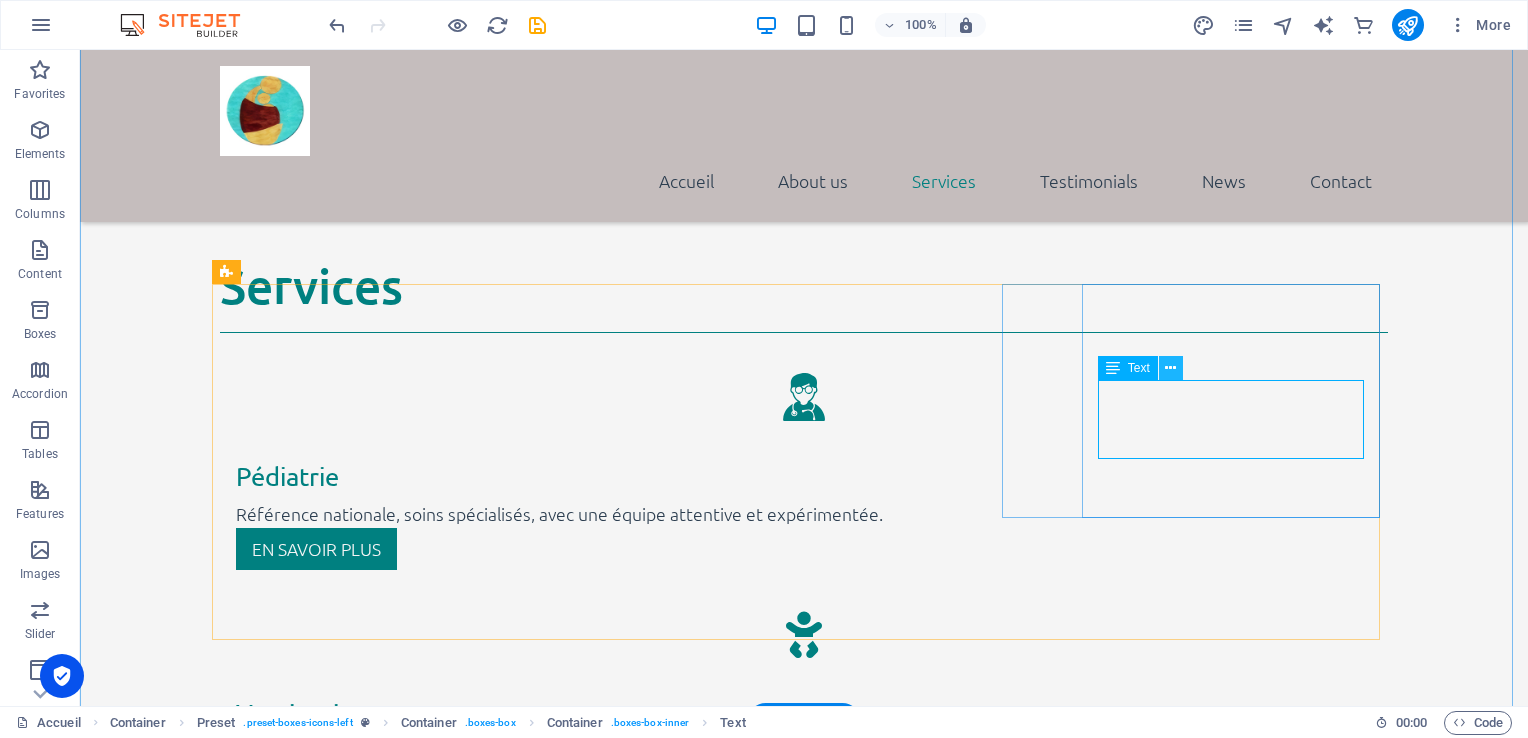 scroll, scrollTop: 2526, scrollLeft: 0, axis: vertical 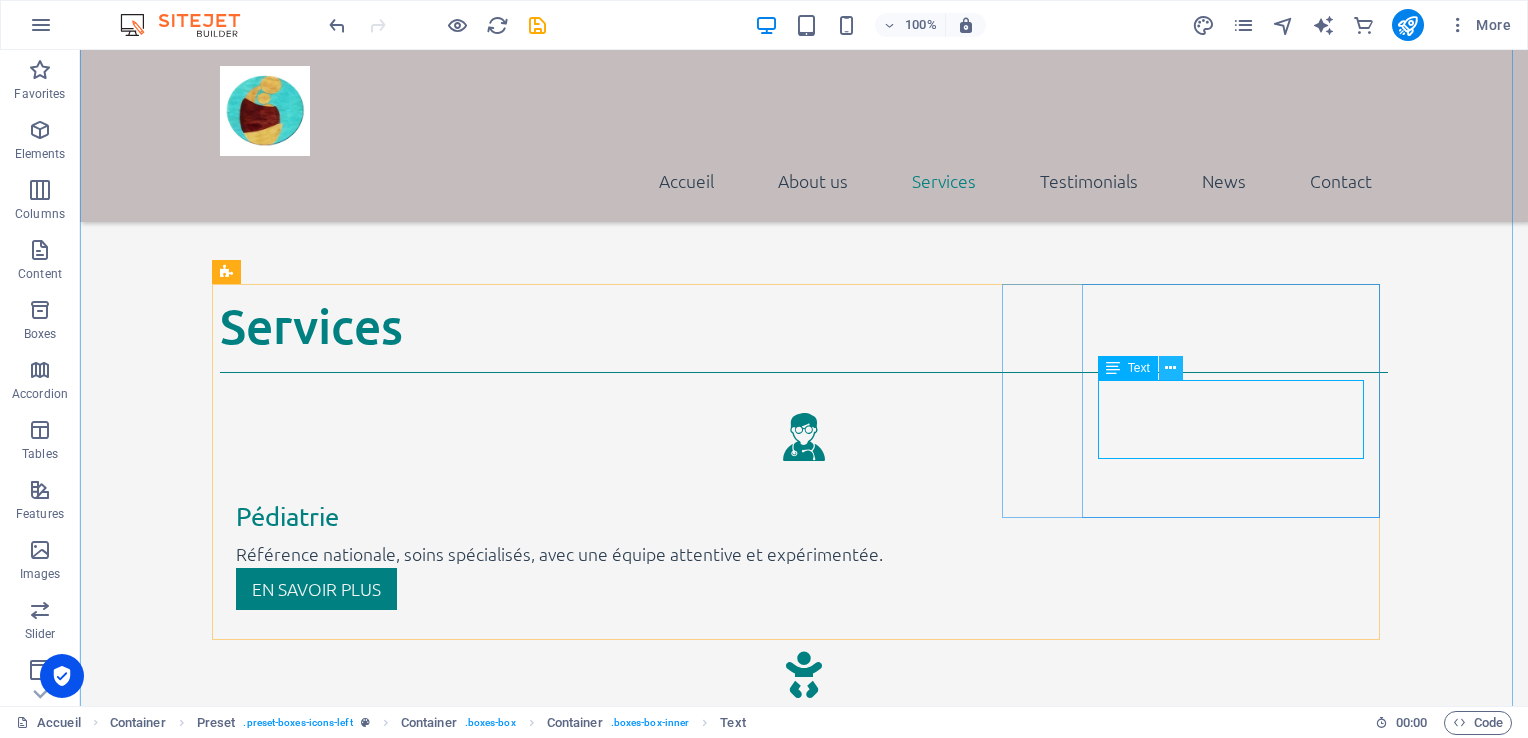 click at bounding box center [1170, 368] 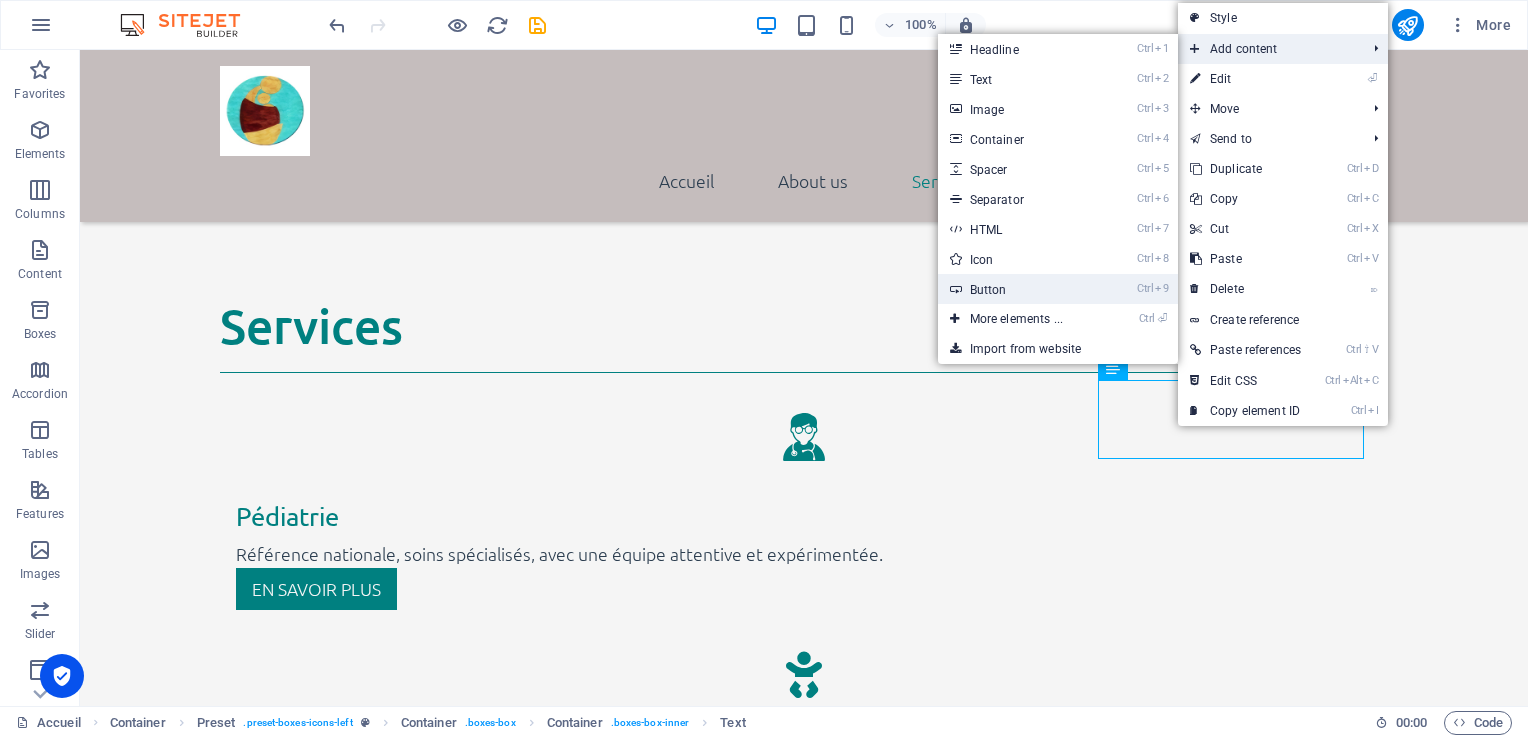 click on "Ctrl 9  Button" at bounding box center [1020, 289] 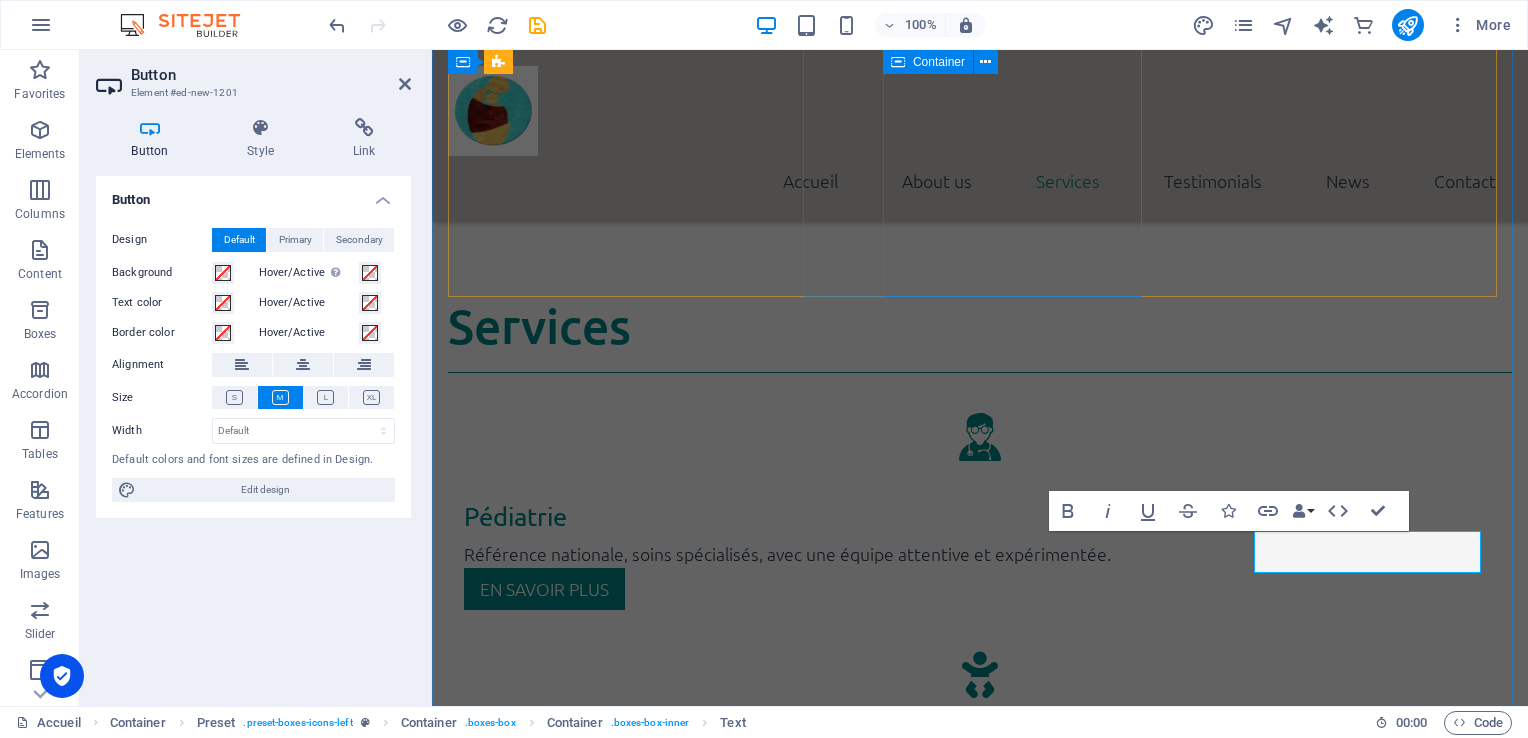 scroll, scrollTop: 2566, scrollLeft: 0, axis: vertical 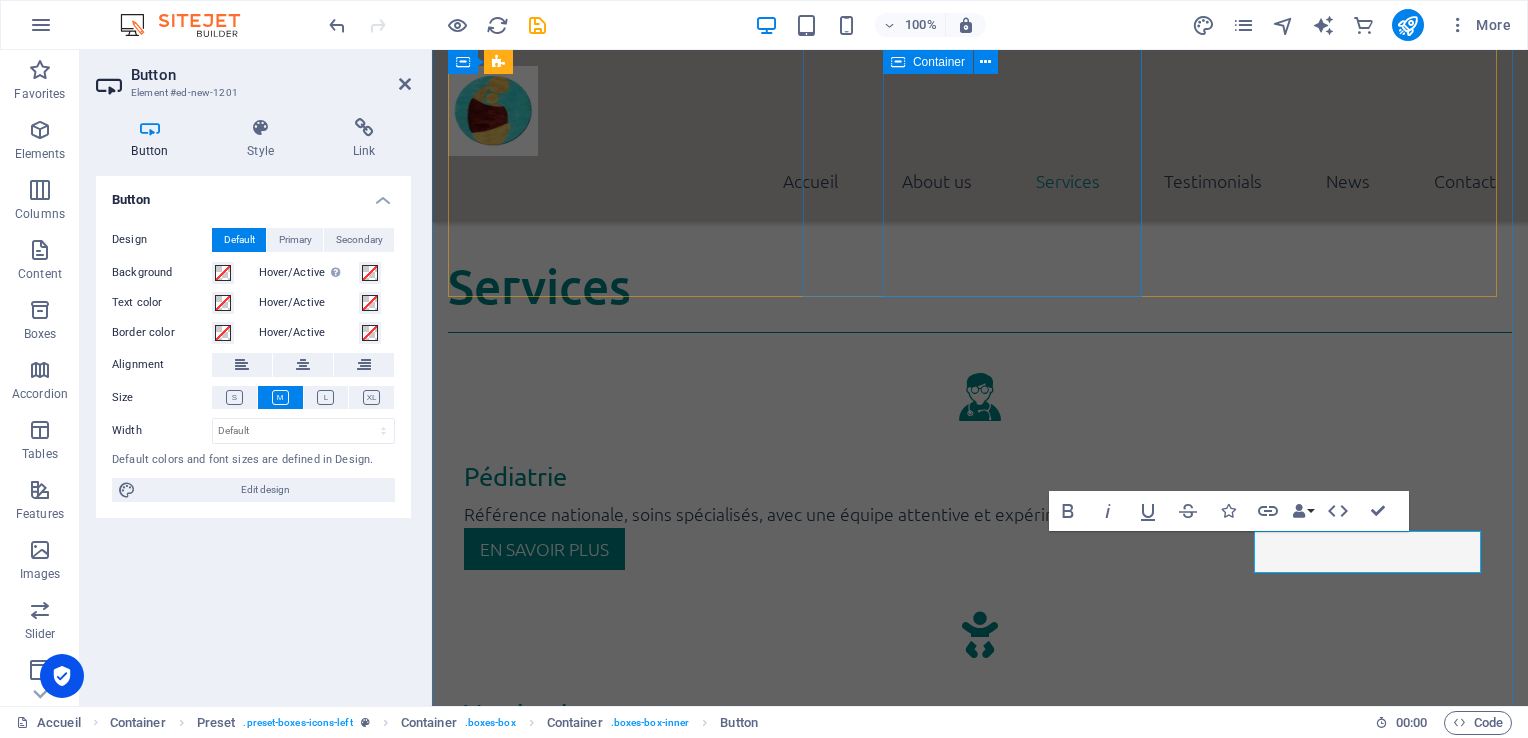 type 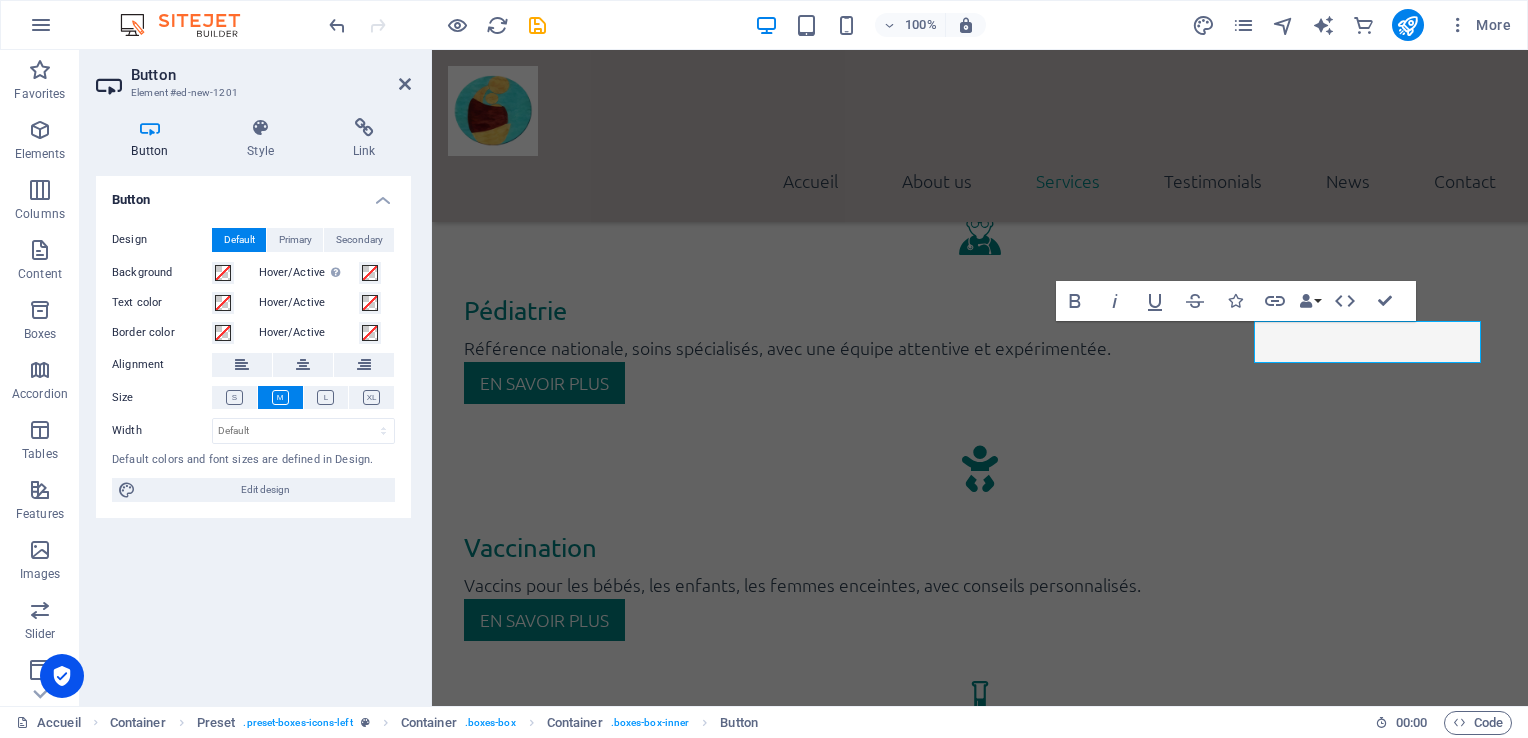 scroll, scrollTop: 2776, scrollLeft: 0, axis: vertical 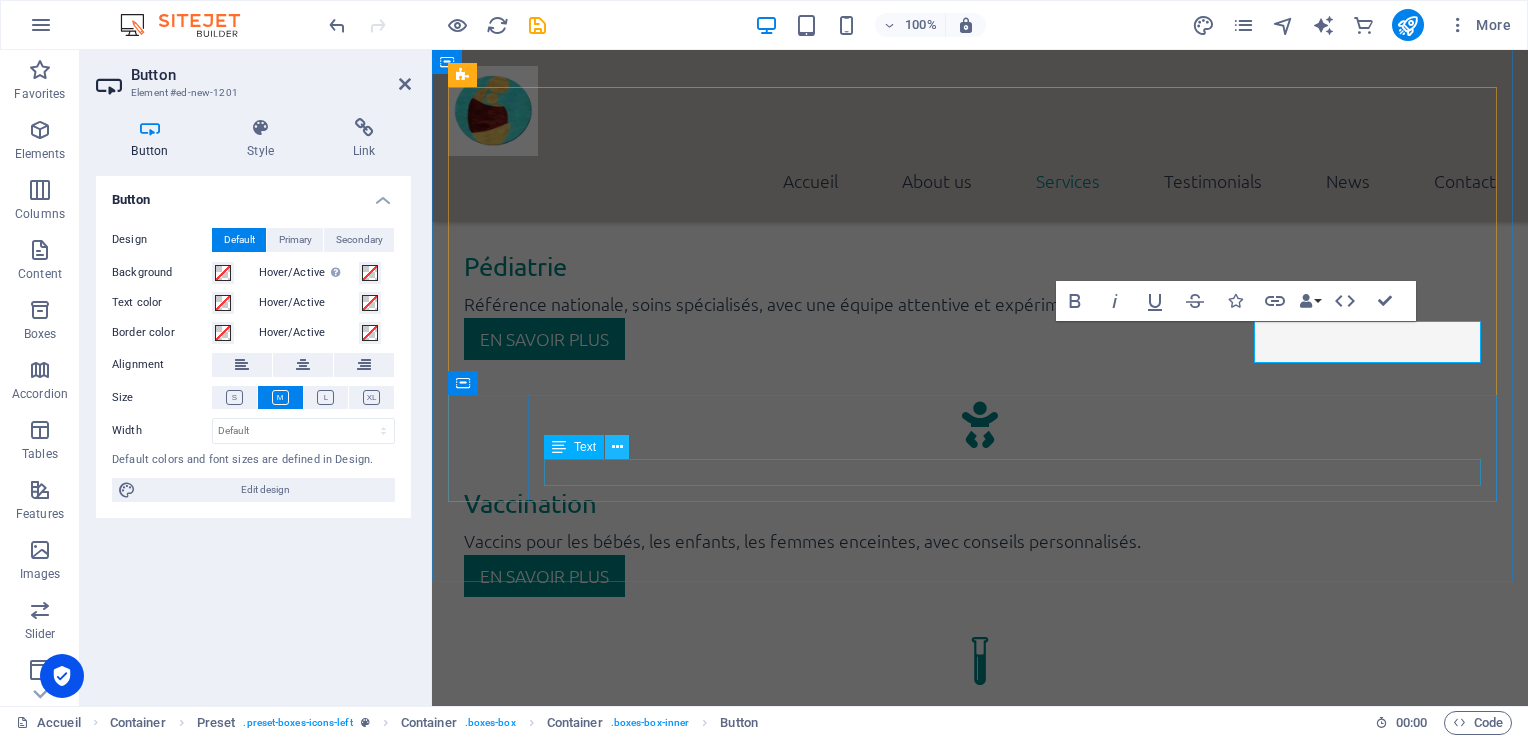 click at bounding box center [617, 447] 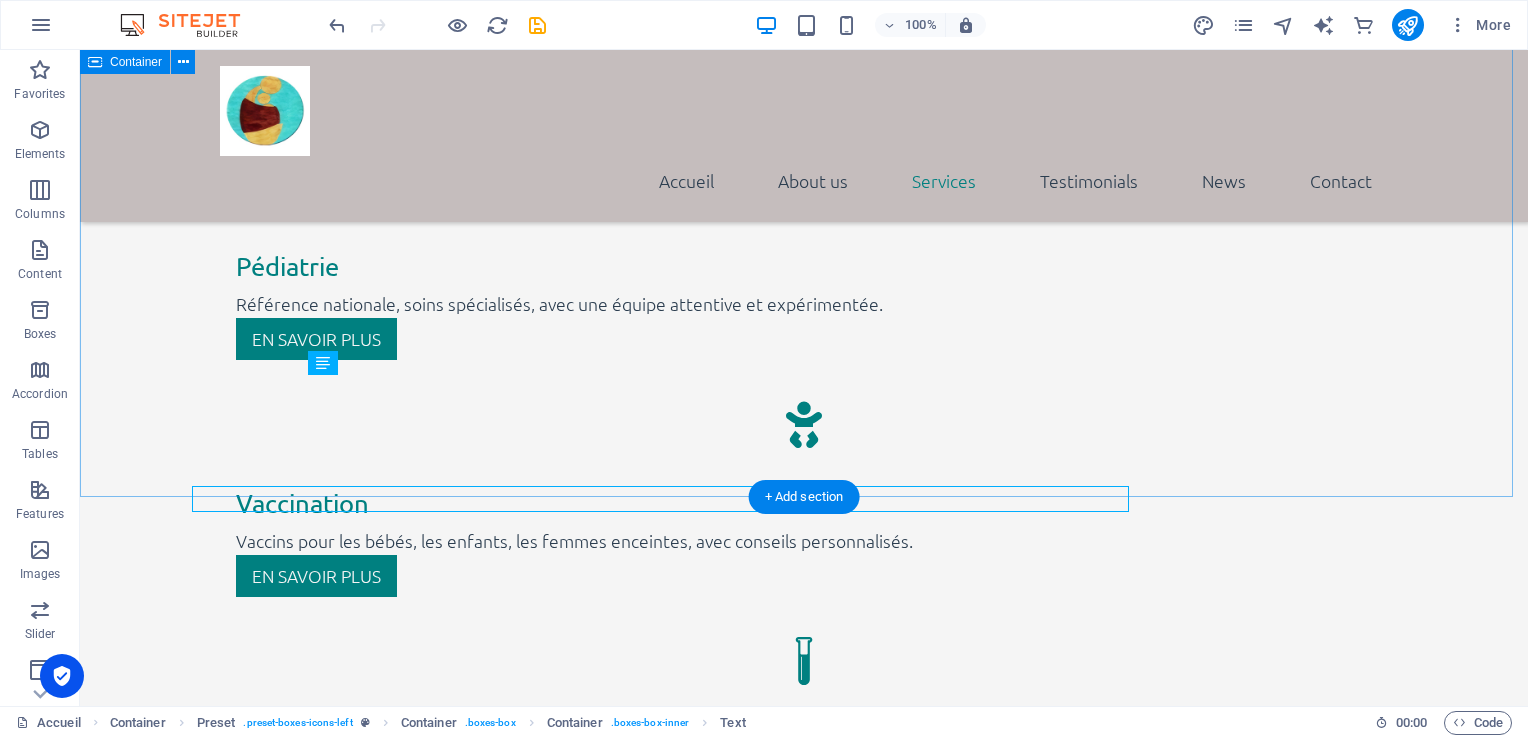 scroll, scrollTop: 2749, scrollLeft: 0, axis: vertical 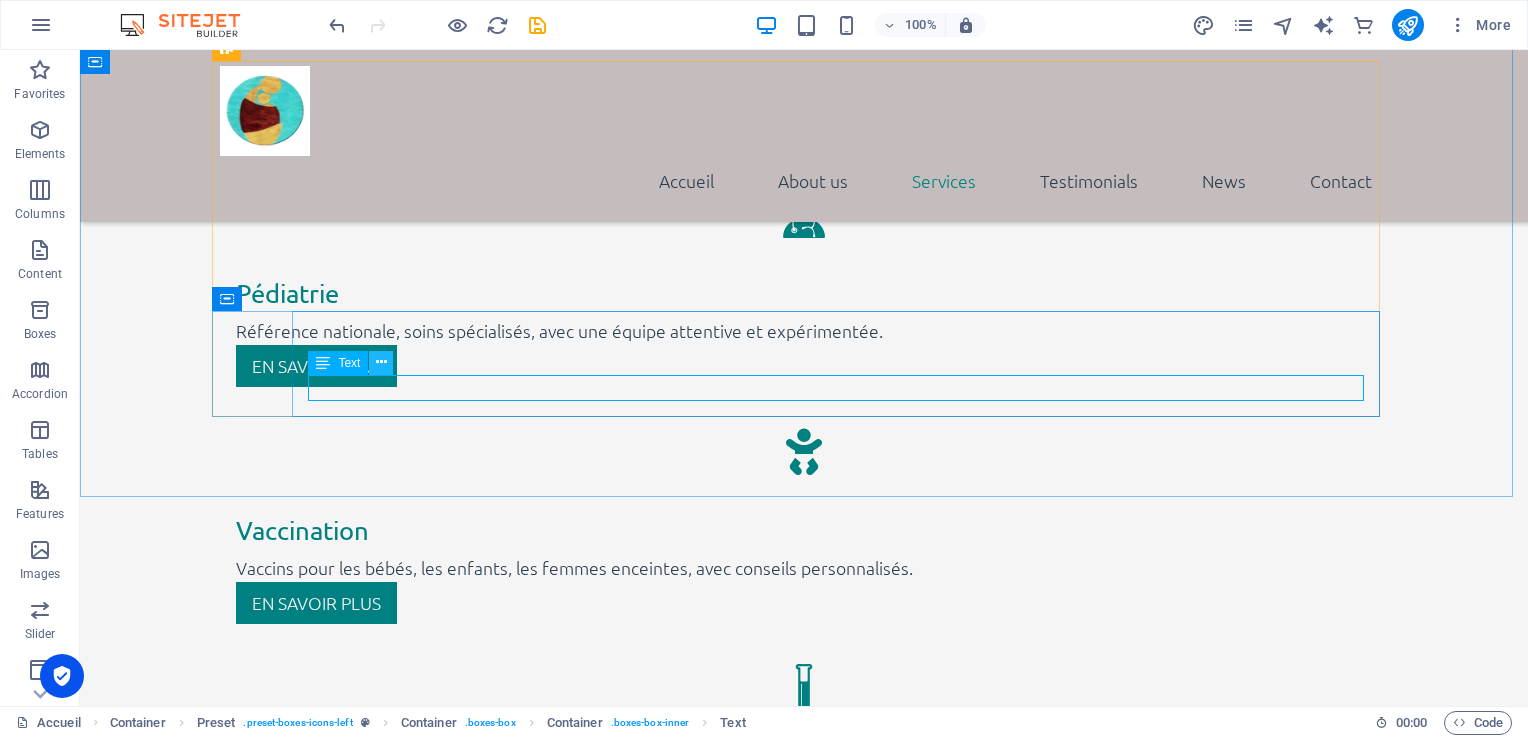 click at bounding box center (381, 362) 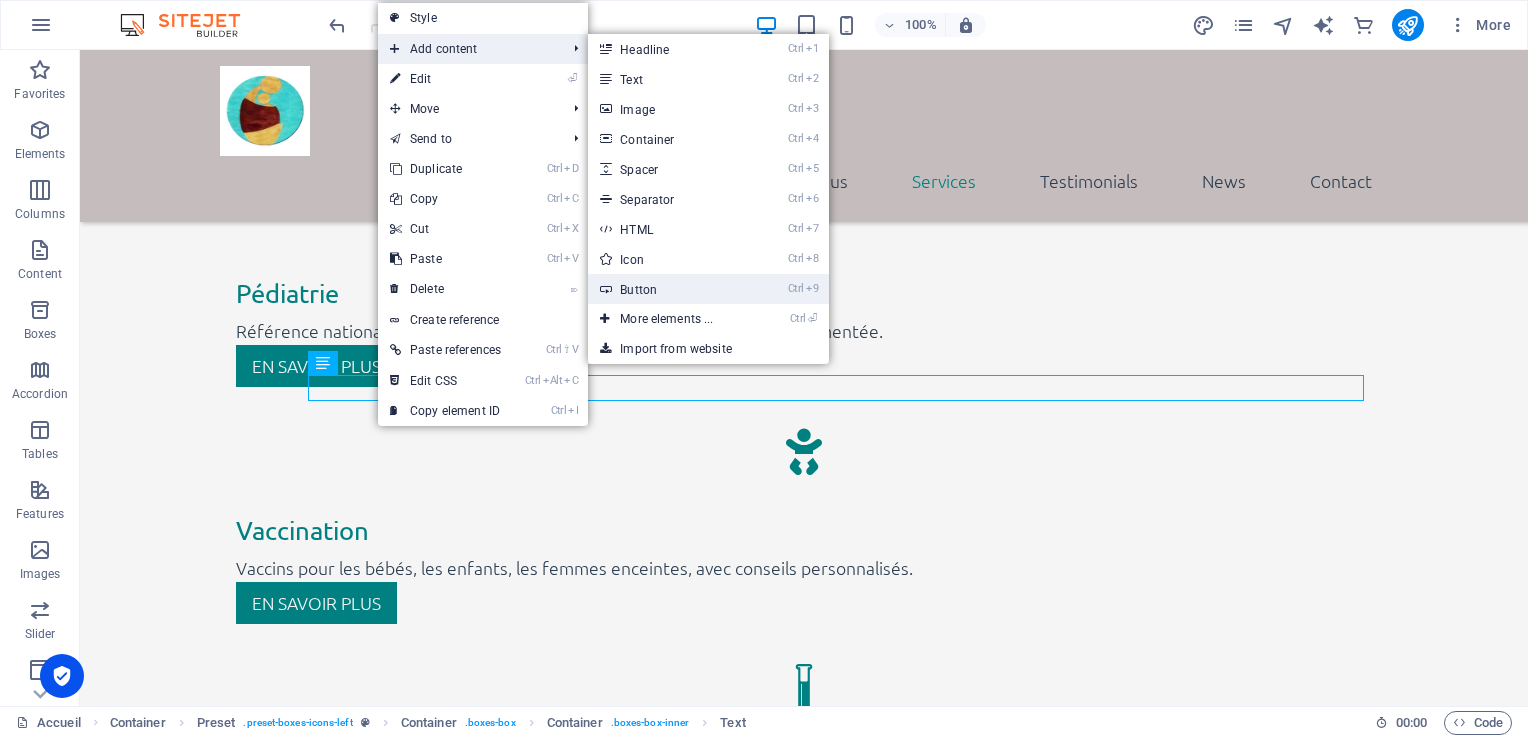 click on "Ctrl 9  Button" at bounding box center [670, 289] 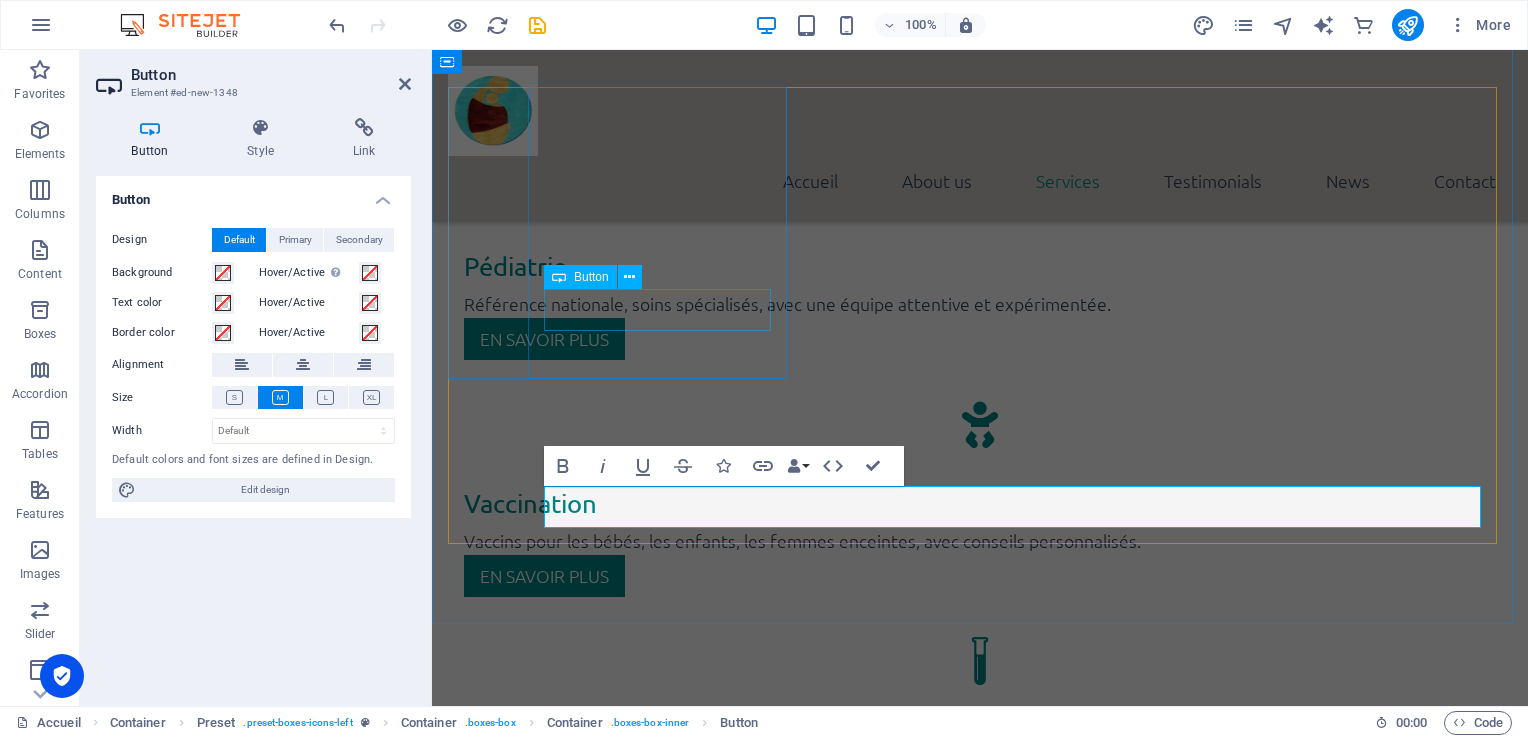 type 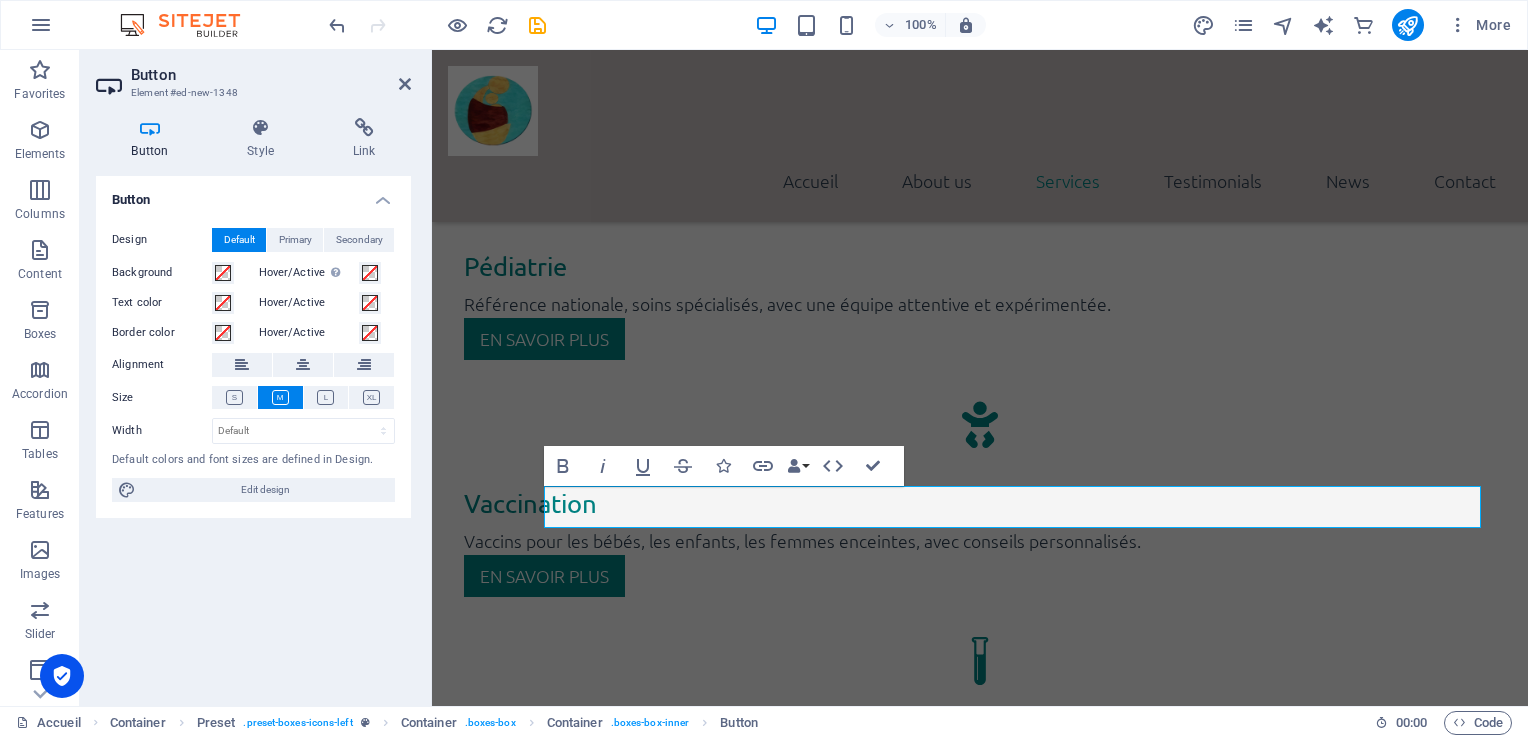click on "Button Design Default Primary Secondary Background Hover/Active Switch to preview mode to test the active/hover state Text color Hover/Active Border color Hover/Active Alignment Size Width Default px rem % em vh vw Default colors and font sizes are defined in Design. Edit design" at bounding box center (253, 433) 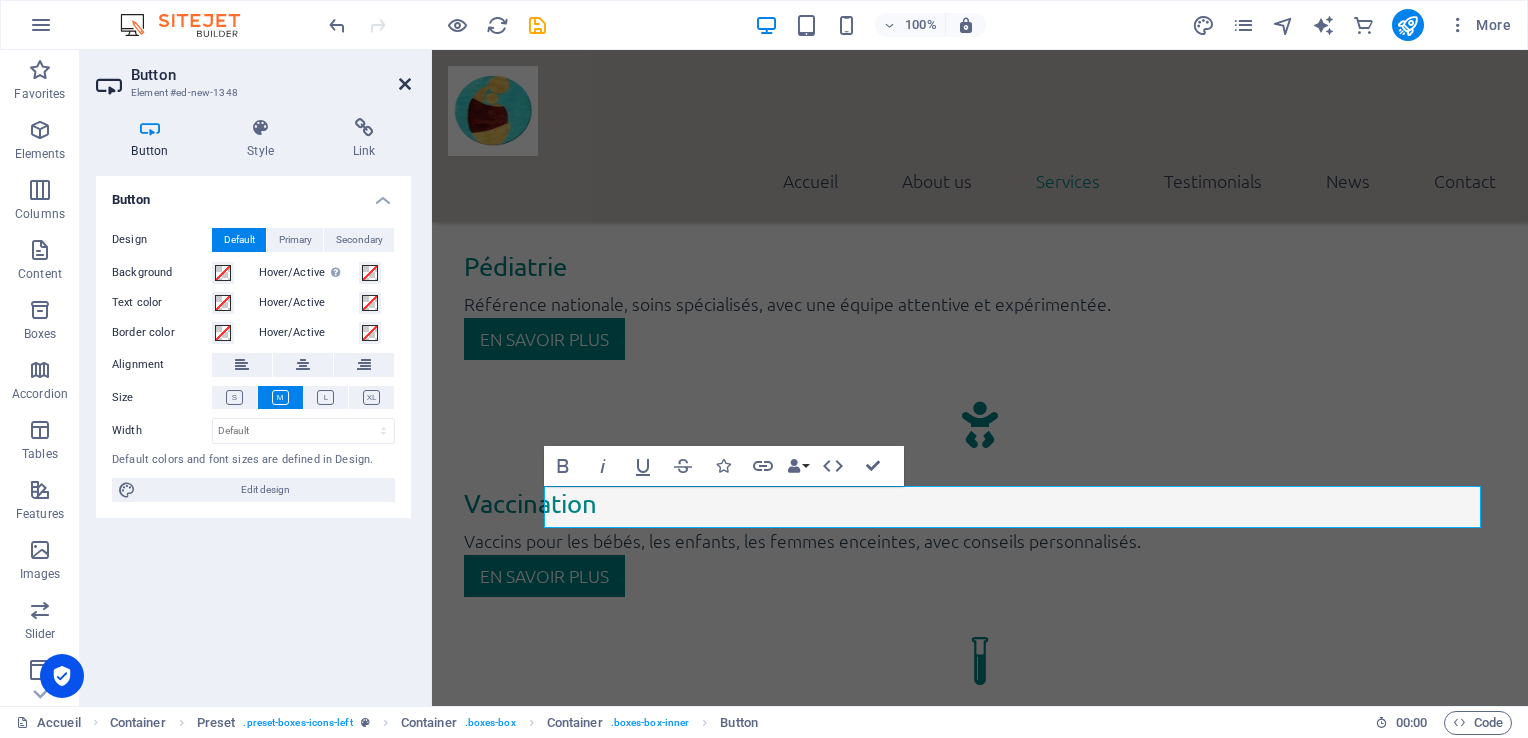 click at bounding box center (405, 84) 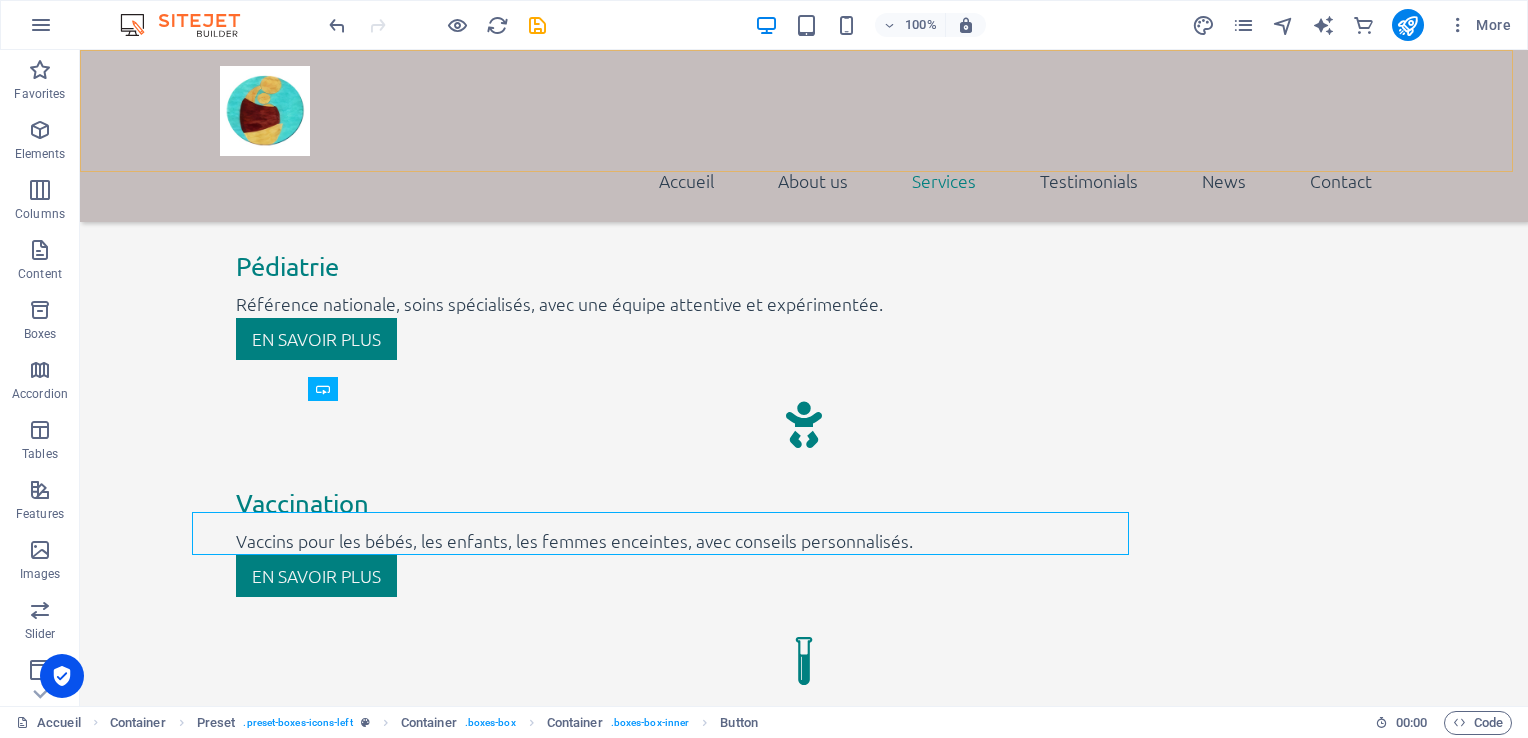 scroll, scrollTop: 2749, scrollLeft: 0, axis: vertical 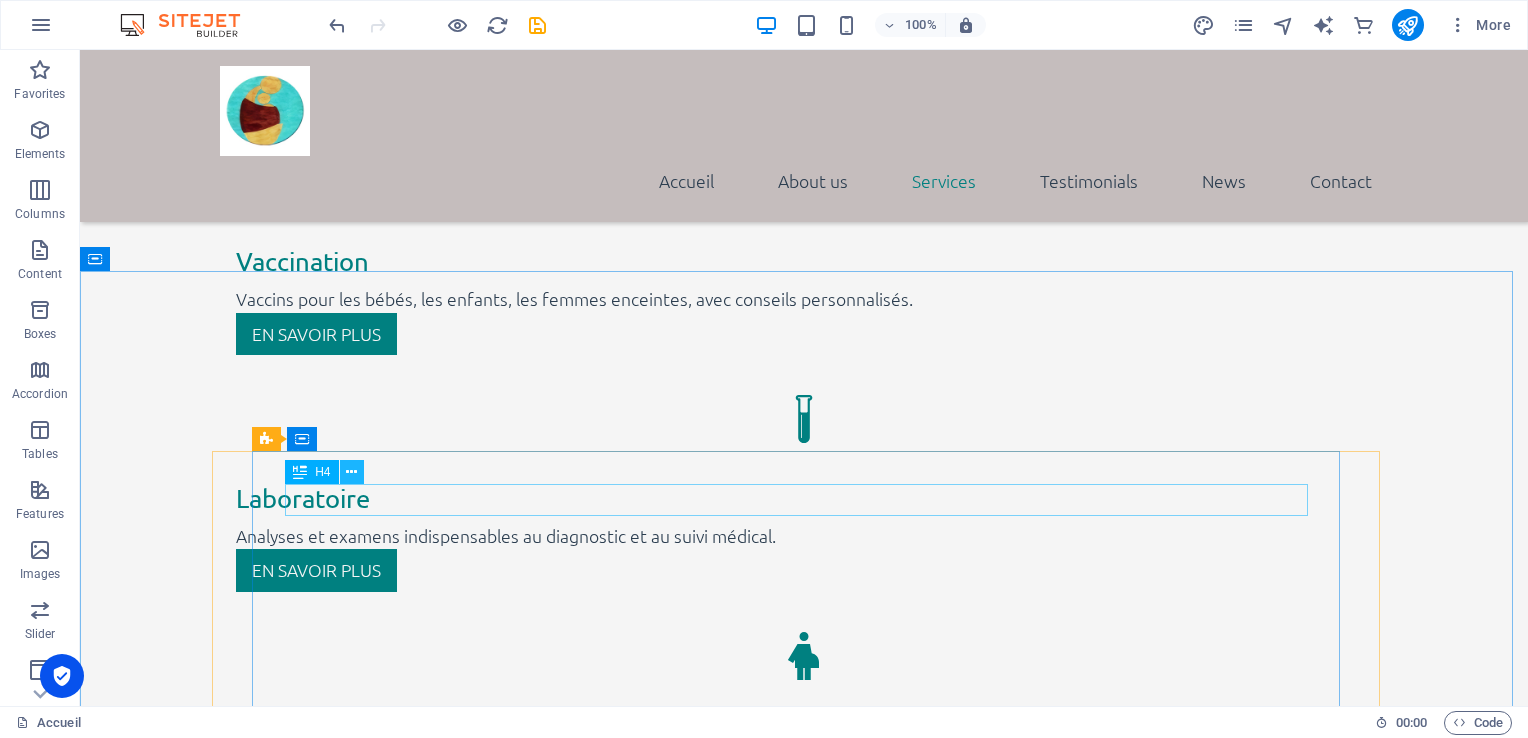click at bounding box center (351, 472) 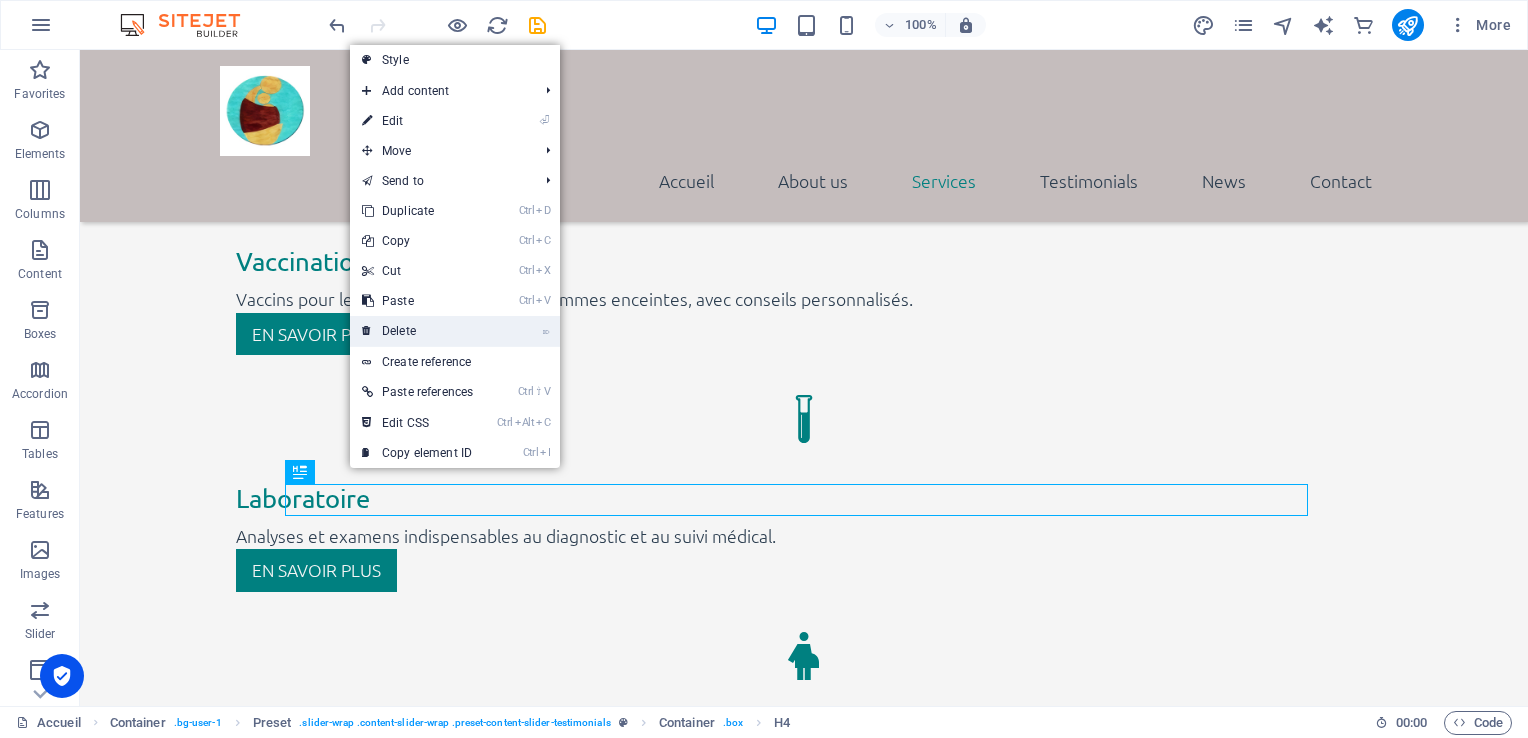 click on "⌦  Delete" at bounding box center (417, 331) 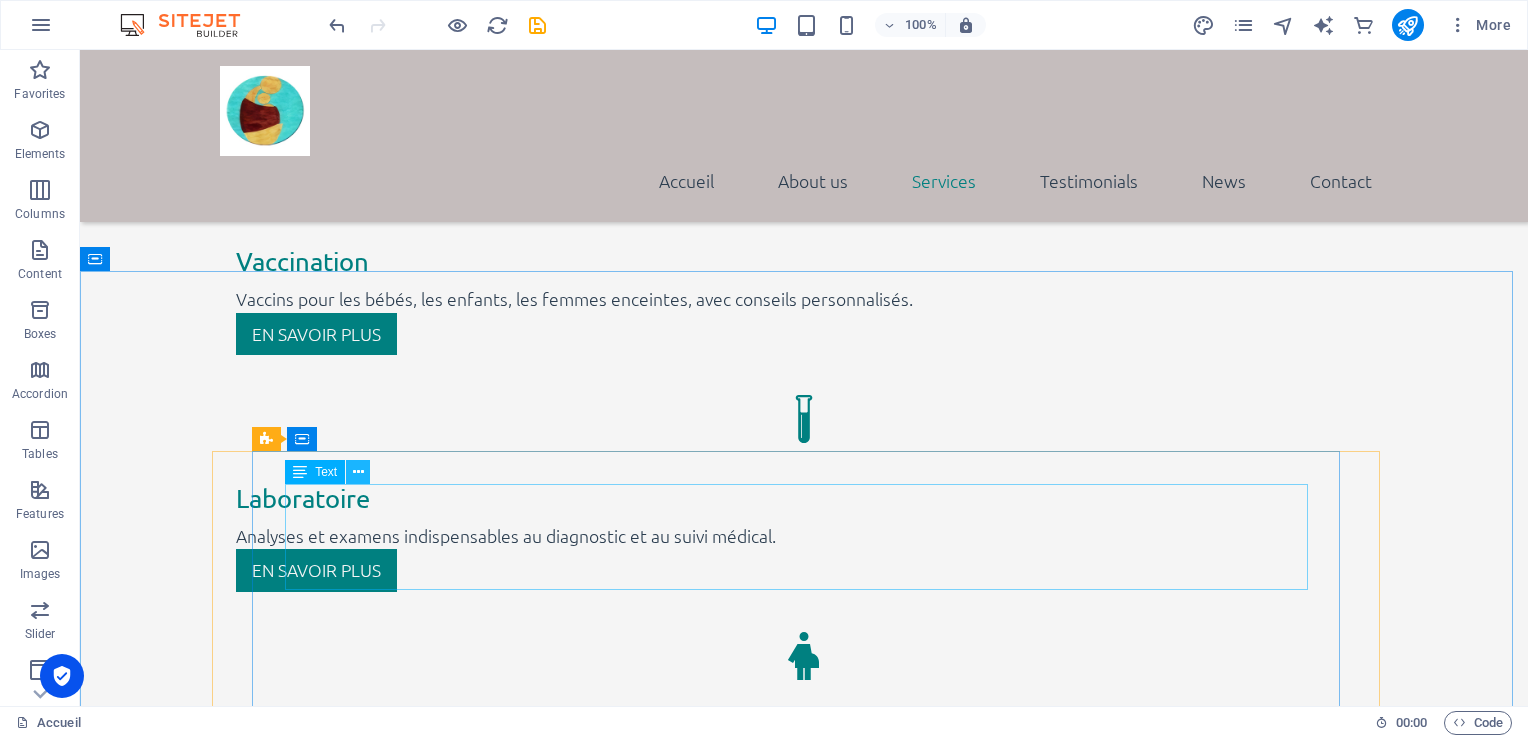 click at bounding box center [358, 472] 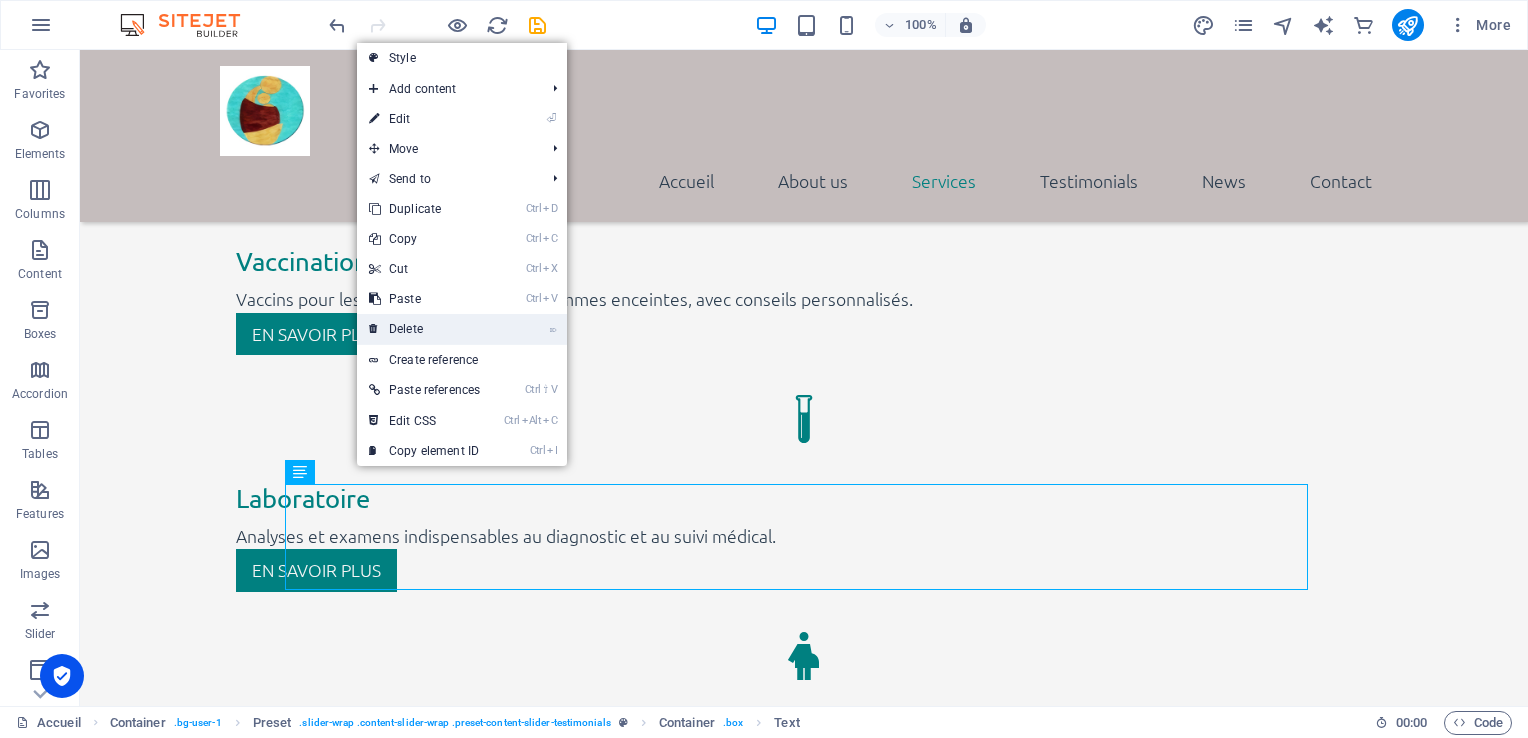 click on "⌦  Delete" at bounding box center [424, 329] 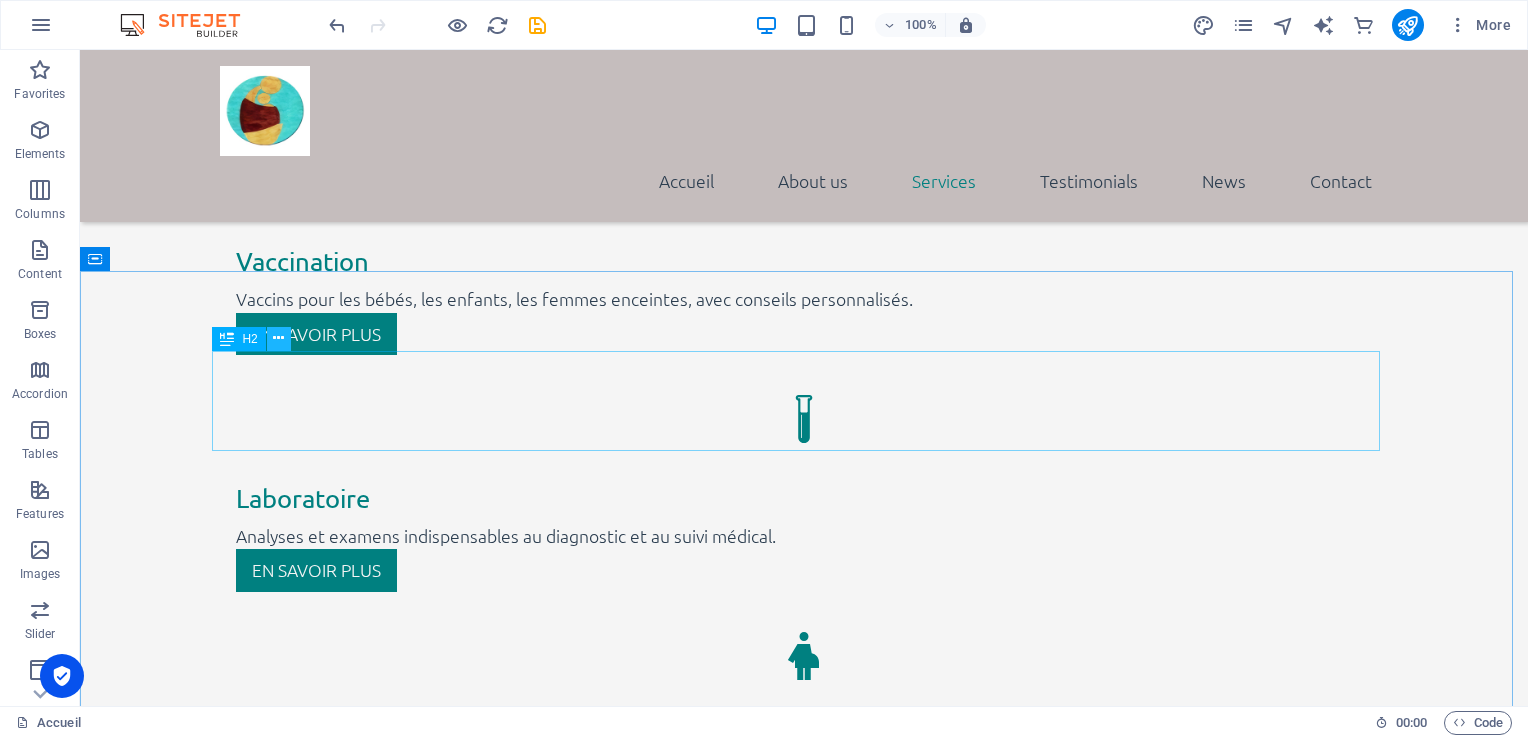 click at bounding box center [278, 338] 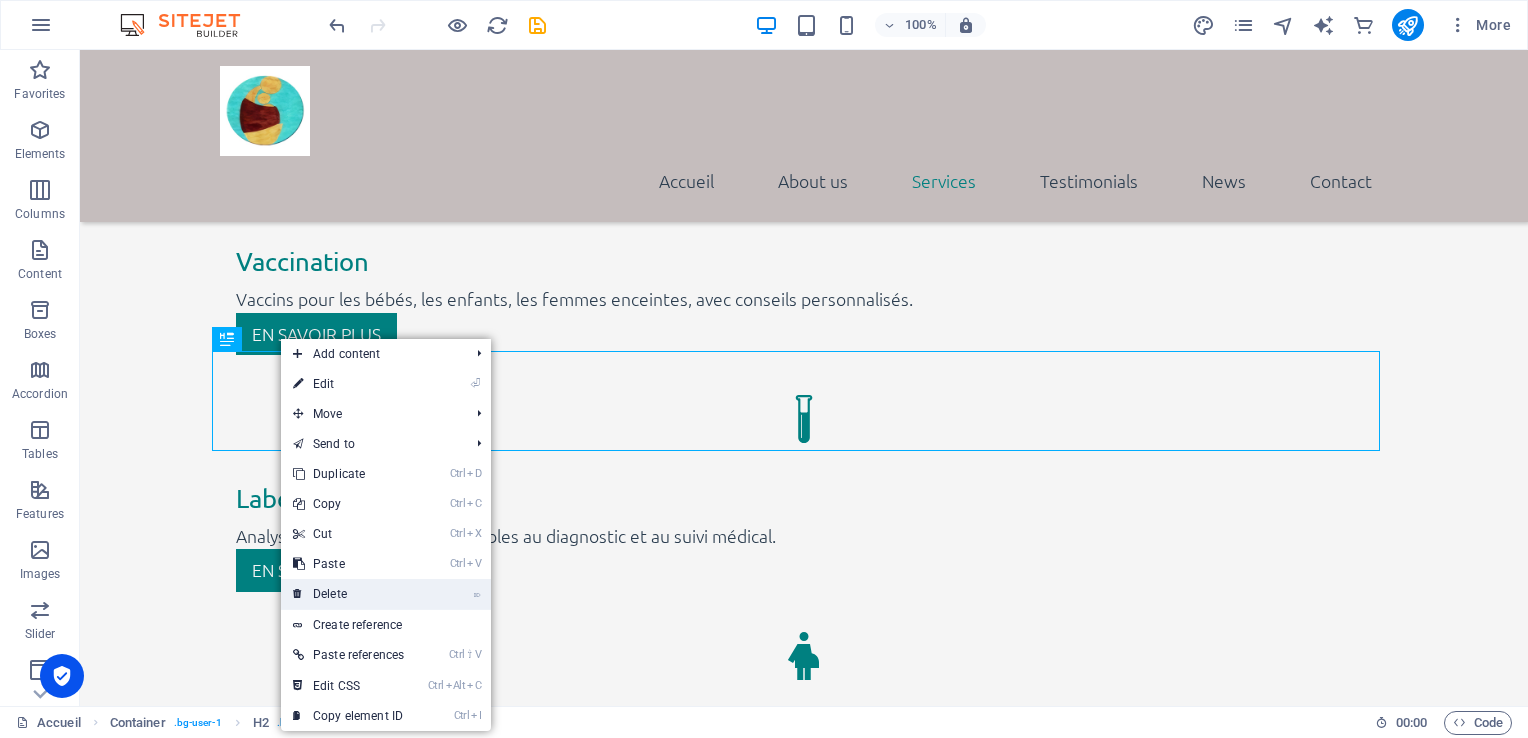 click on "⌦  Delete" at bounding box center [348, 594] 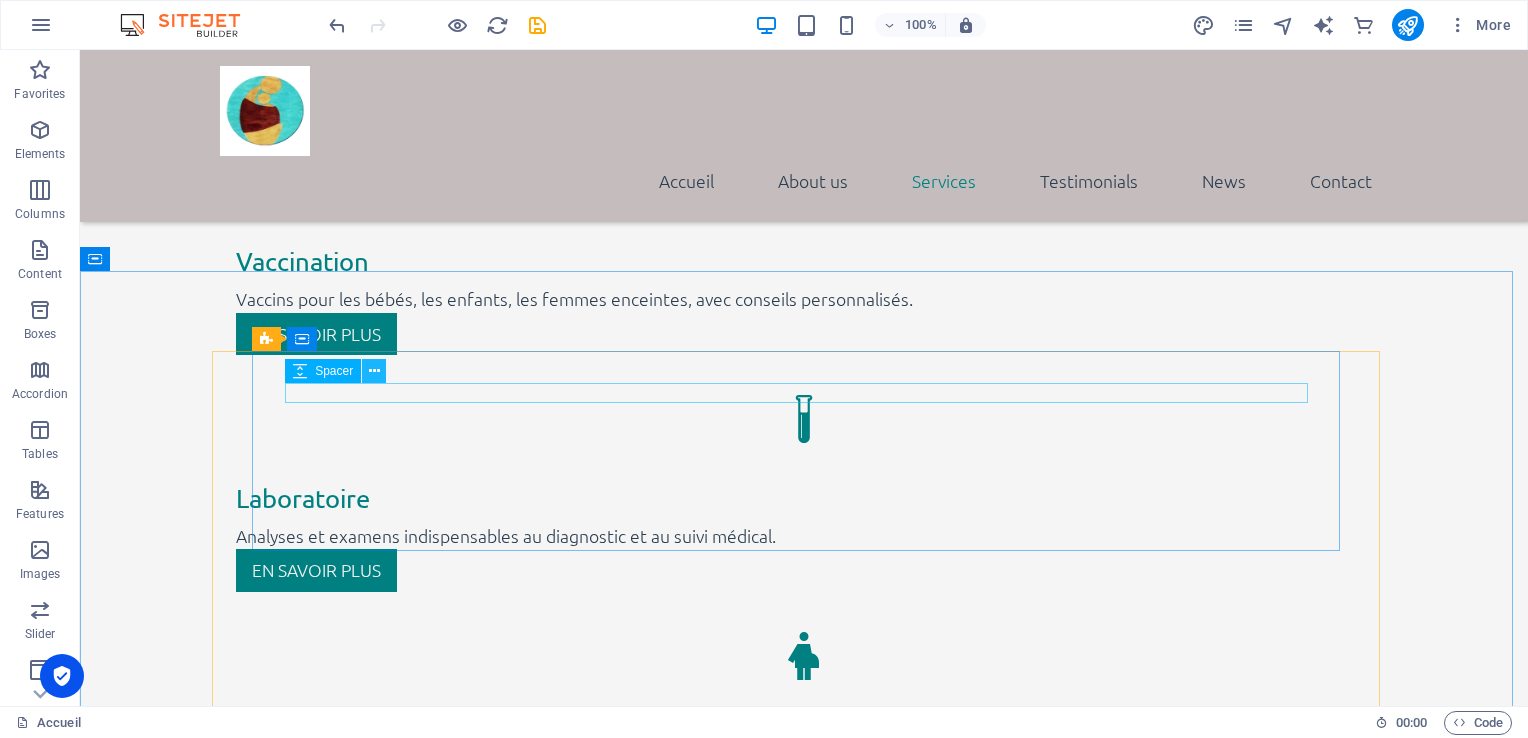 click at bounding box center (374, 371) 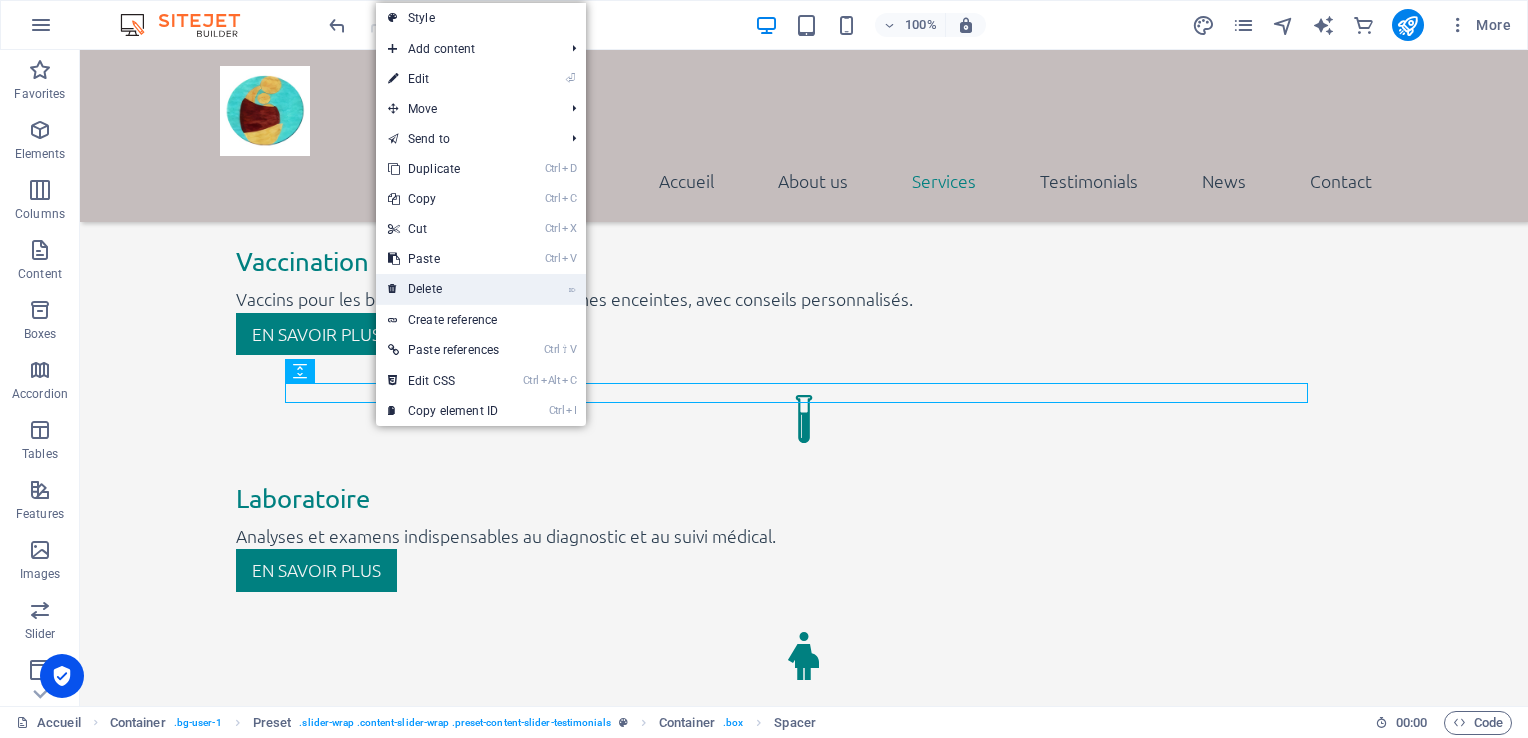 click on "⌦  Delete" at bounding box center [443, 289] 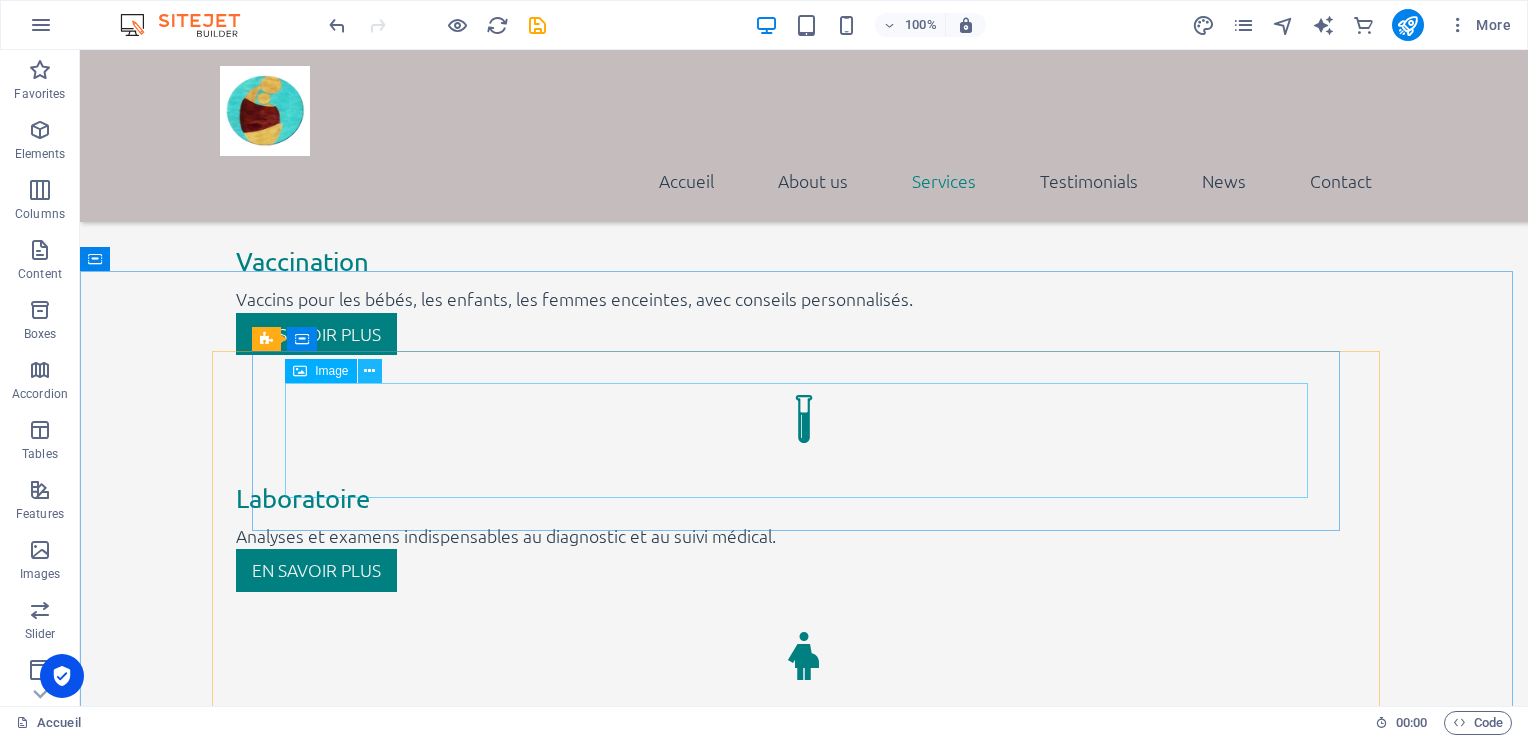 click at bounding box center (369, 371) 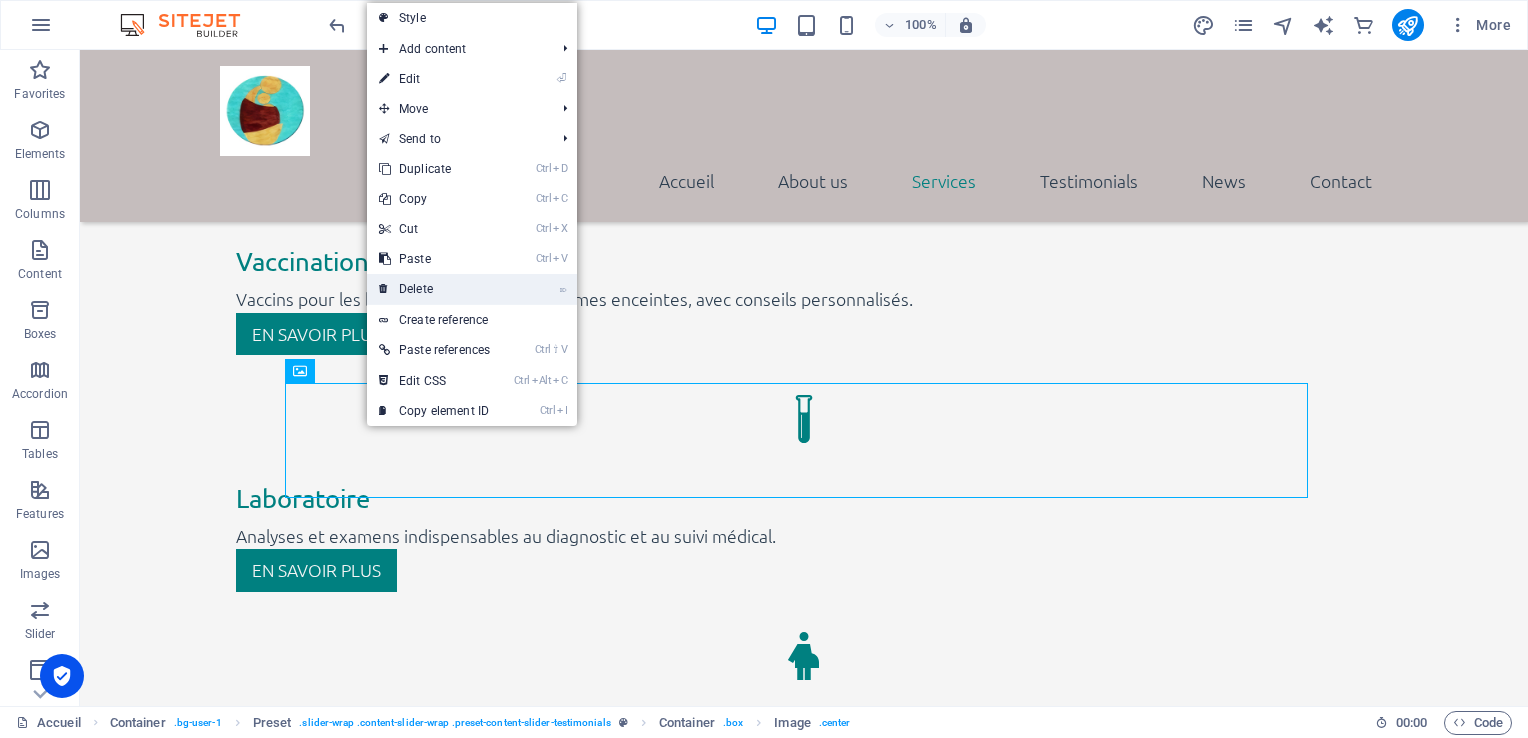 click on "⌦  Delete" at bounding box center (434, 289) 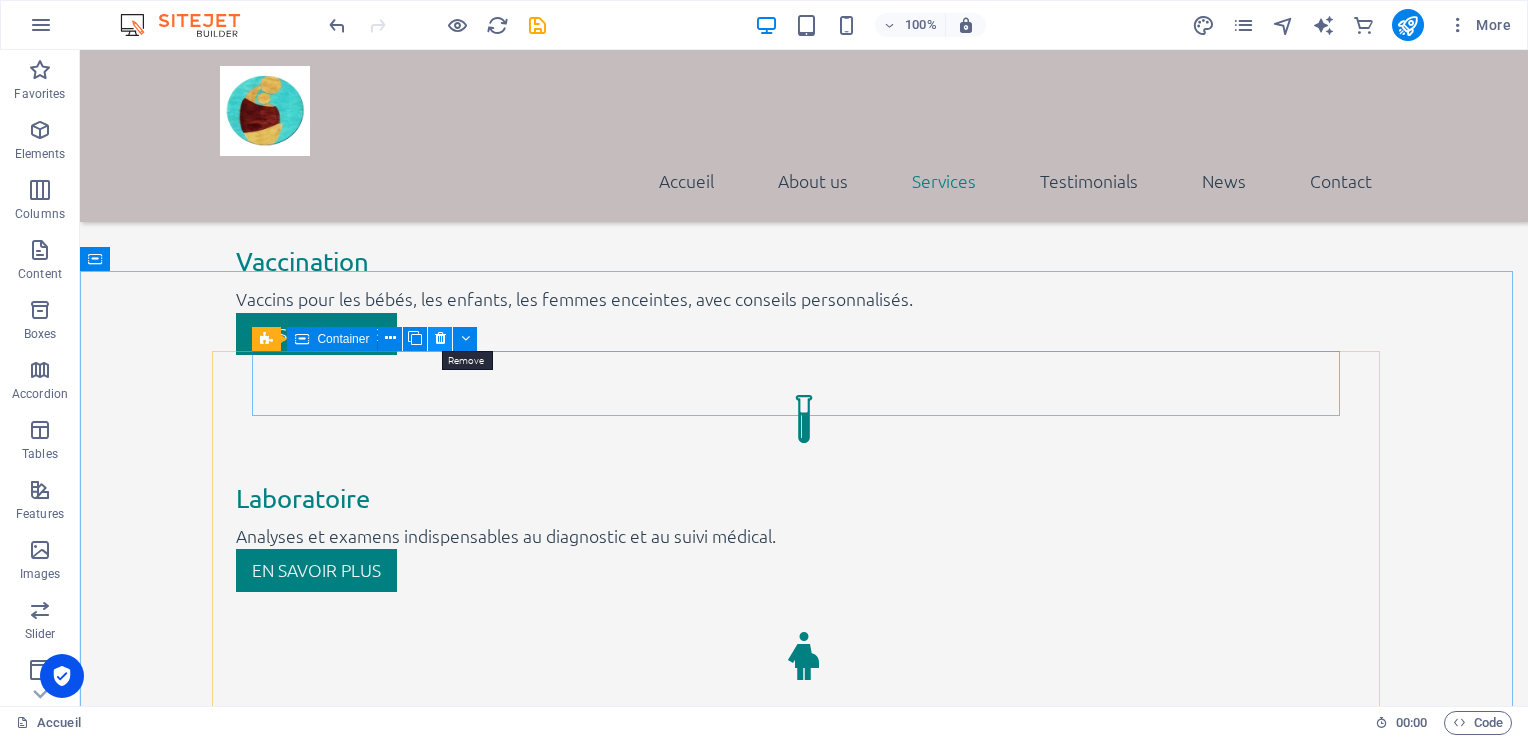 click at bounding box center [440, 338] 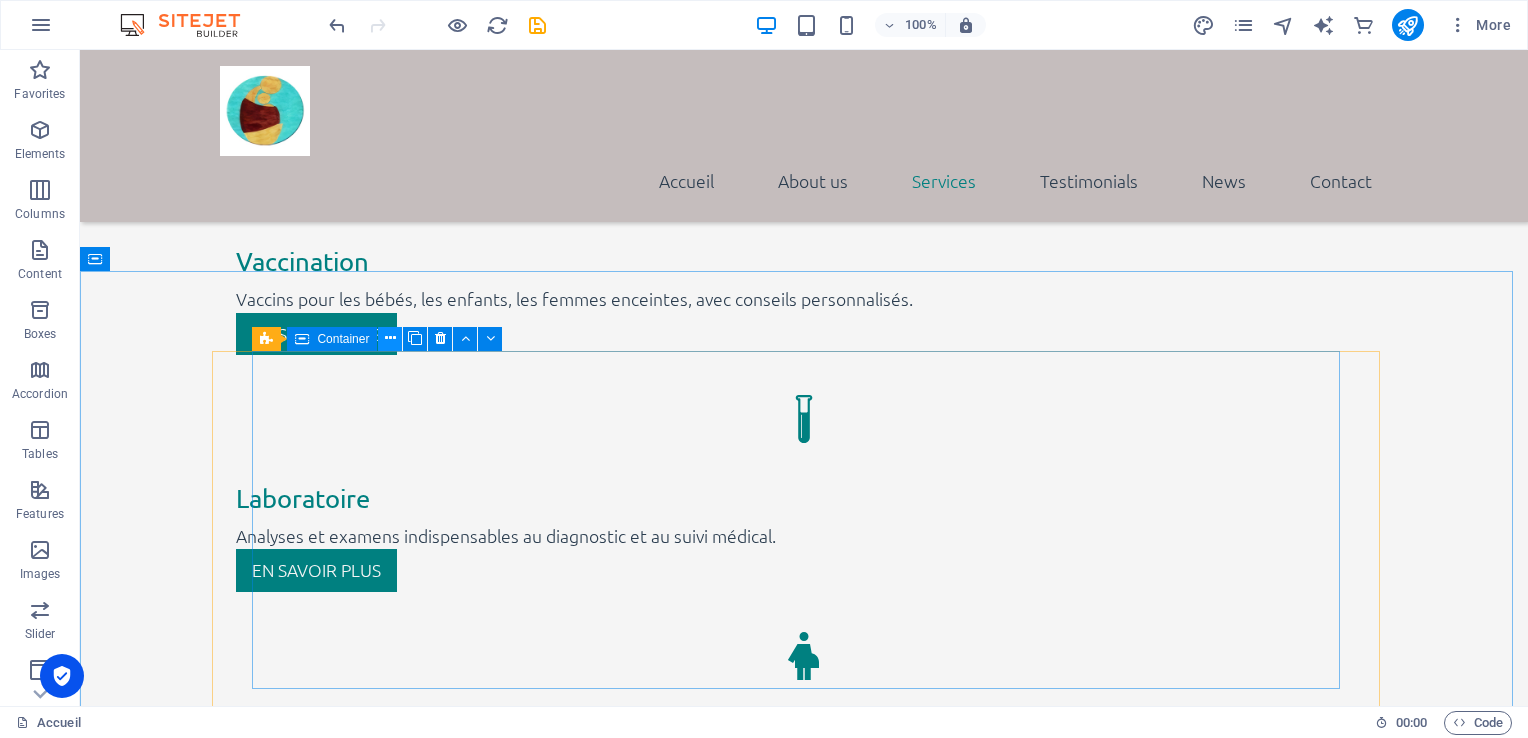 click at bounding box center (390, 338) 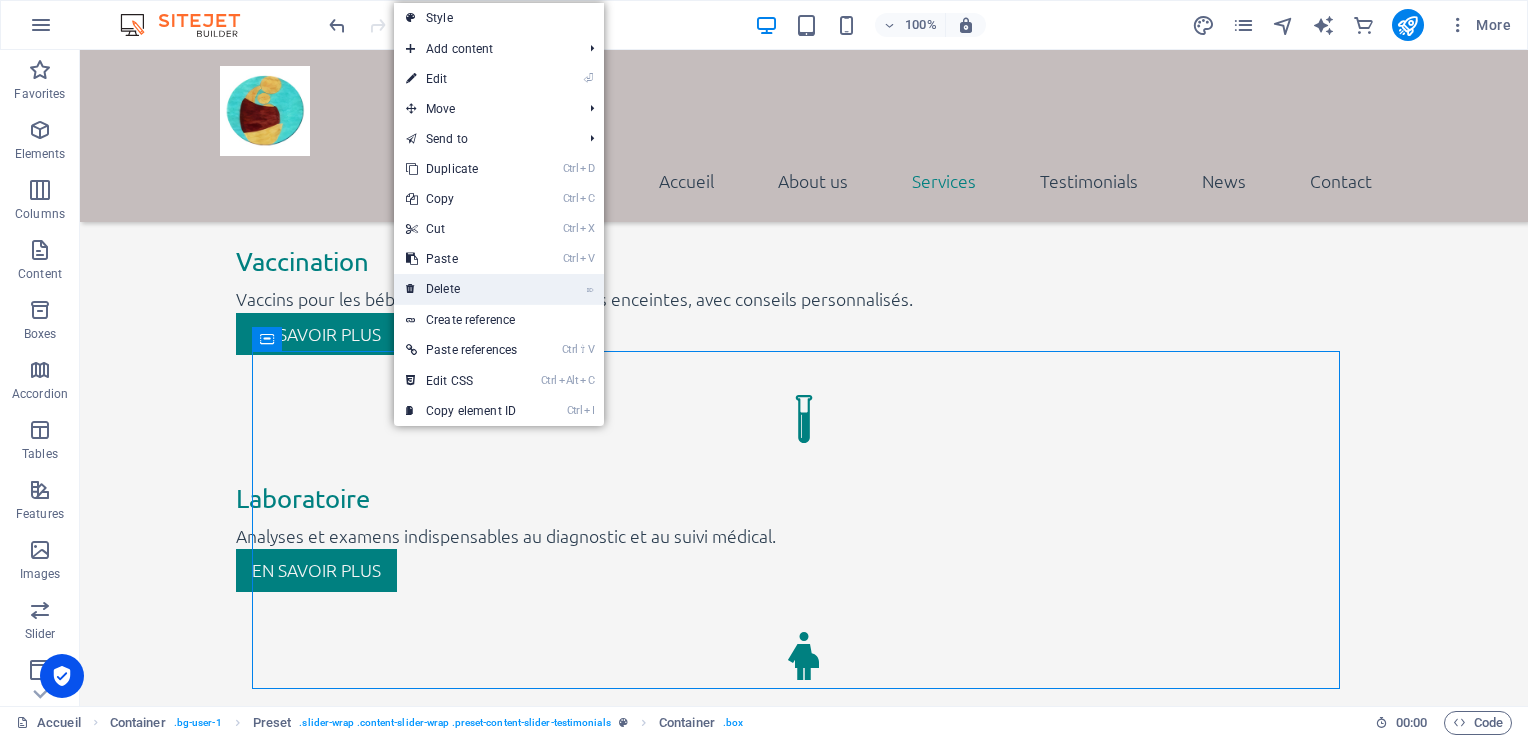 click on "⌦  Delete" at bounding box center (461, 289) 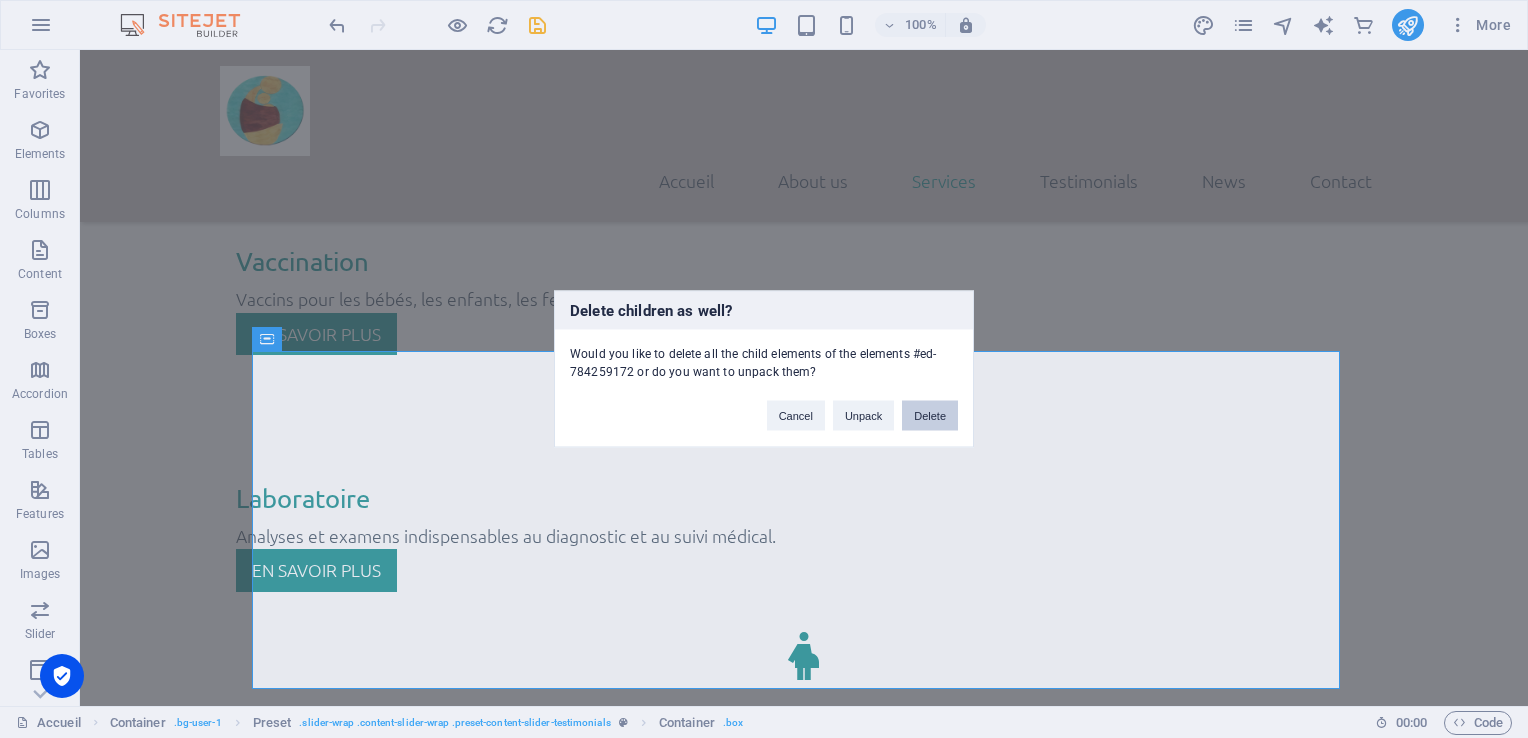 click on "Delete" at bounding box center (930, 416) 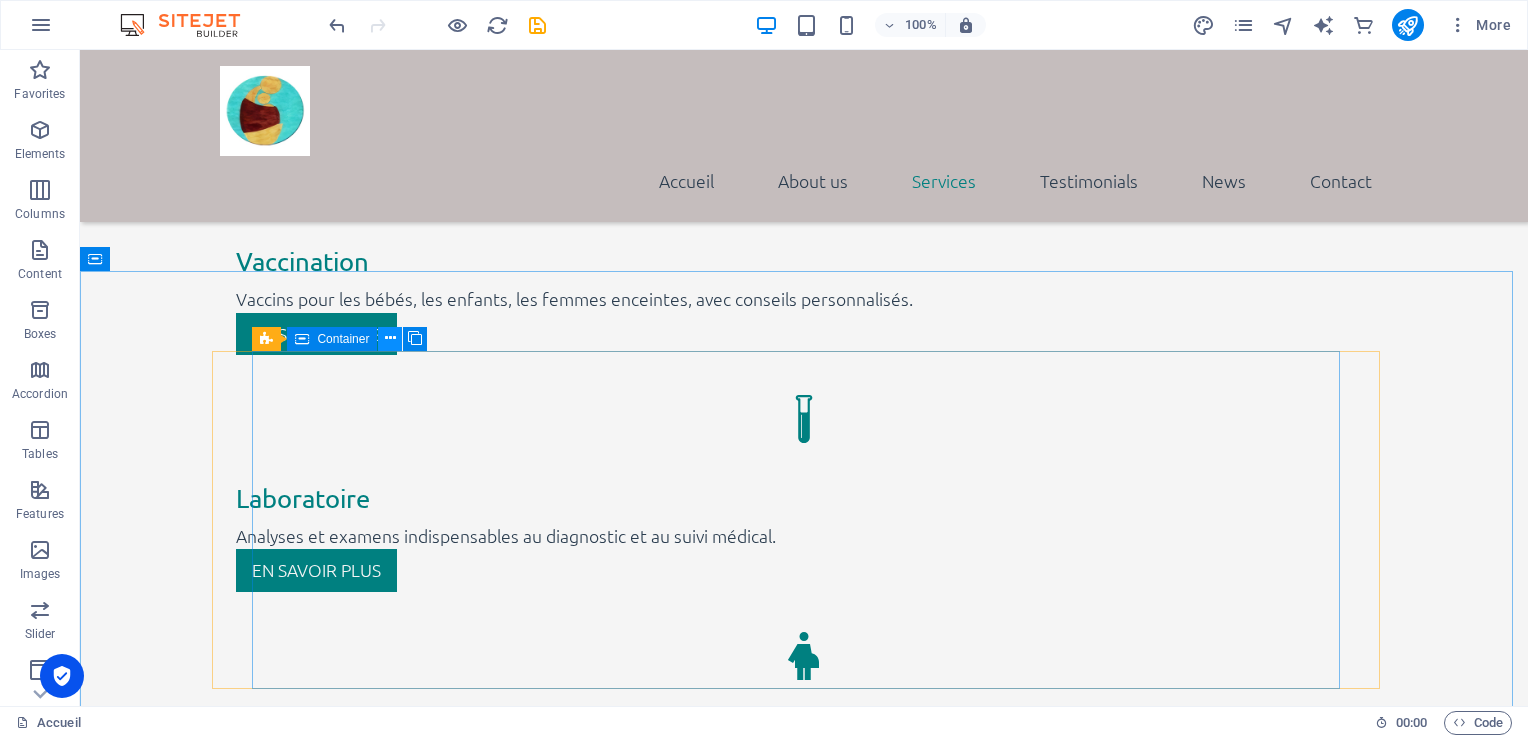 click at bounding box center [390, 338] 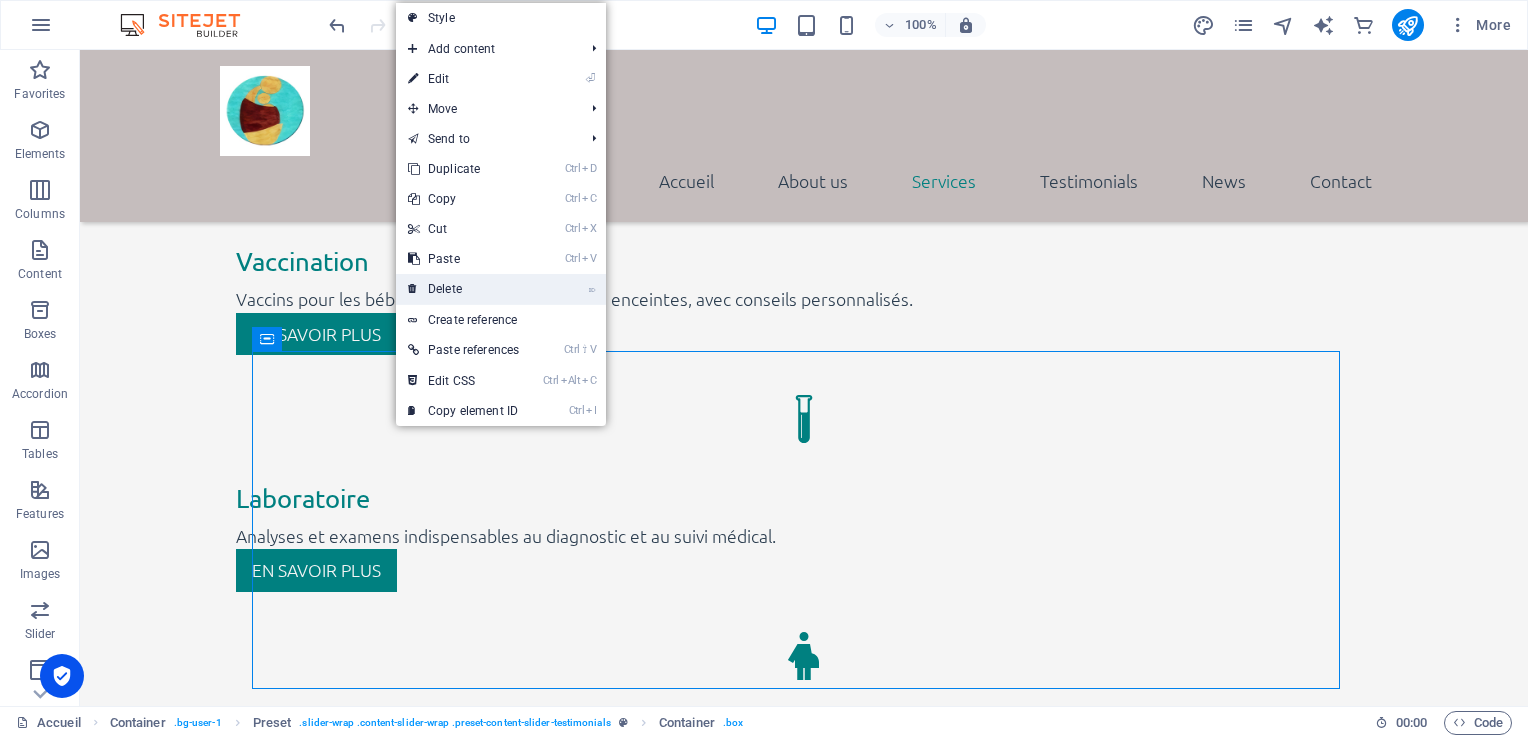 click on "⌦  Delete" at bounding box center [463, 289] 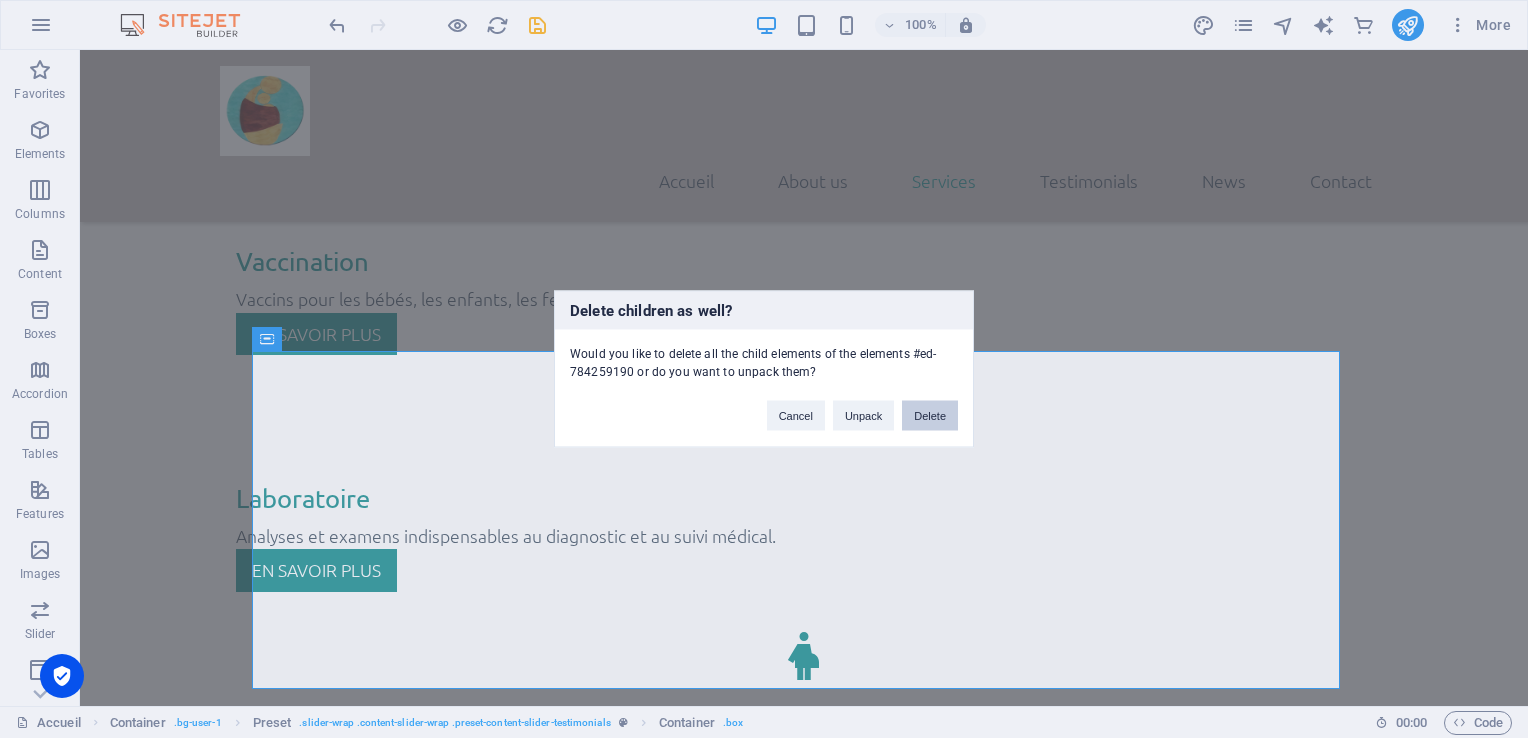 click on "Delete" at bounding box center (930, 416) 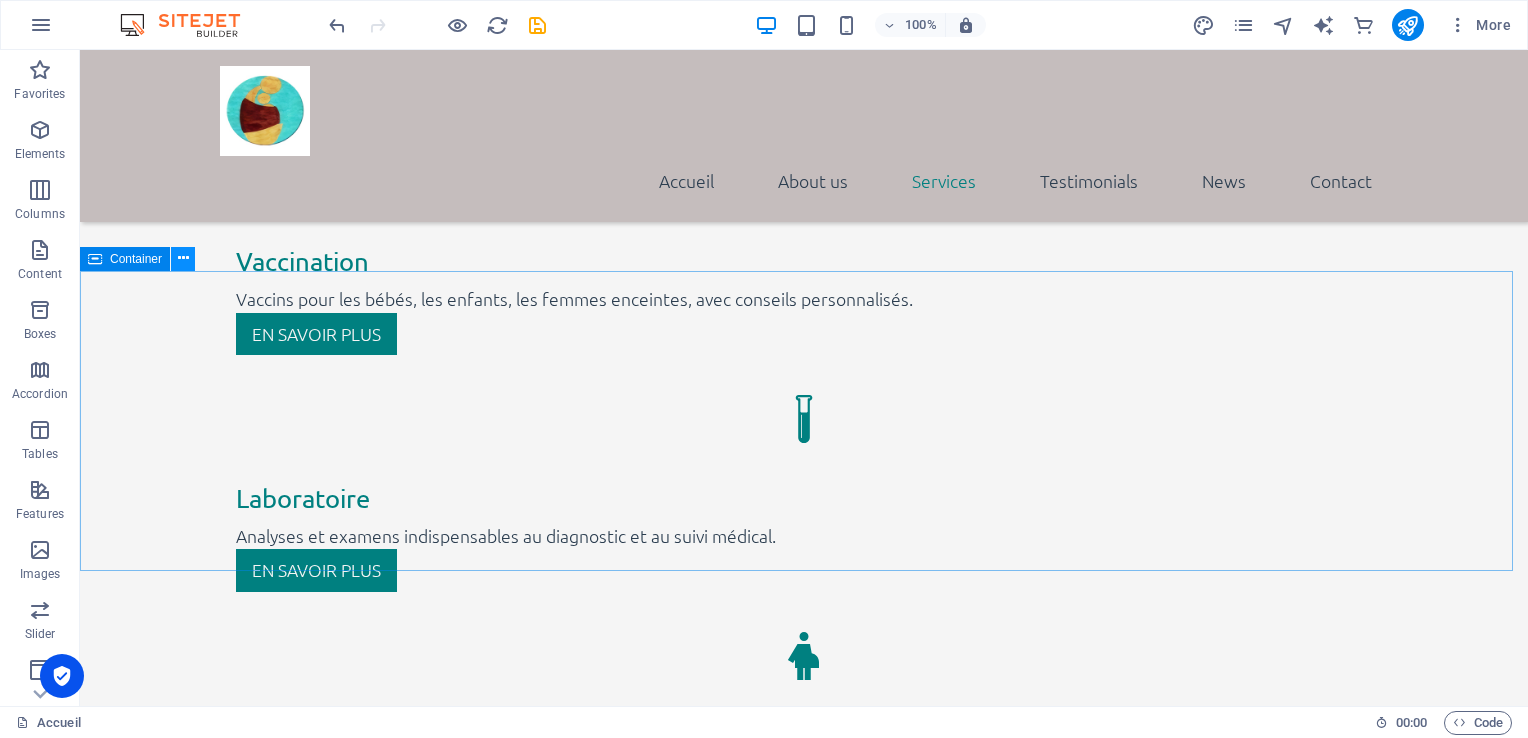 click at bounding box center (183, 258) 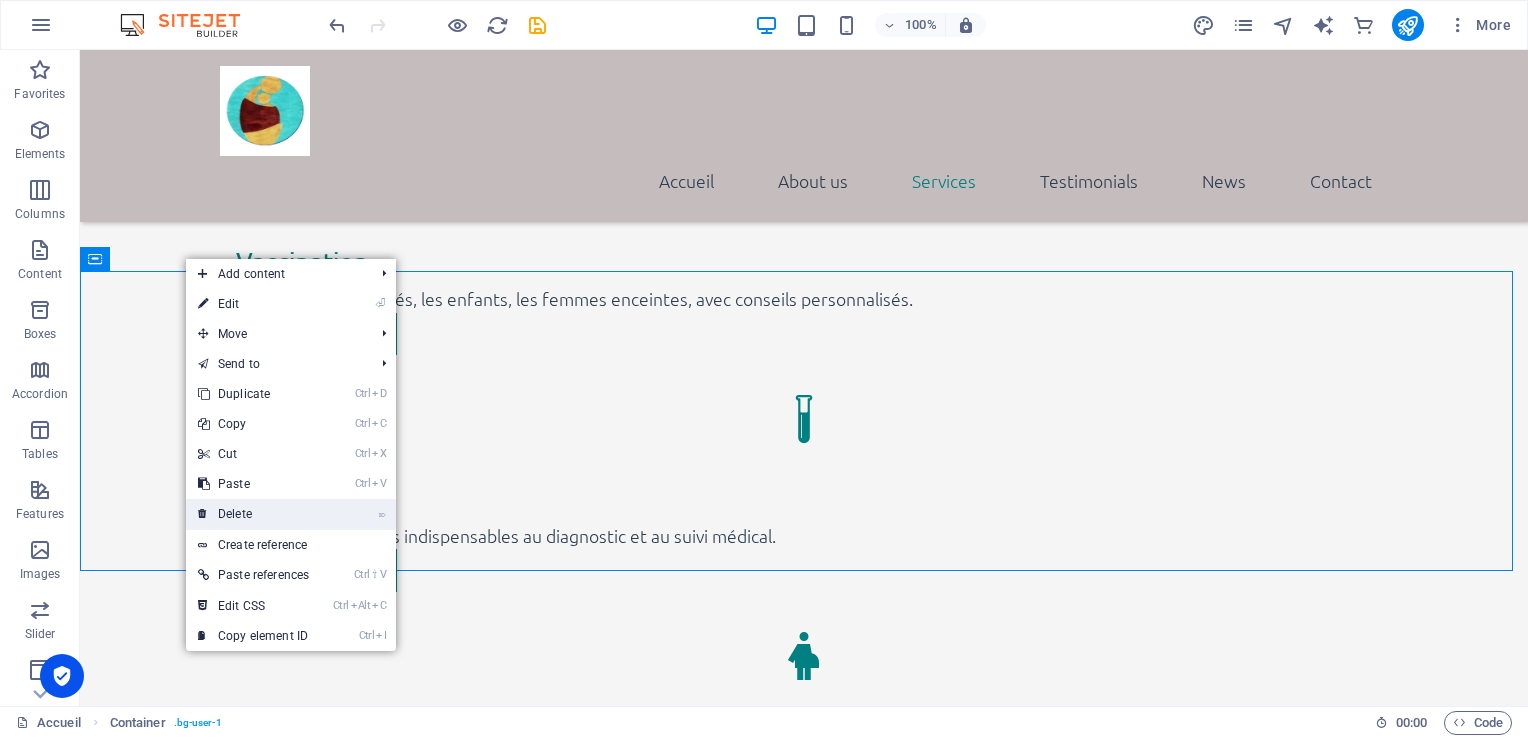 click on "⌦  Delete" at bounding box center (253, 514) 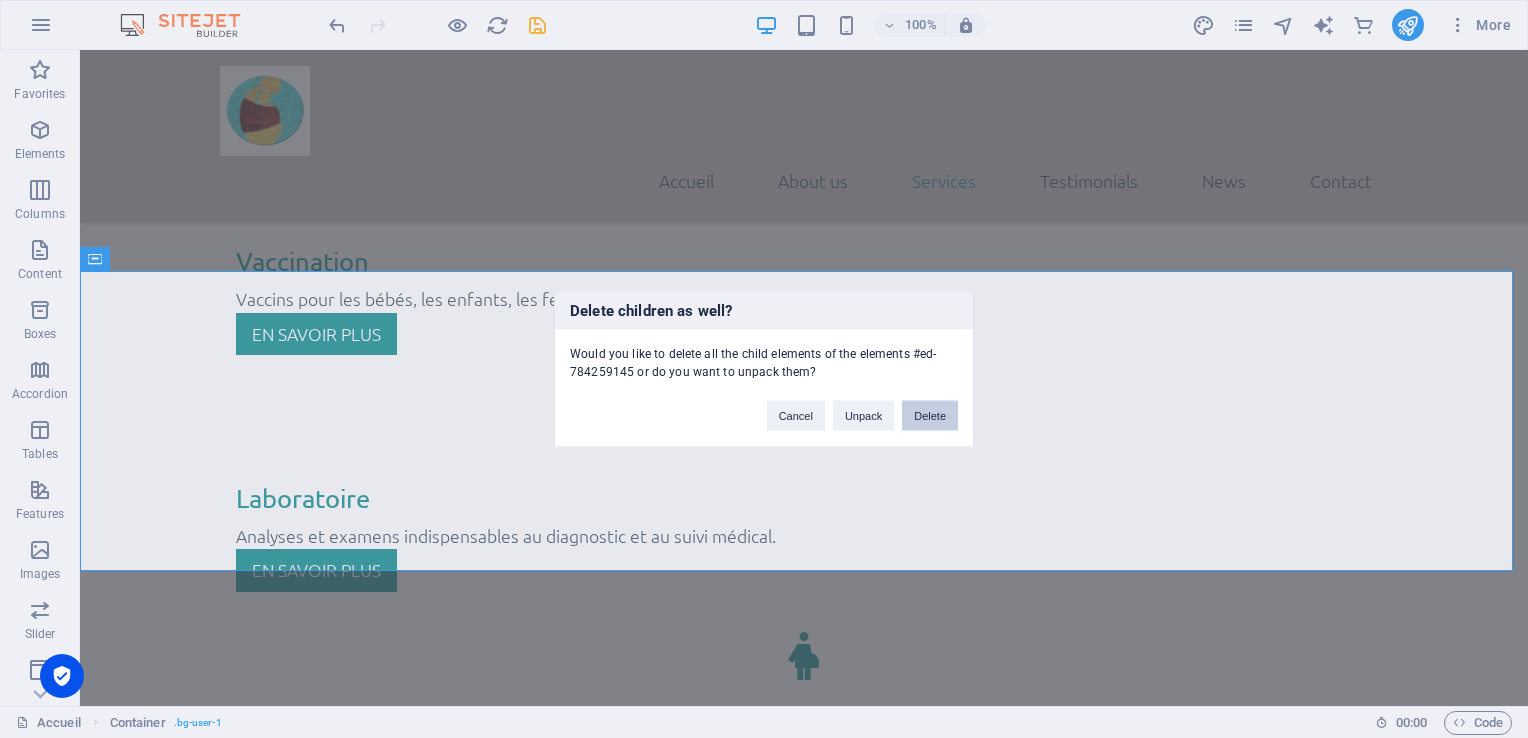 click on "Delete" at bounding box center (930, 416) 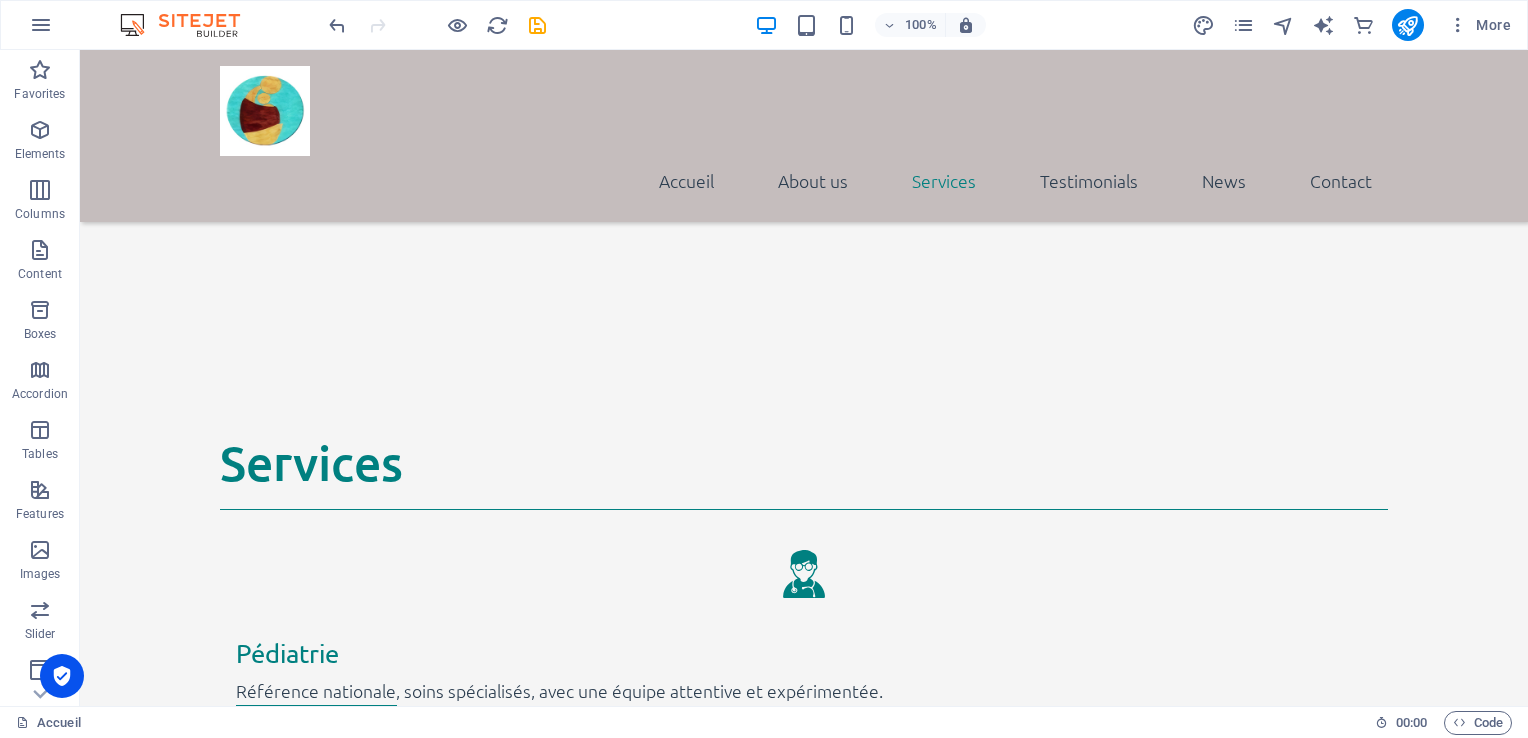scroll, scrollTop: 2417, scrollLeft: 0, axis: vertical 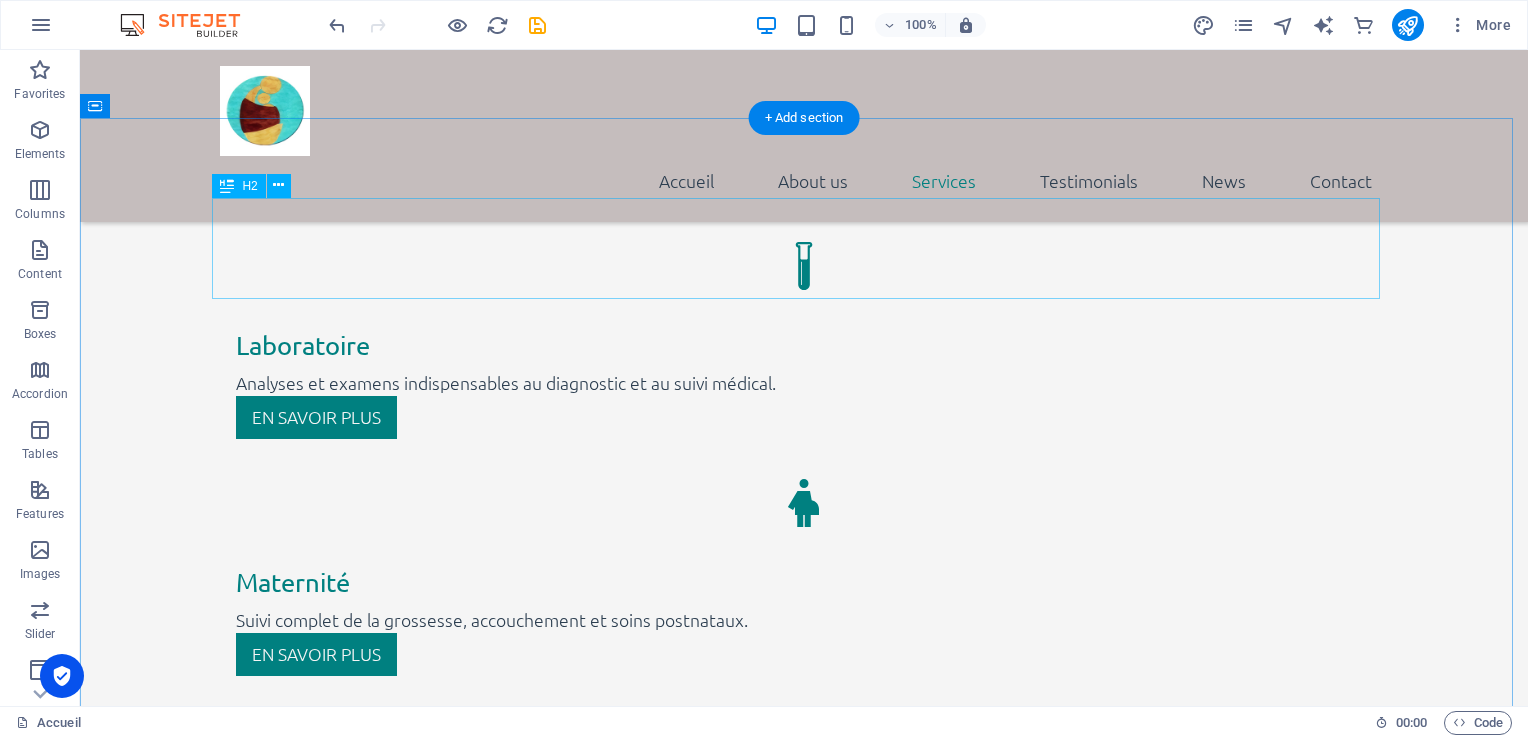 click on "News" at bounding box center [804, 2302] 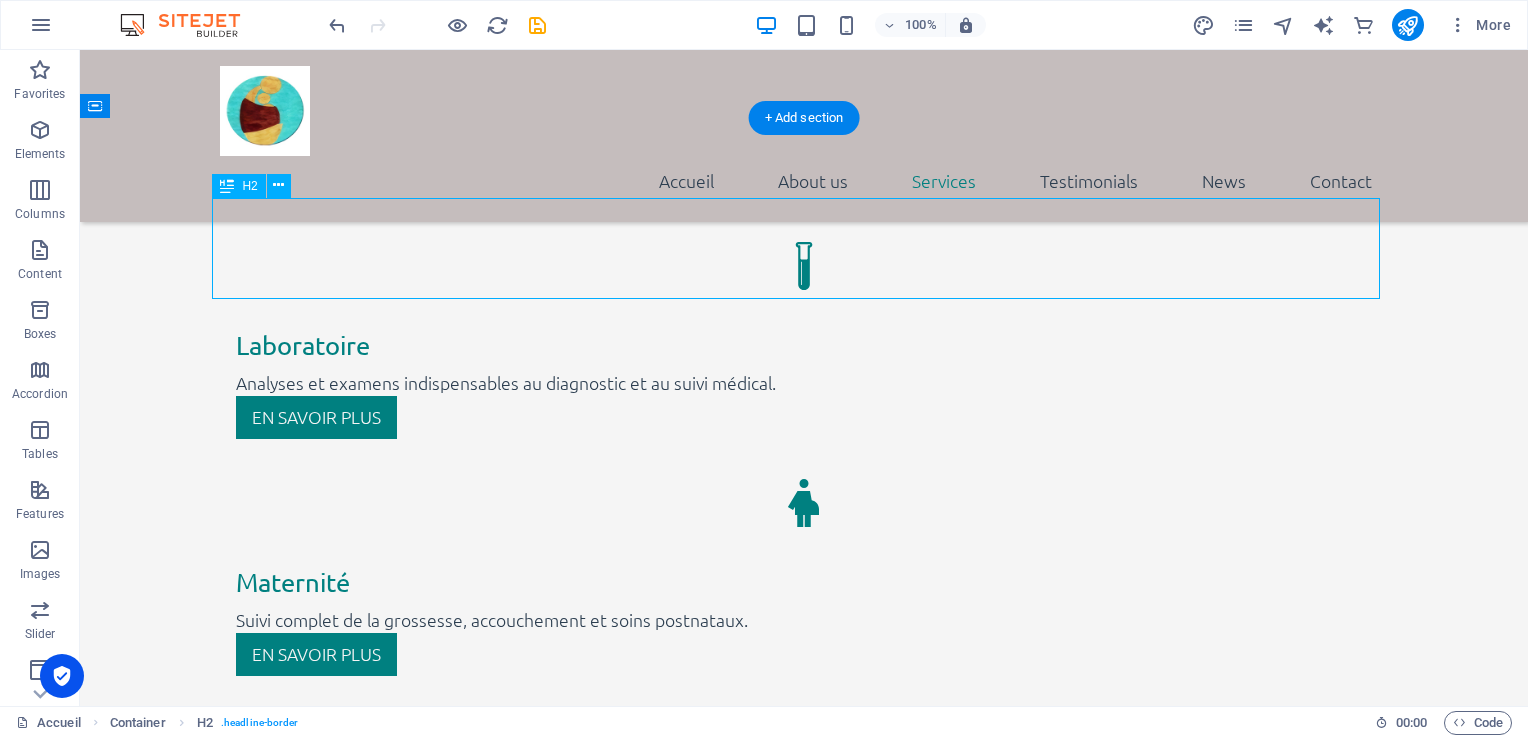 click on "News" at bounding box center (804, 2302) 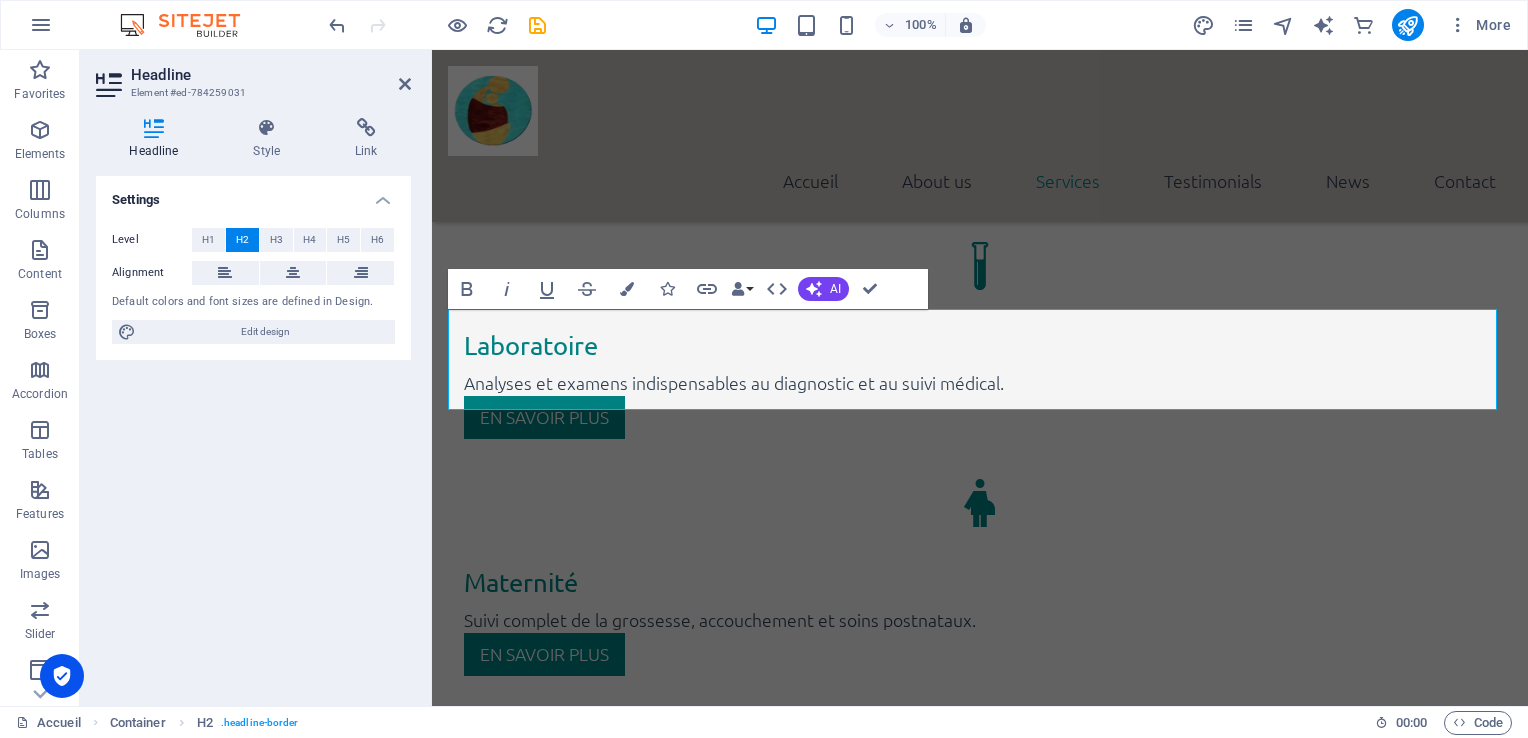 click on "H5" at bounding box center (343, 240) 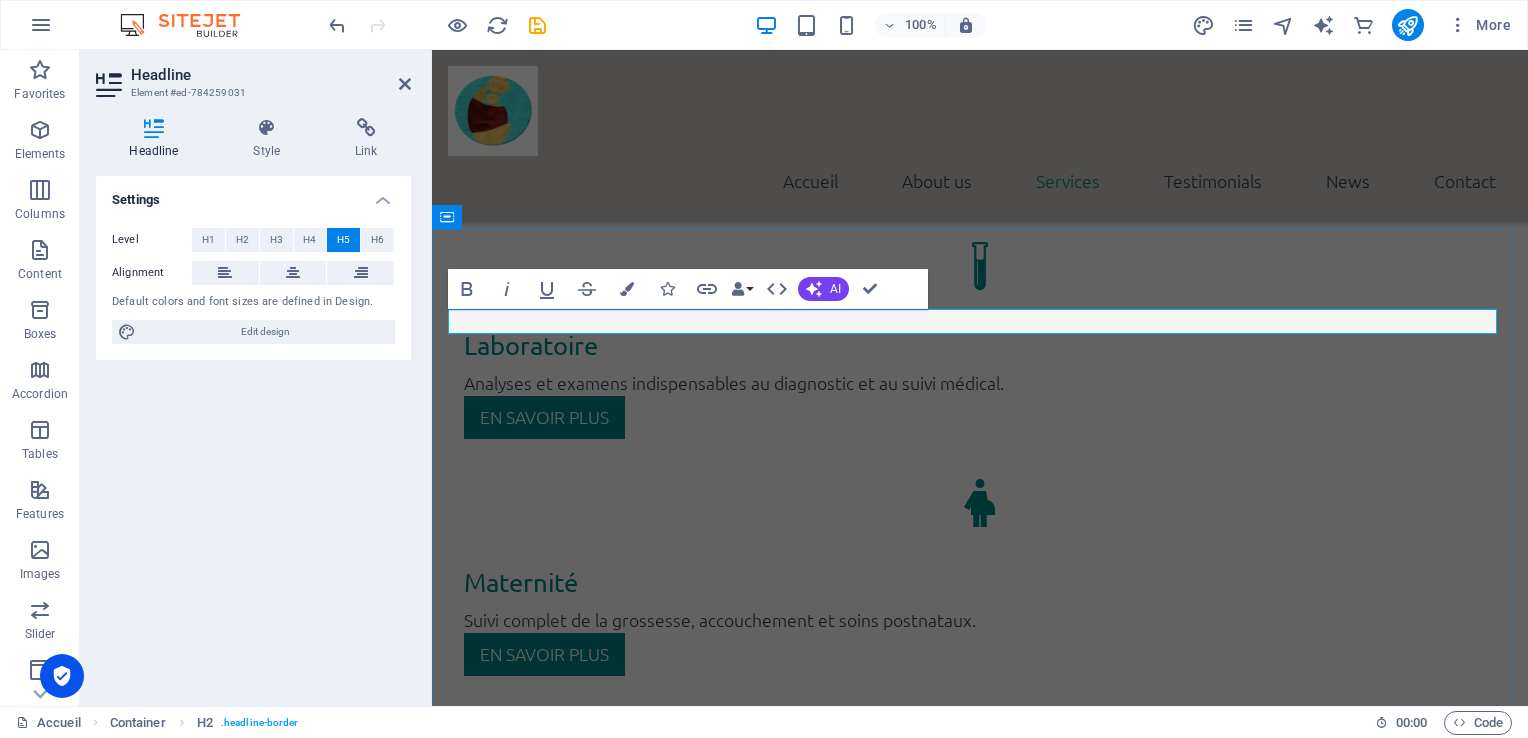 click on "News" at bounding box center (980, 2276) 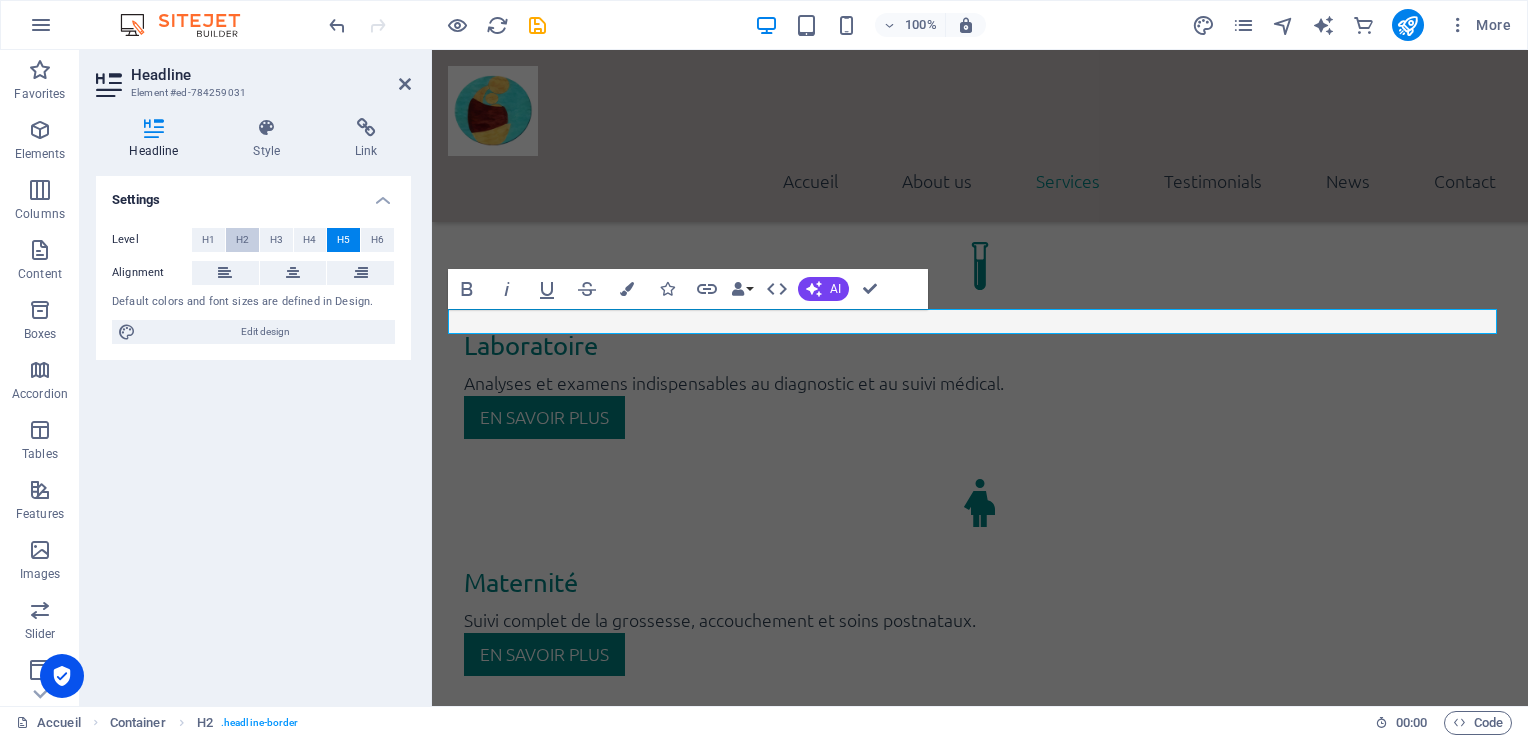click on "H2" at bounding box center [242, 240] 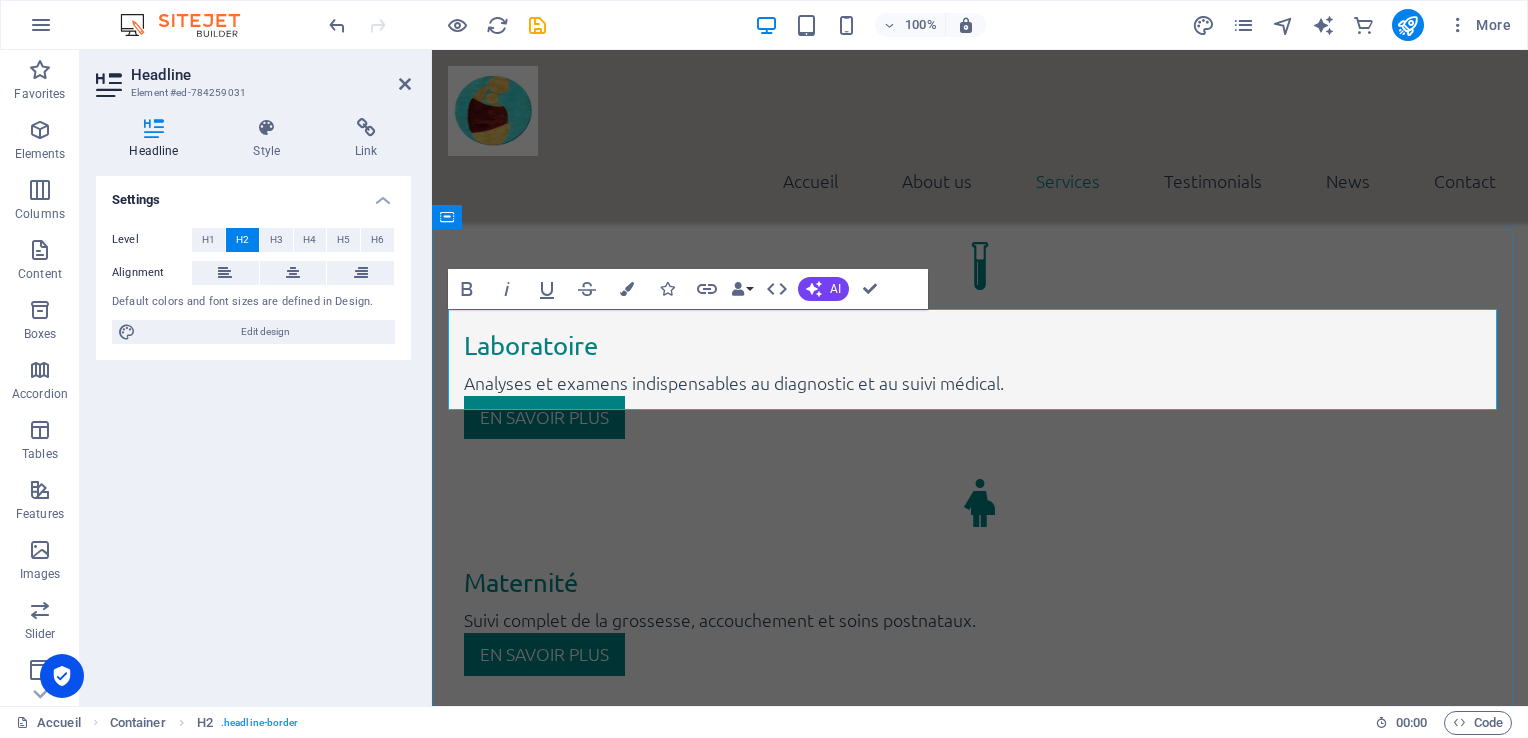 click on "News" at bounding box center [980, 2302] 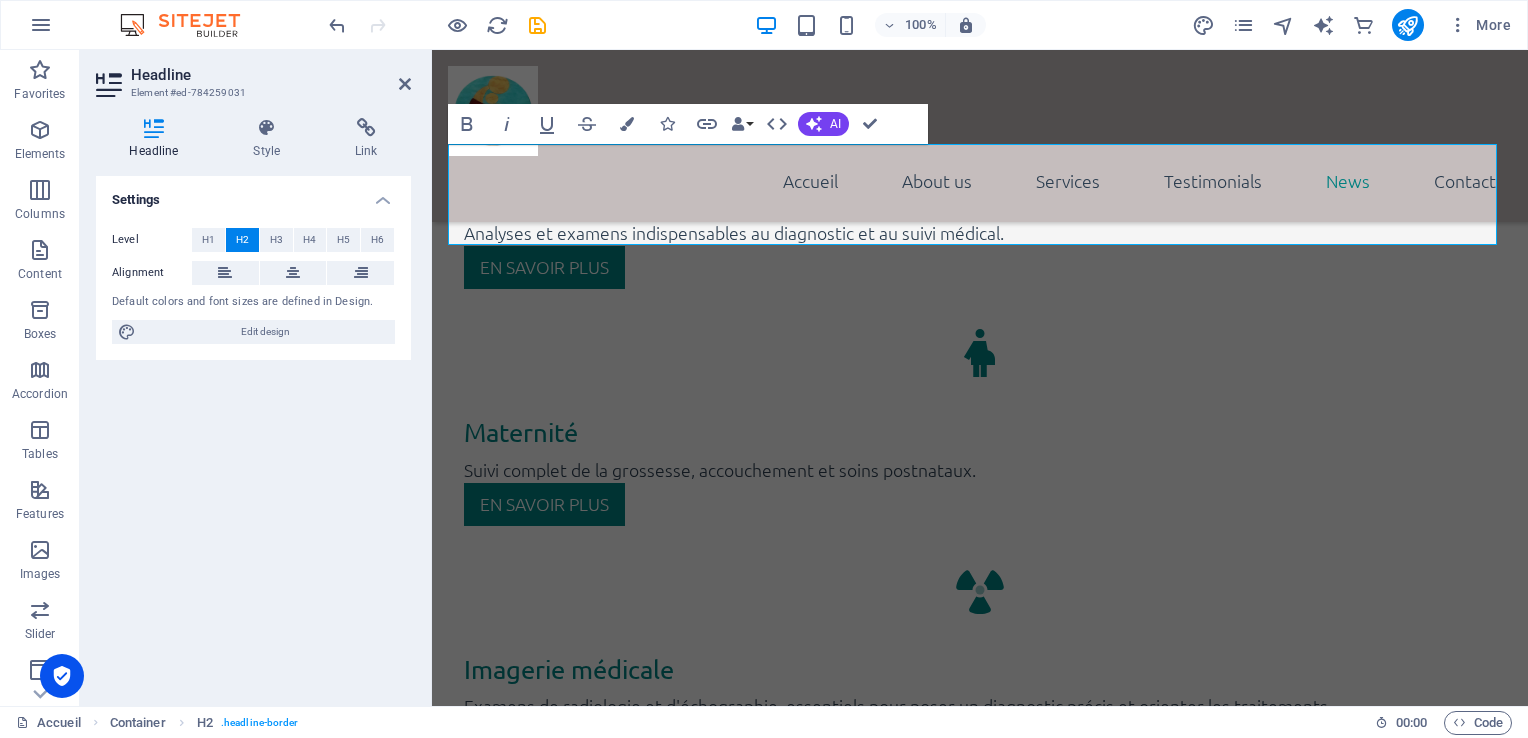 scroll, scrollTop: 3336, scrollLeft: 0, axis: vertical 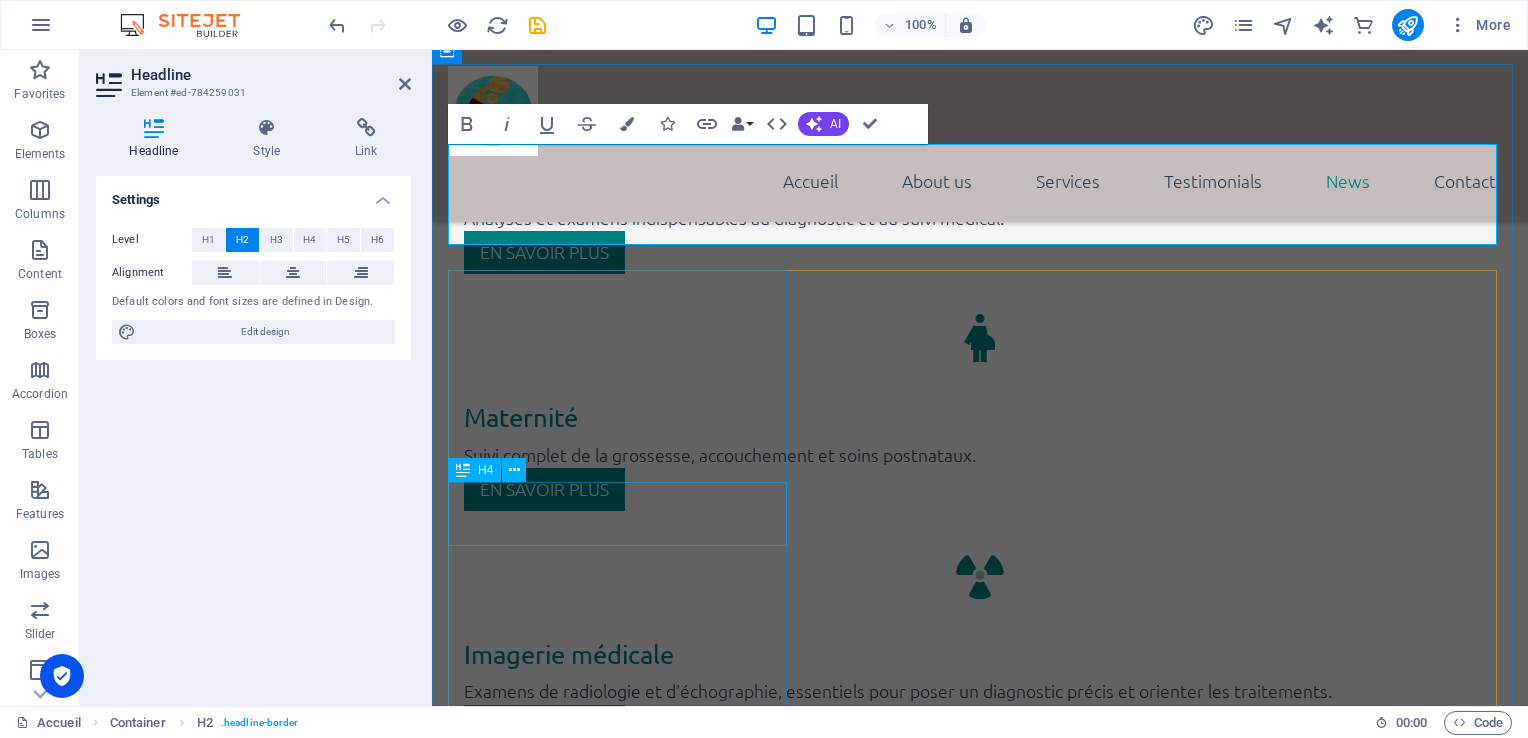 click on "Lorum ipsum" at bounding box center (980, 2924) 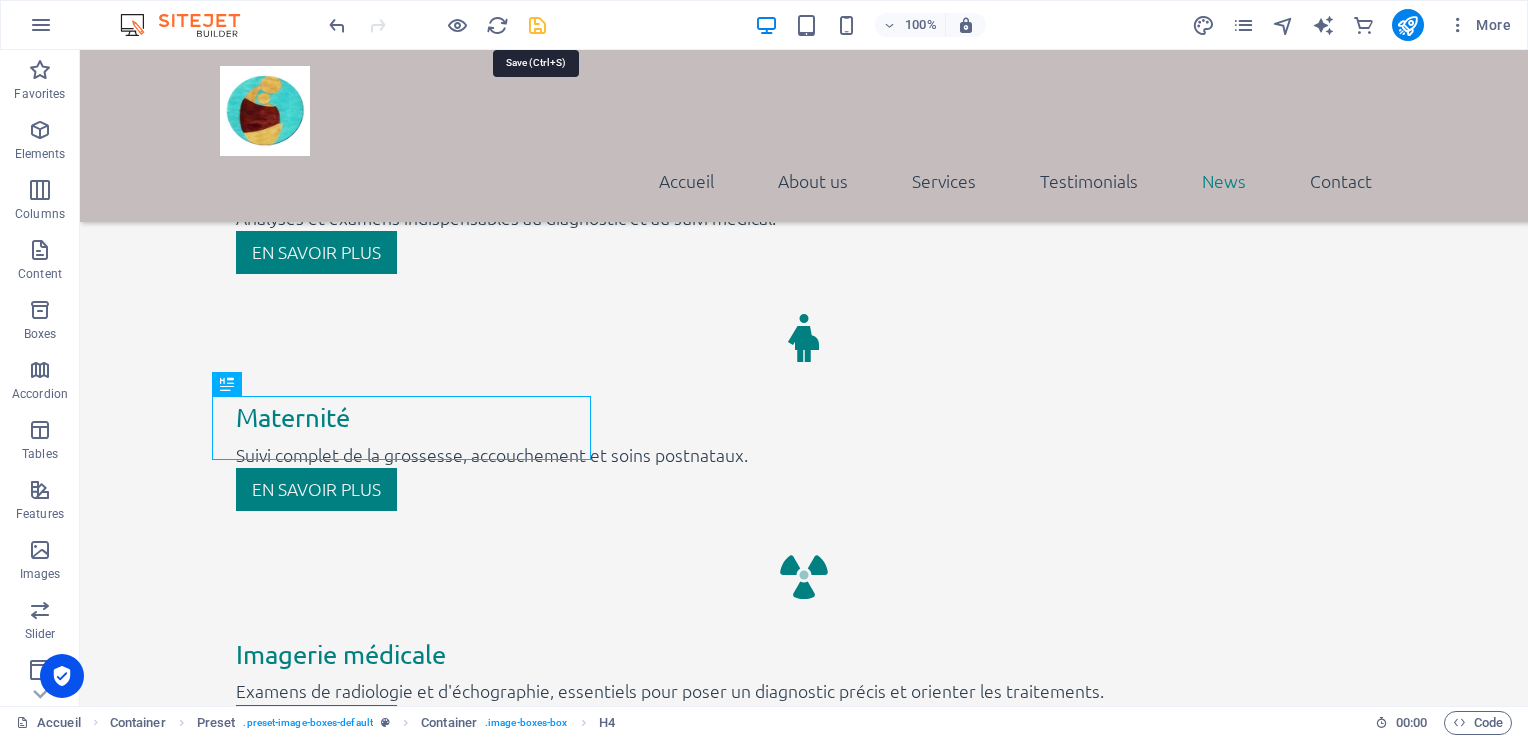 click at bounding box center [537, 25] 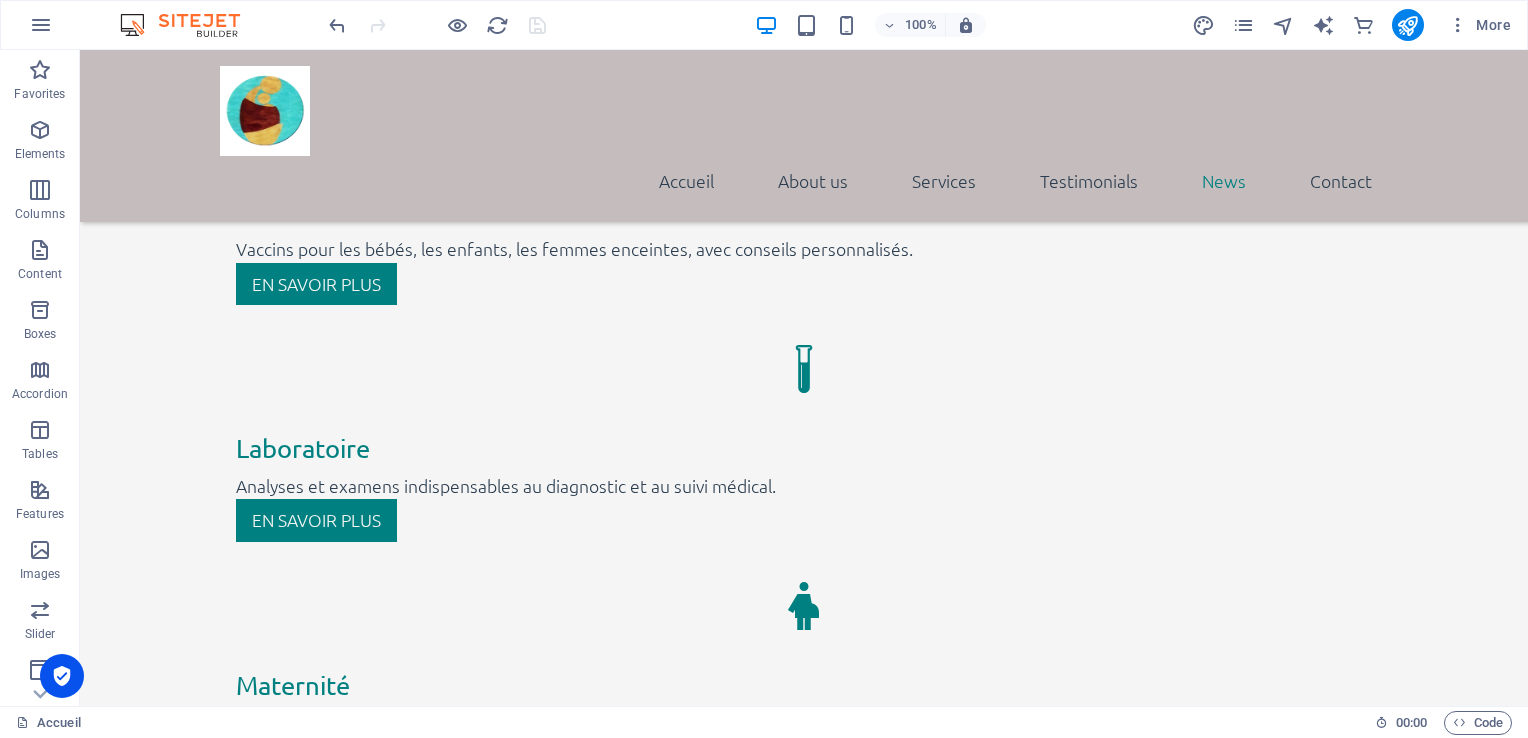 scroll, scrollTop: 3082, scrollLeft: 0, axis: vertical 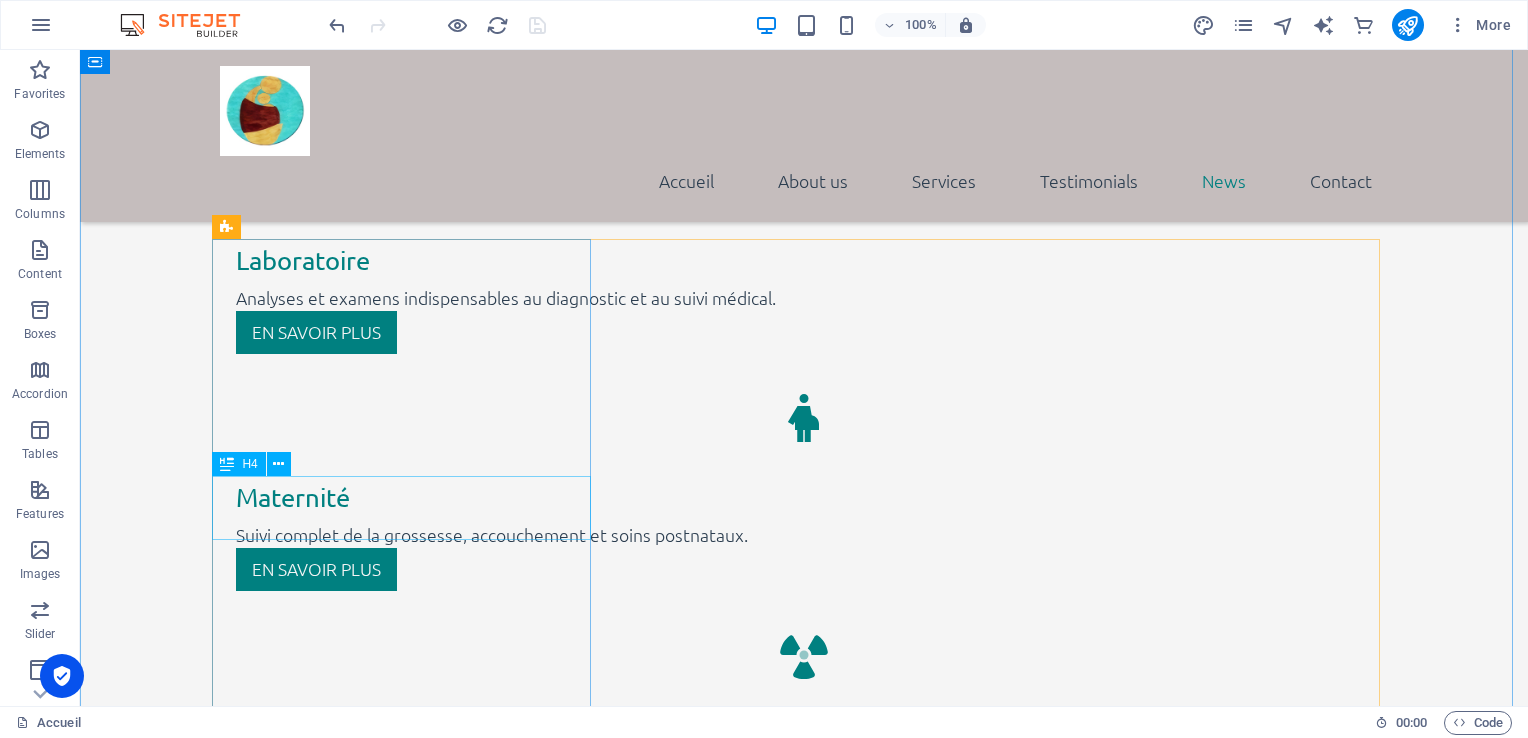 click on "Lorum ipsum" at bounding box center [804, 3069] 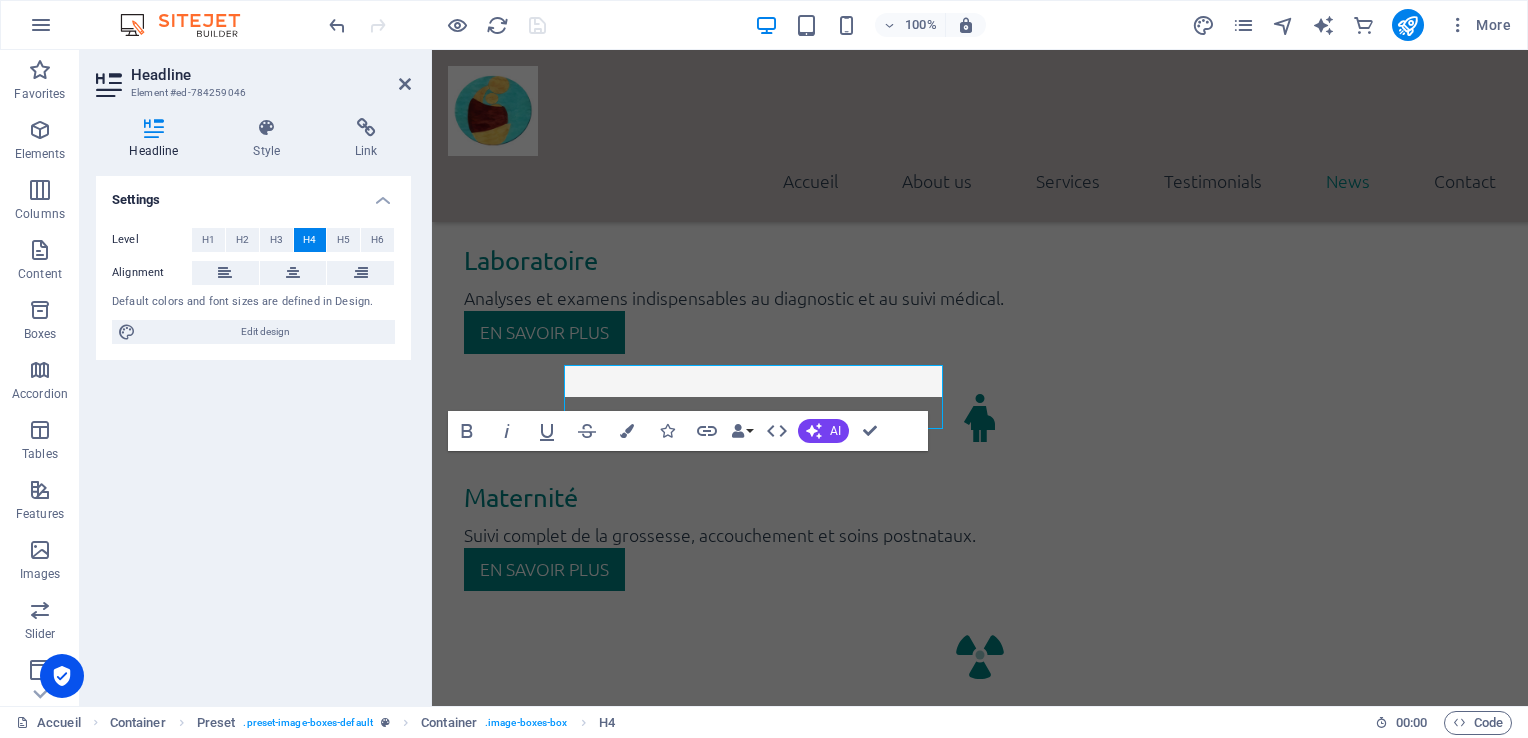 scroll, scrollTop: 3367, scrollLeft: 0, axis: vertical 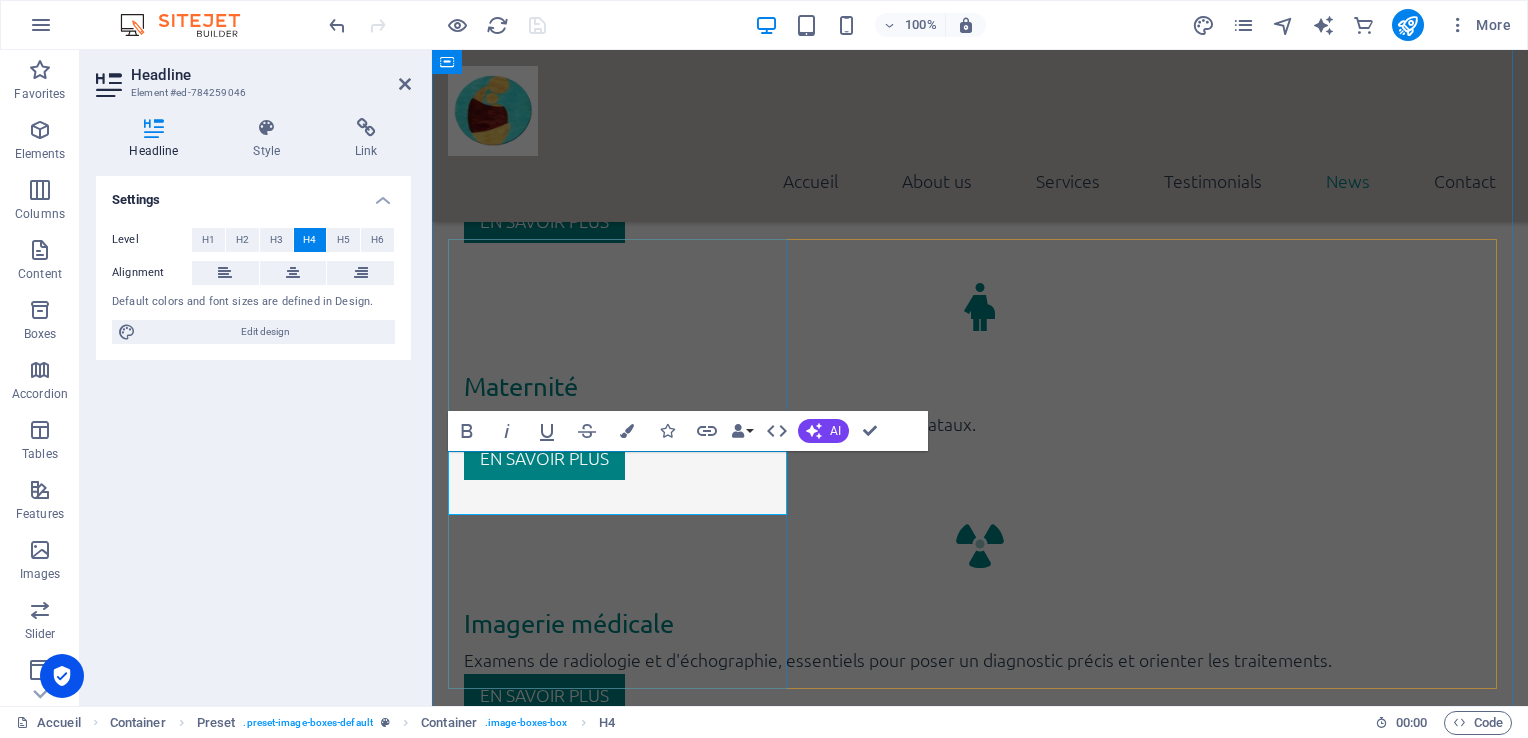 type 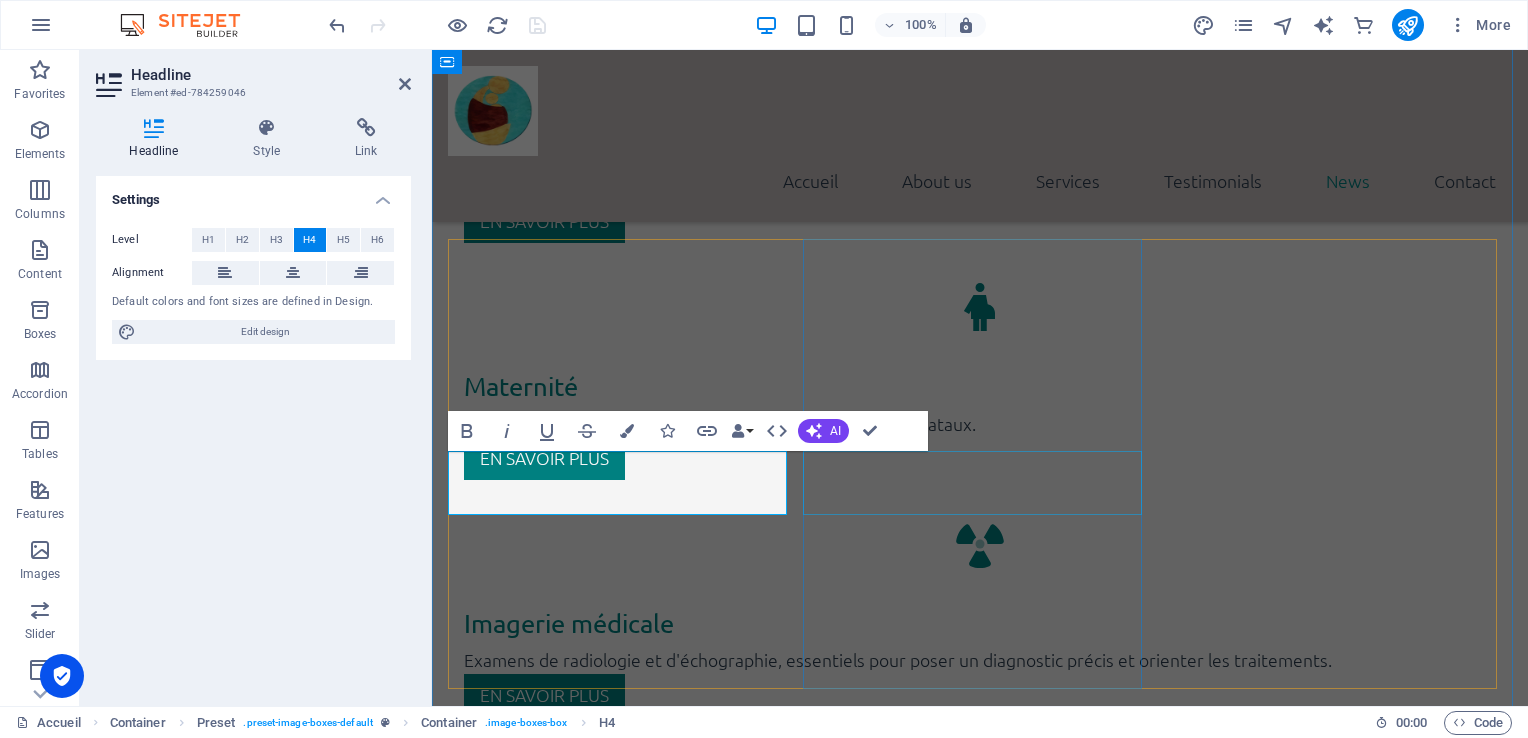 click on "Lorum ipsum" at bounding box center [980, 3752] 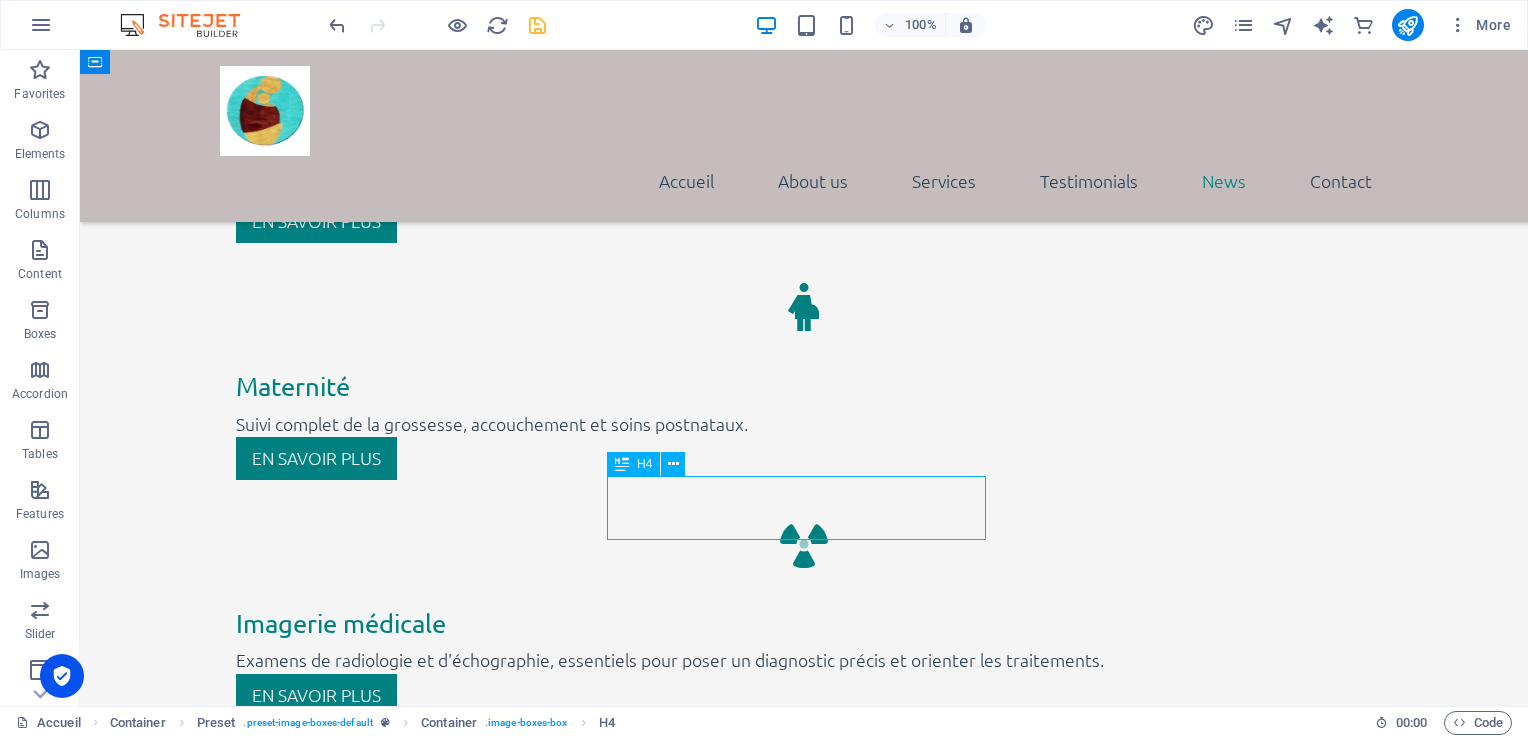 scroll, scrollTop: 3256, scrollLeft: 0, axis: vertical 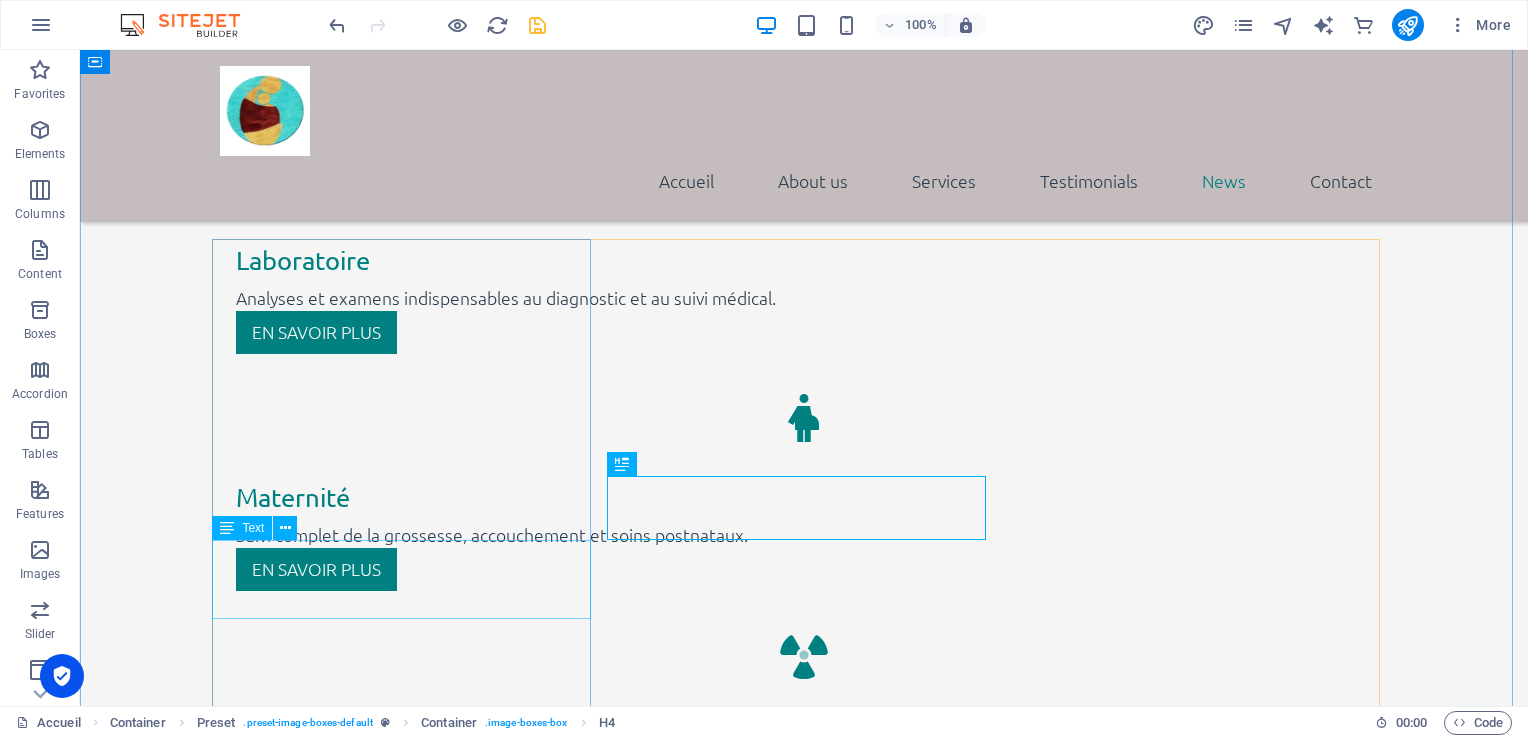 click on "Lorem ipsum dolor sit amet, consectetur adipisicing elit. Veritatis, dolorem!" at bounding box center [804, 3114] 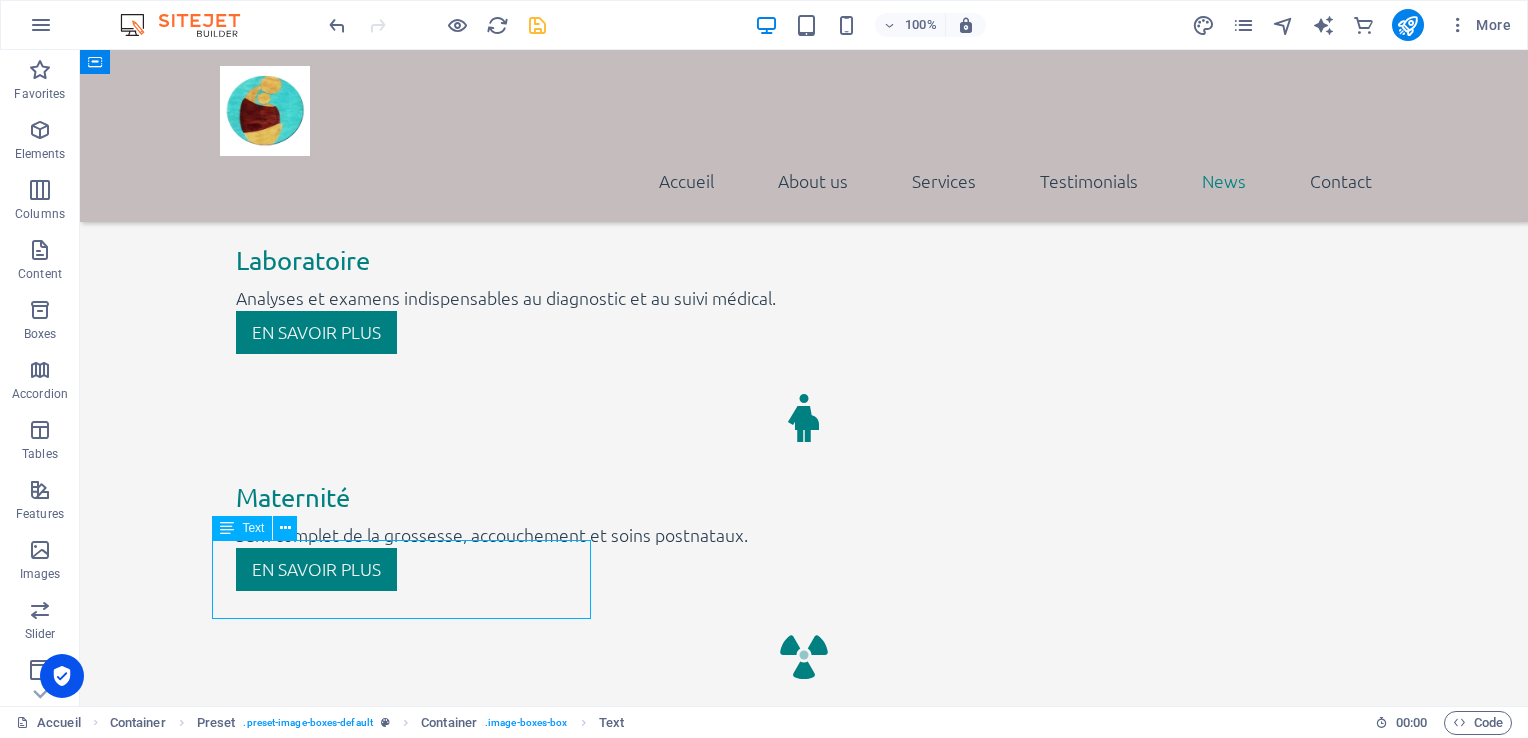 click on "Lorem ipsum dolor sit amet, consectetur adipisicing elit. Veritatis, dolorem!" at bounding box center (804, 3114) 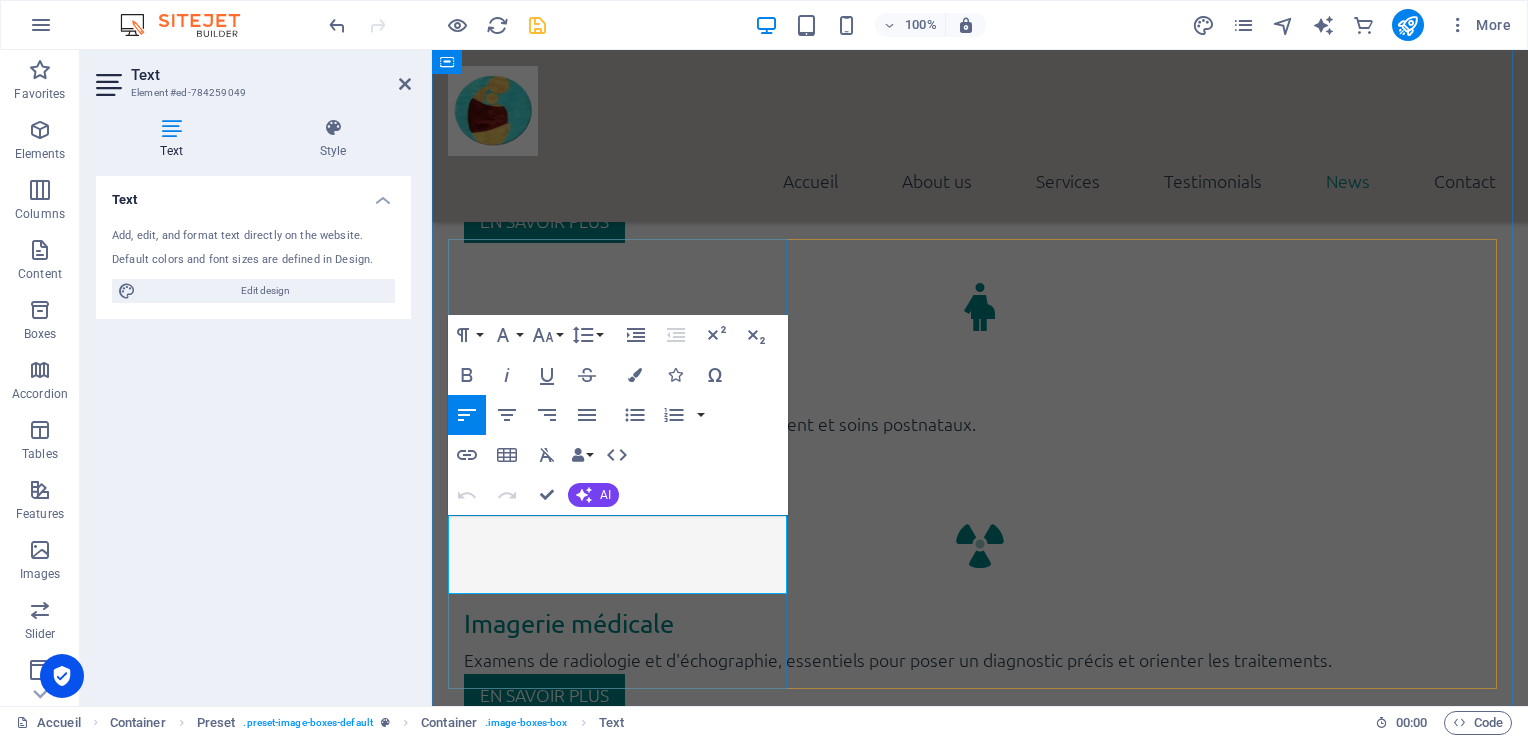 drag, startPoint x: 480, startPoint y: 532, endPoint x: 635, endPoint y: 579, distance: 161.96913 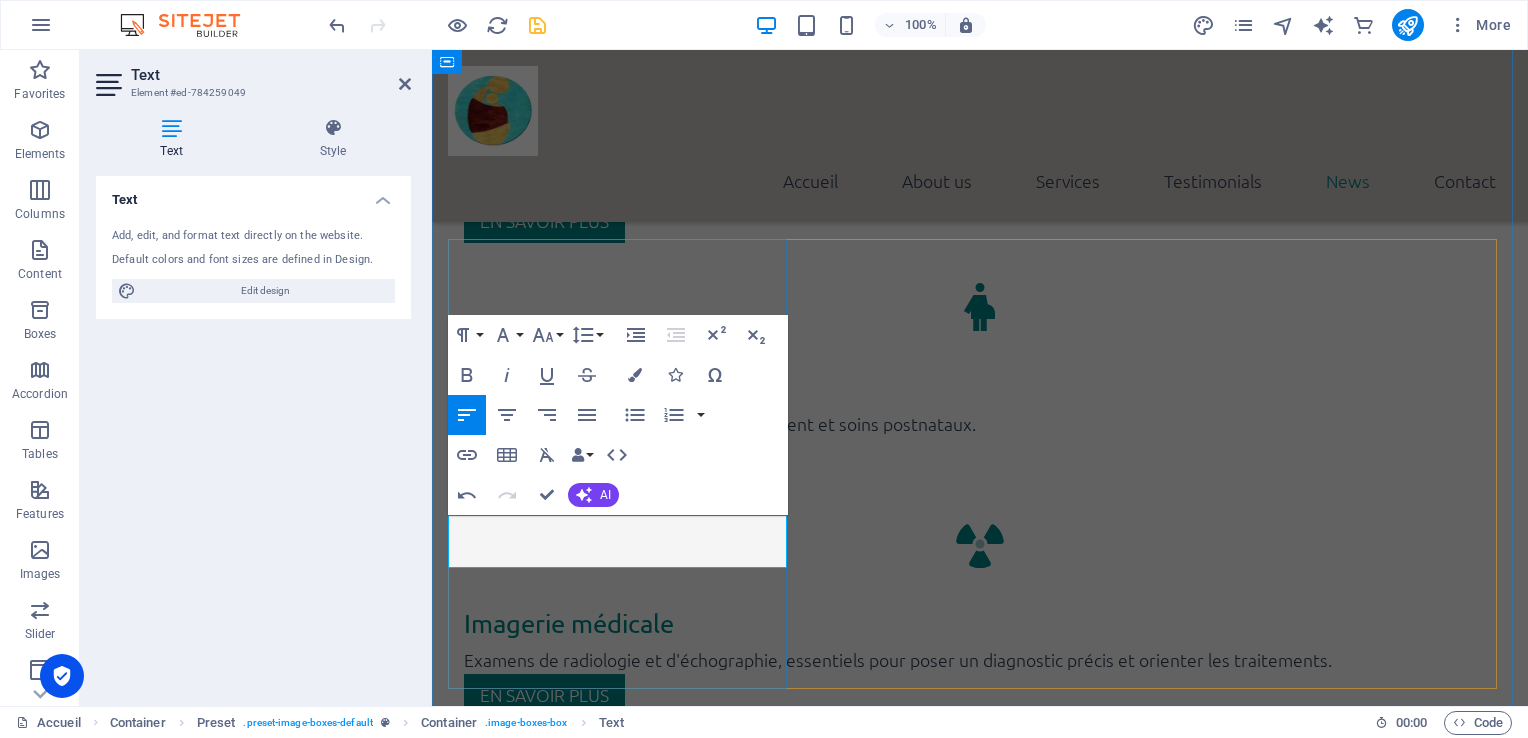 drag, startPoint x: 588, startPoint y: 553, endPoint x: 477, endPoint y: 518, distance: 116.38728 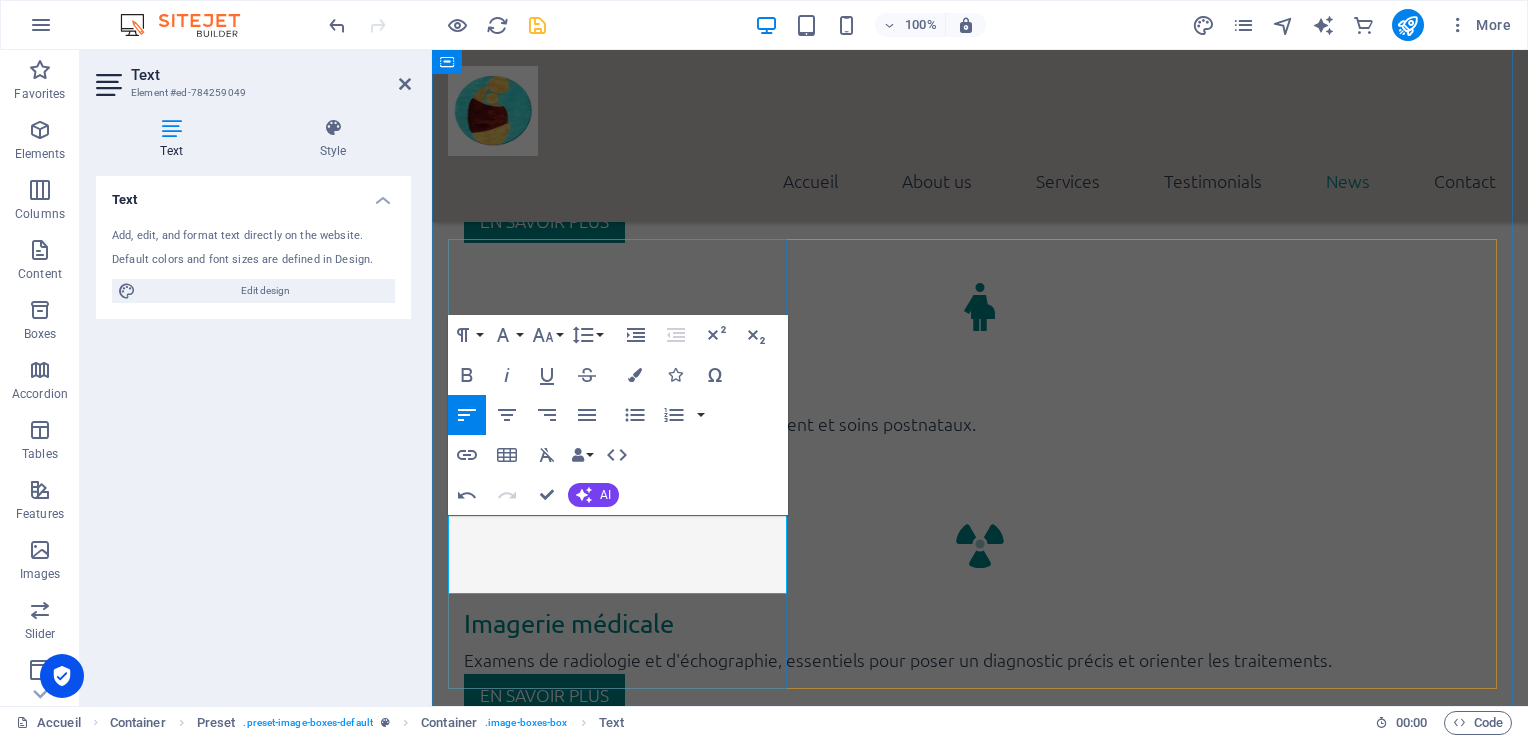 click on "Découvrez enimages" at bounding box center [980, 2964] 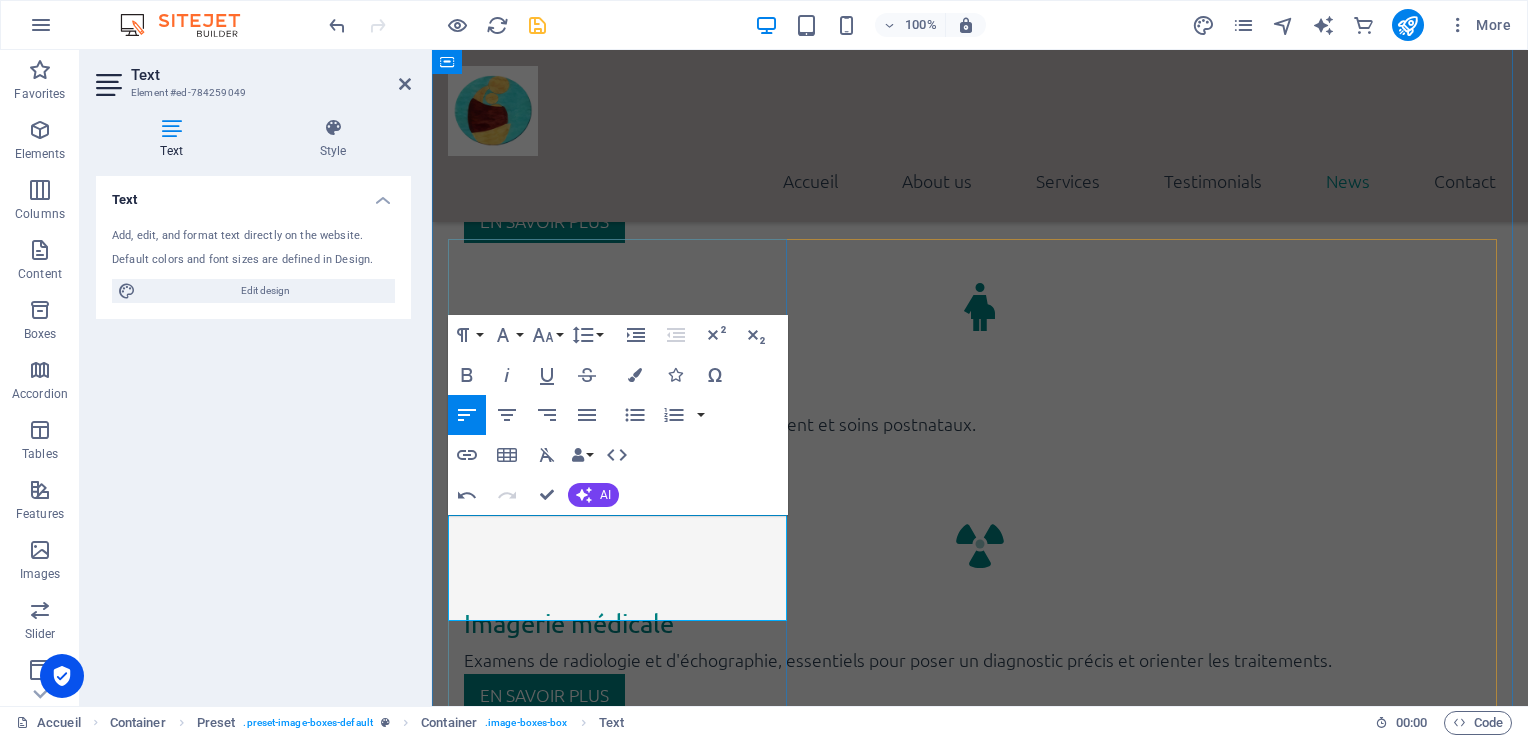 click on "Découvrez en images nos moments forts," at bounding box center [980, 2964] 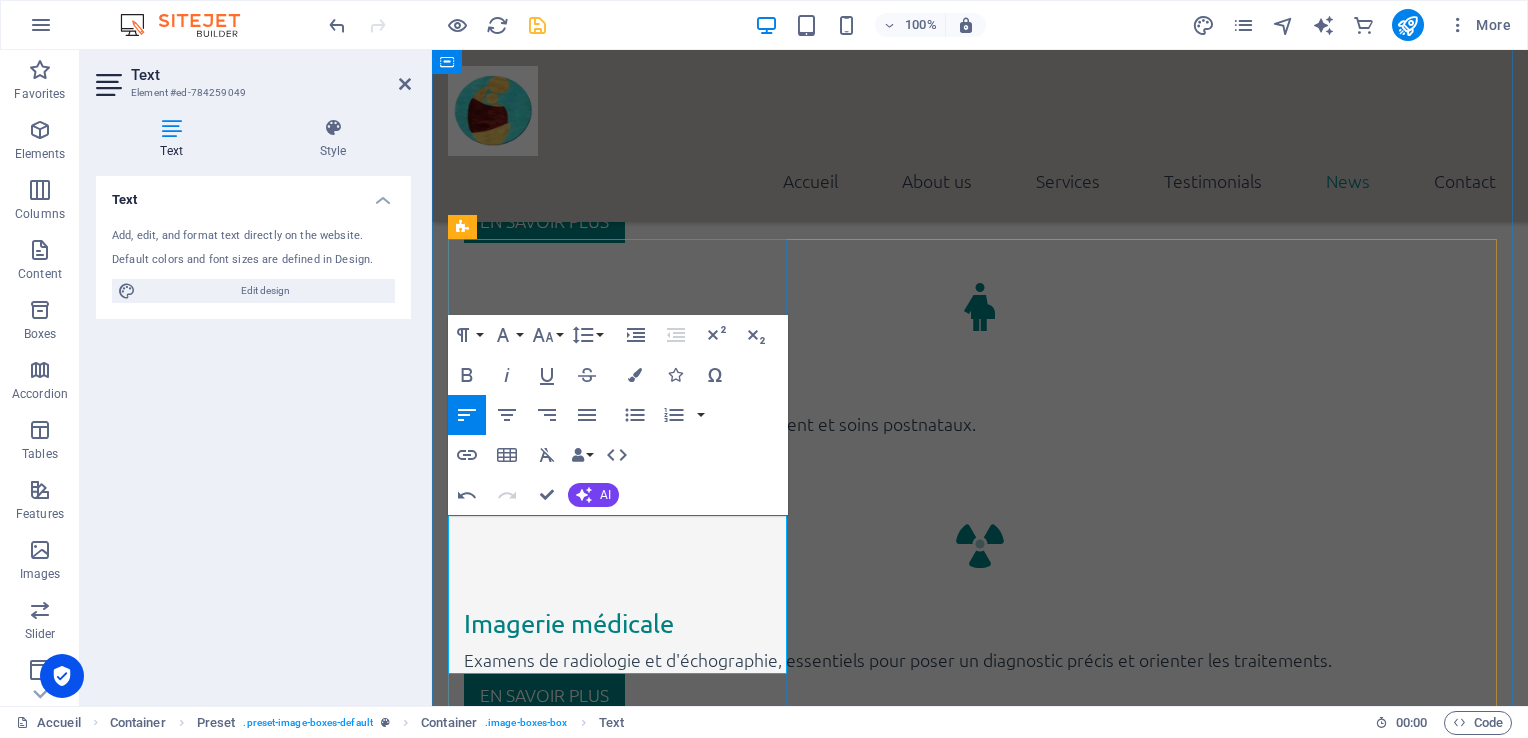 drag, startPoint x: 578, startPoint y: 654, endPoint x: 478, endPoint y: 582, distance: 123.22337 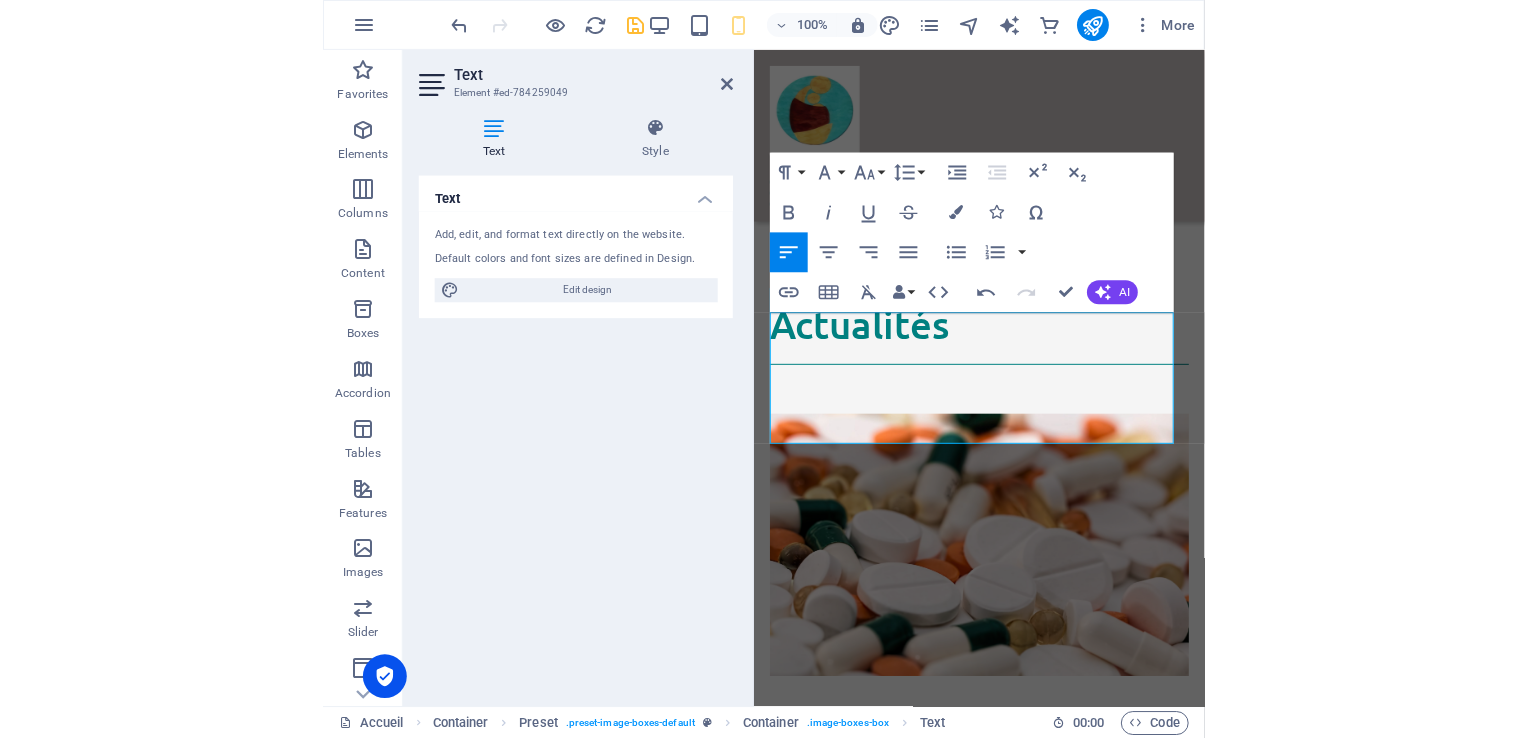 scroll, scrollTop: 3583, scrollLeft: 0, axis: vertical 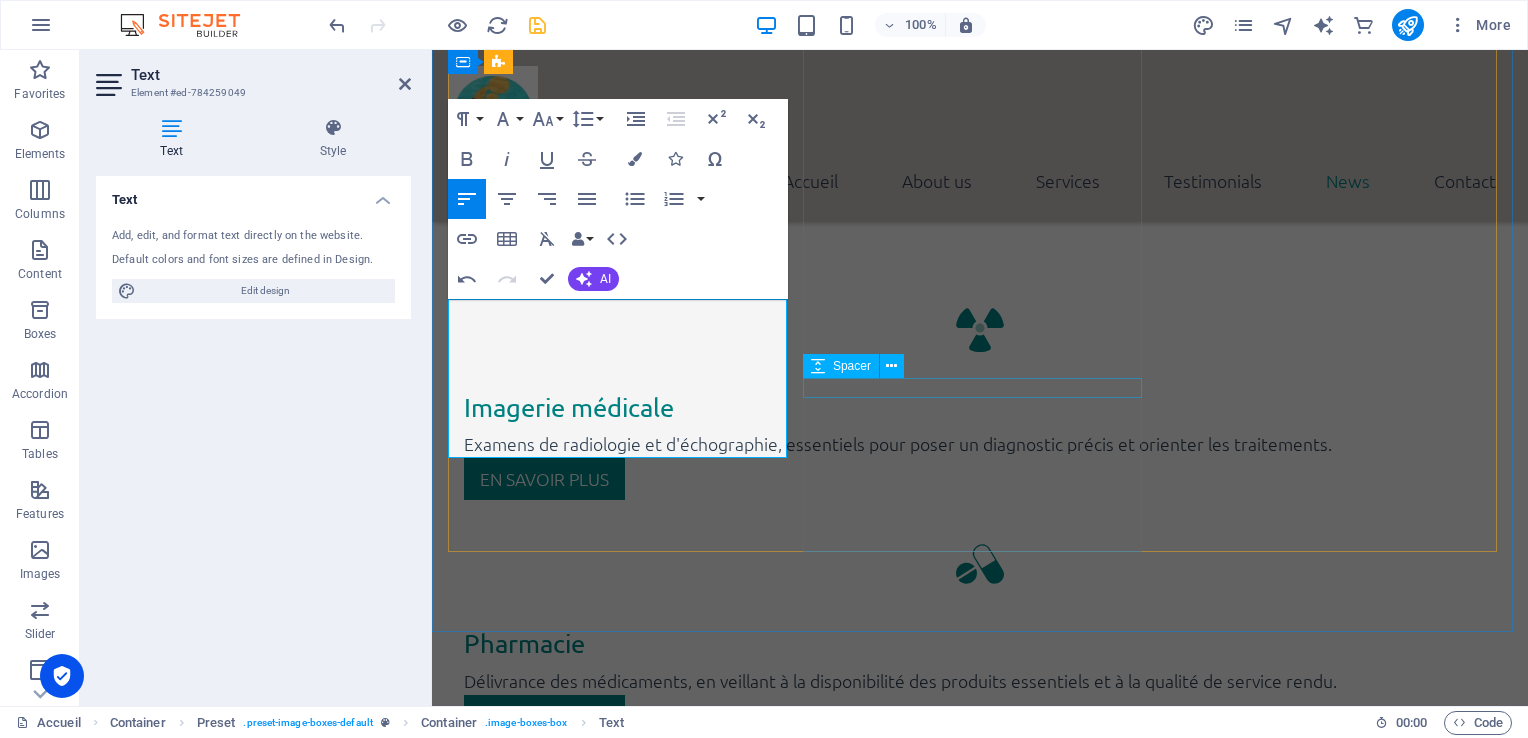 click at bounding box center [980, 3631] 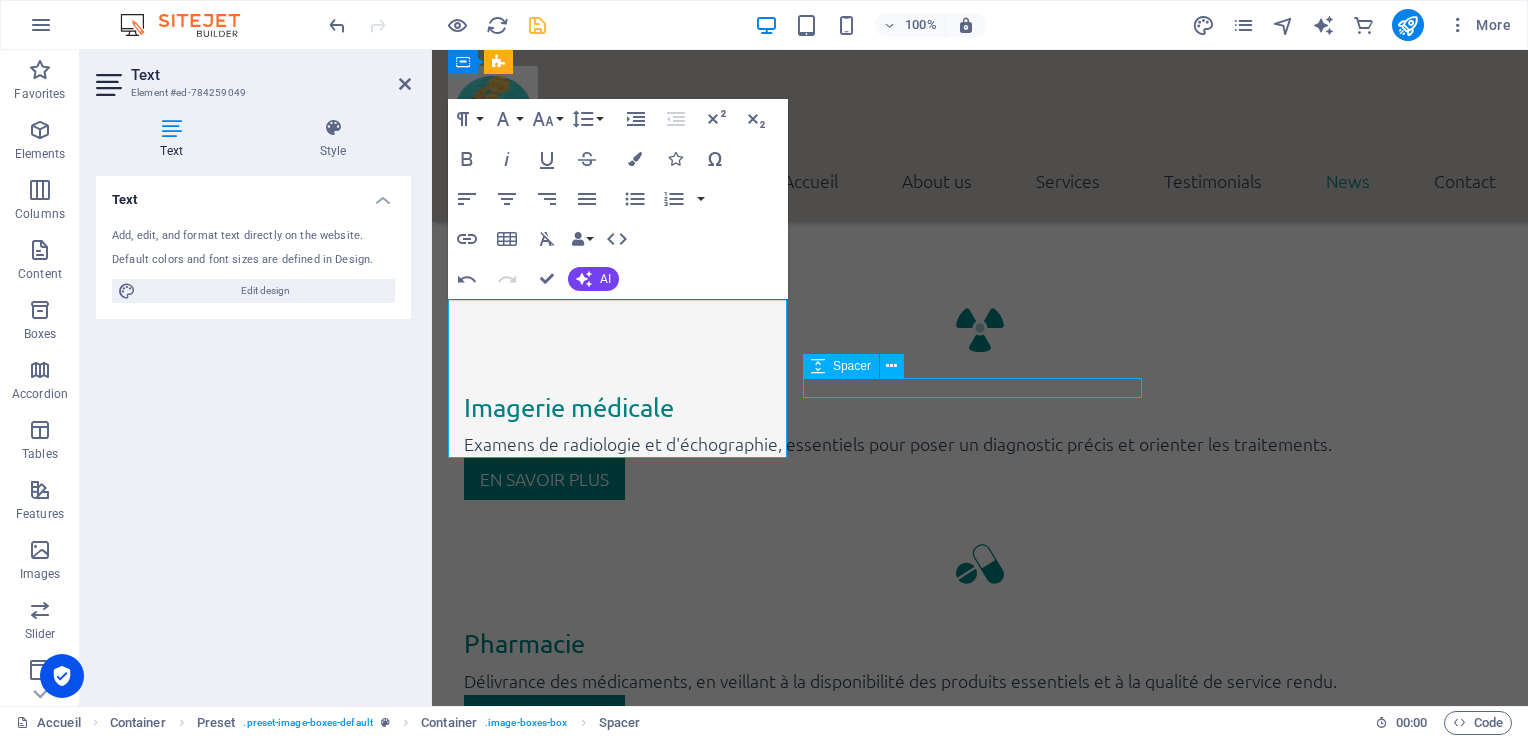 scroll, scrollTop: 3472, scrollLeft: 0, axis: vertical 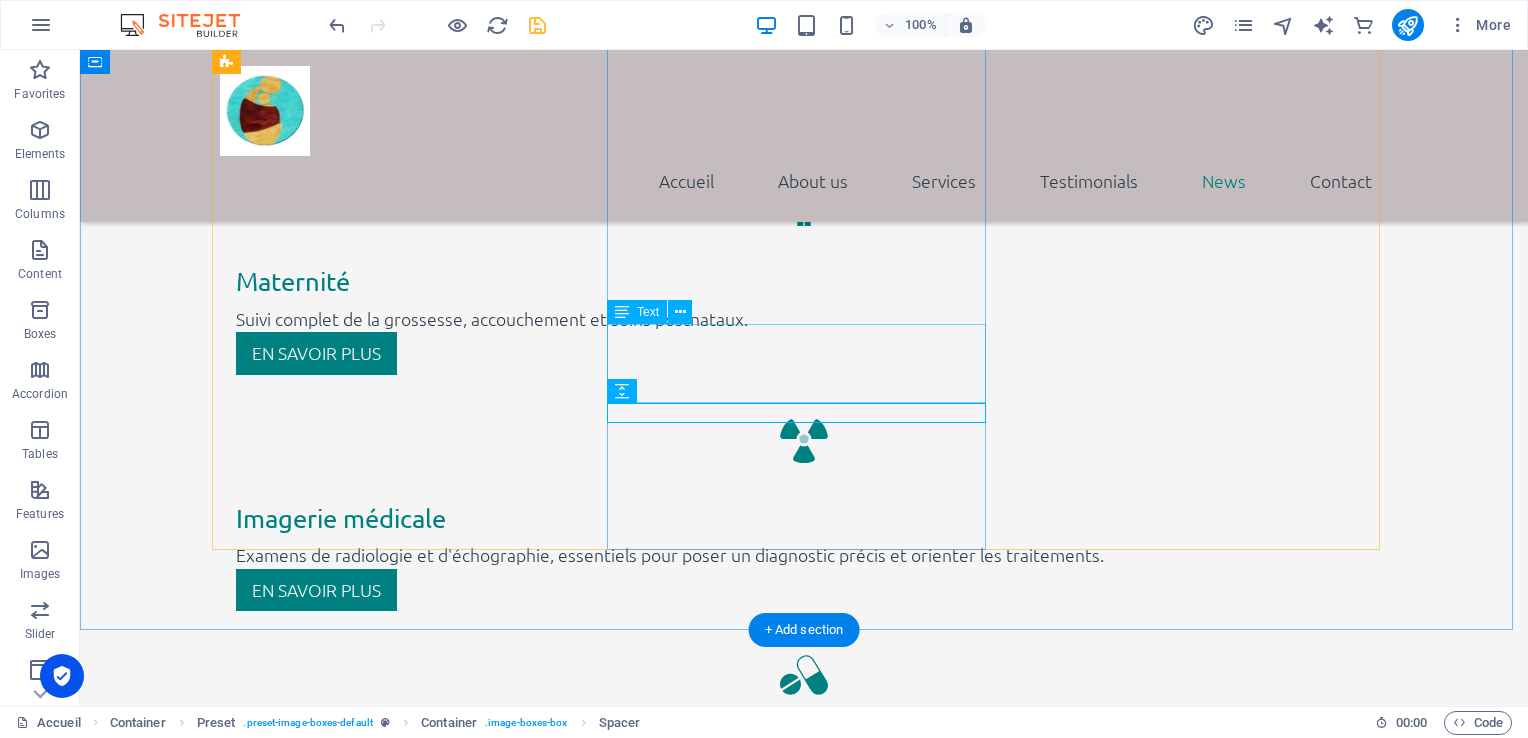 click on "Lorem ipsum dolor sit amet, consectetur adipisicing elit. Veritatis, dolorem!" at bounding box center [804, 3849] 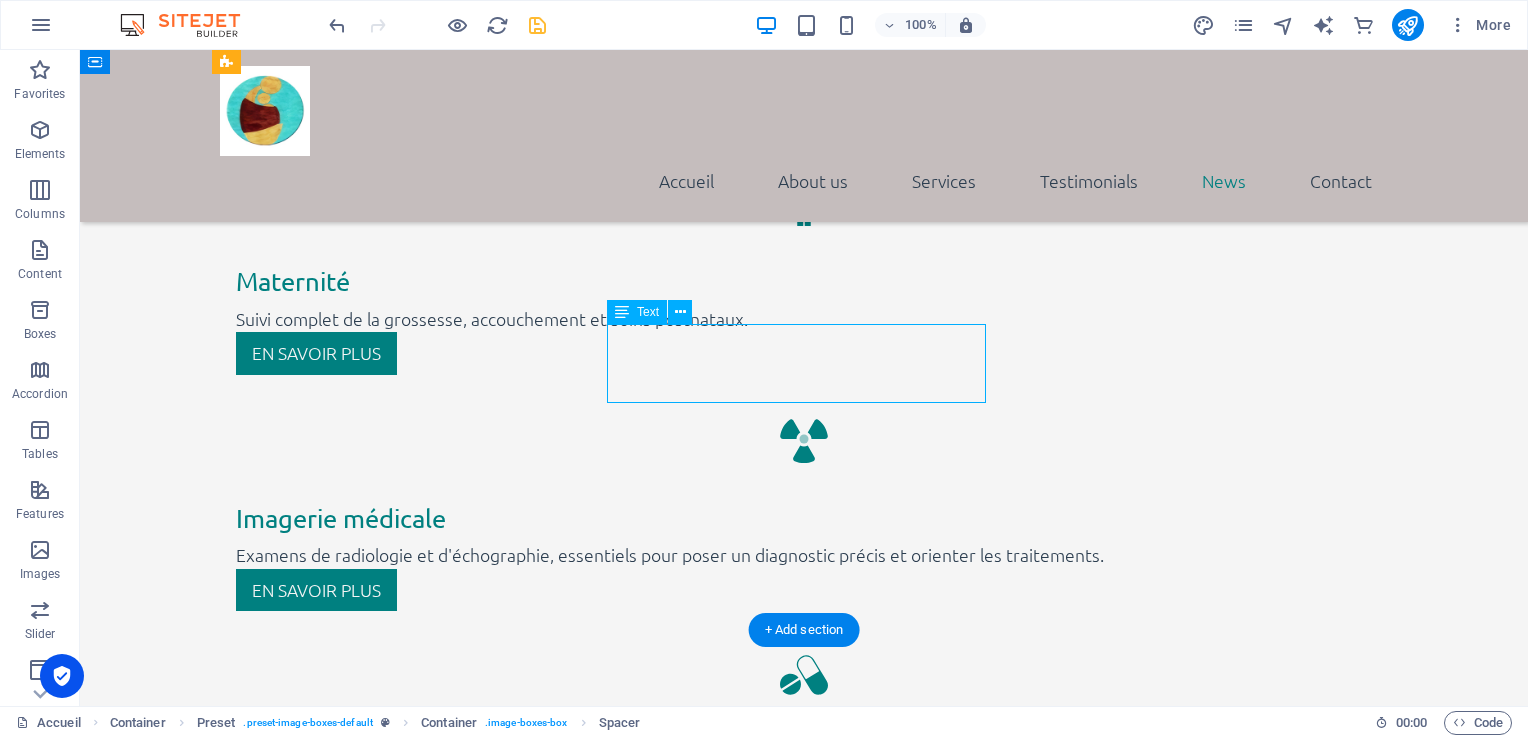 click on "Lorem ipsum dolor sit amet, consectetur adipisicing elit. Veritatis, dolorem!" at bounding box center [804, 3849] 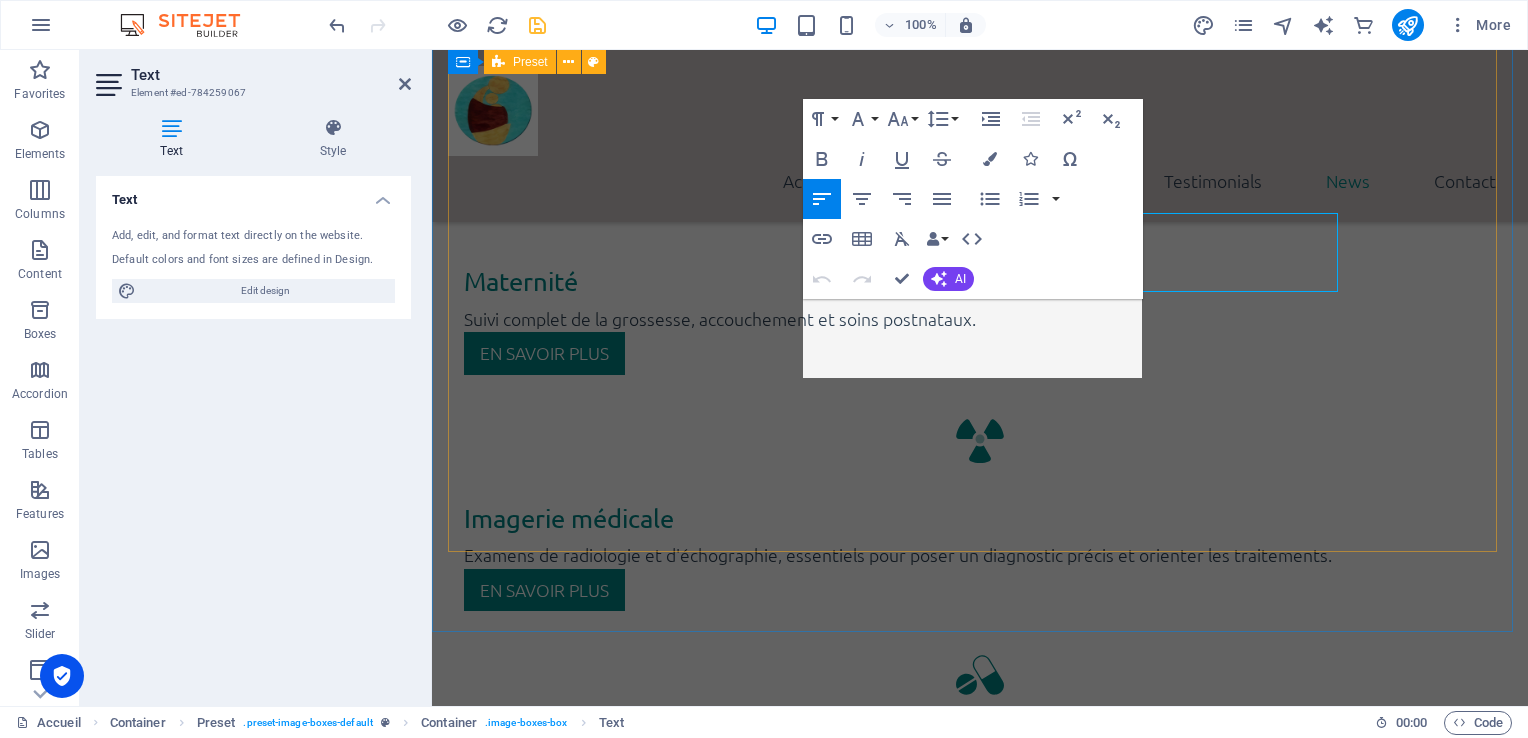 scroll, scrollTop: 3583, scrollLeft: 0, axis: vertical 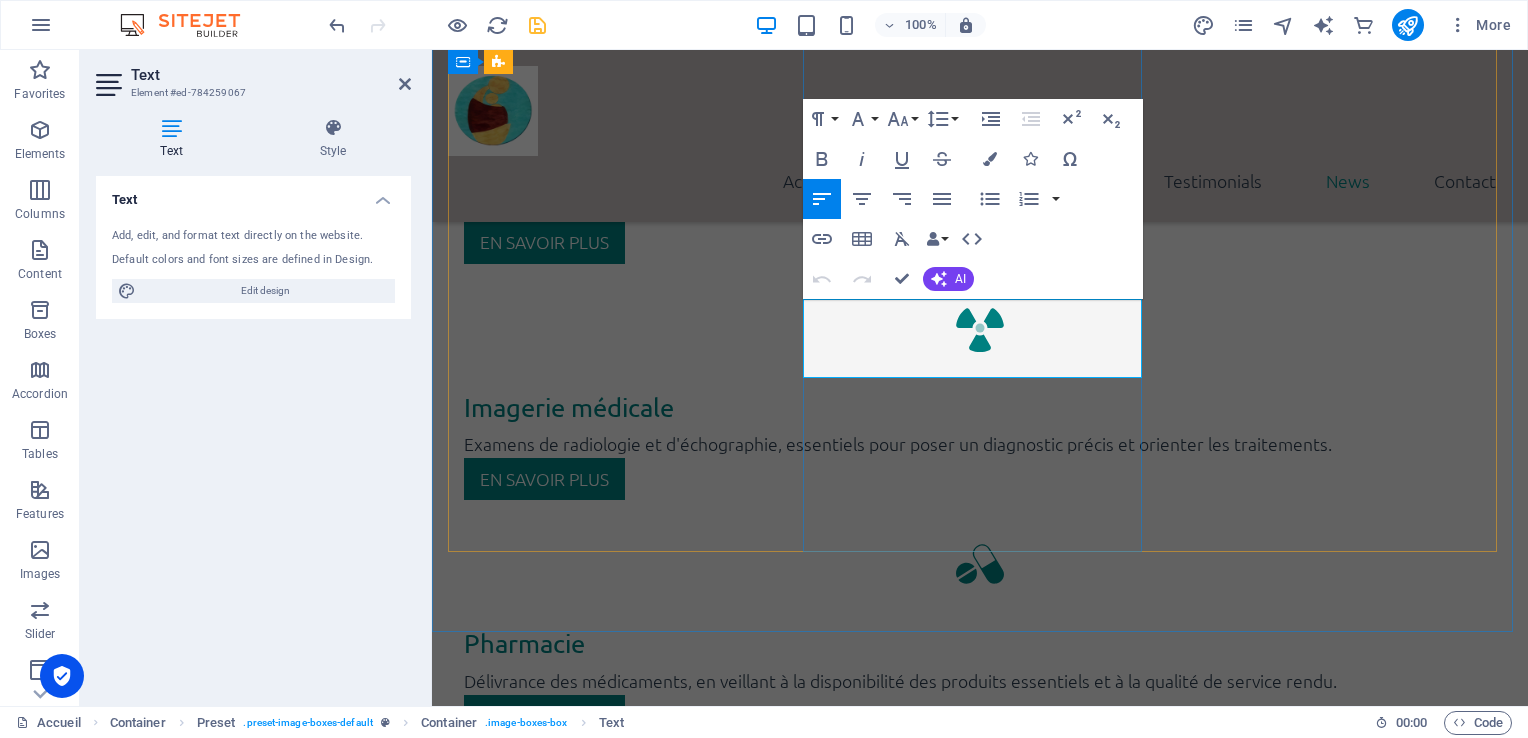 drag, startPoint x: 834, startPoint y: 314, endPoint x: 992, endPoint y: 374, distance: 169.00888 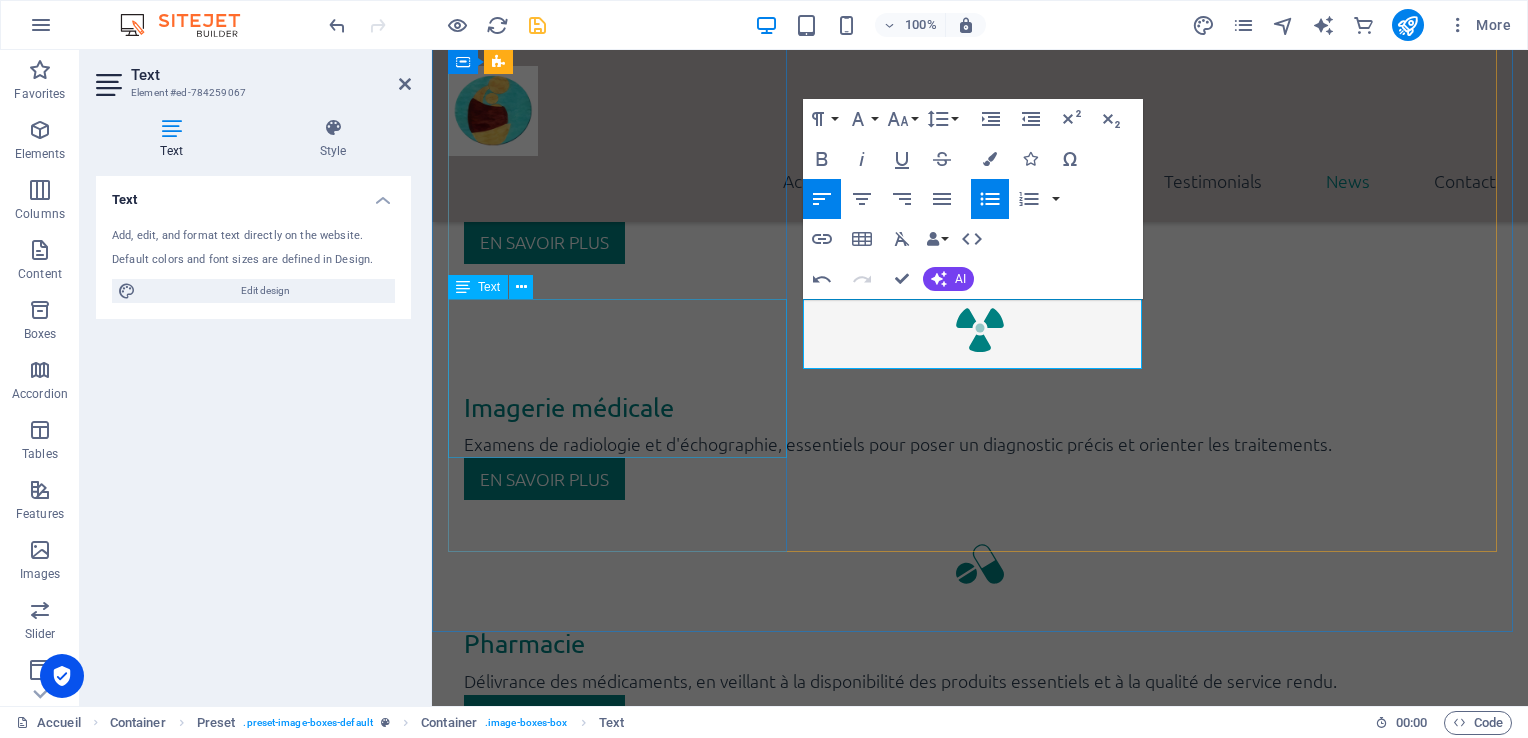 click on "« Suivez toute la vie du CHUMEA, d’[DATE] à [DATE]. » Découvrez en images ou en articles nos moments forts et nos dernières actions en cours ou à venir" at bounding box center (980, 2735) 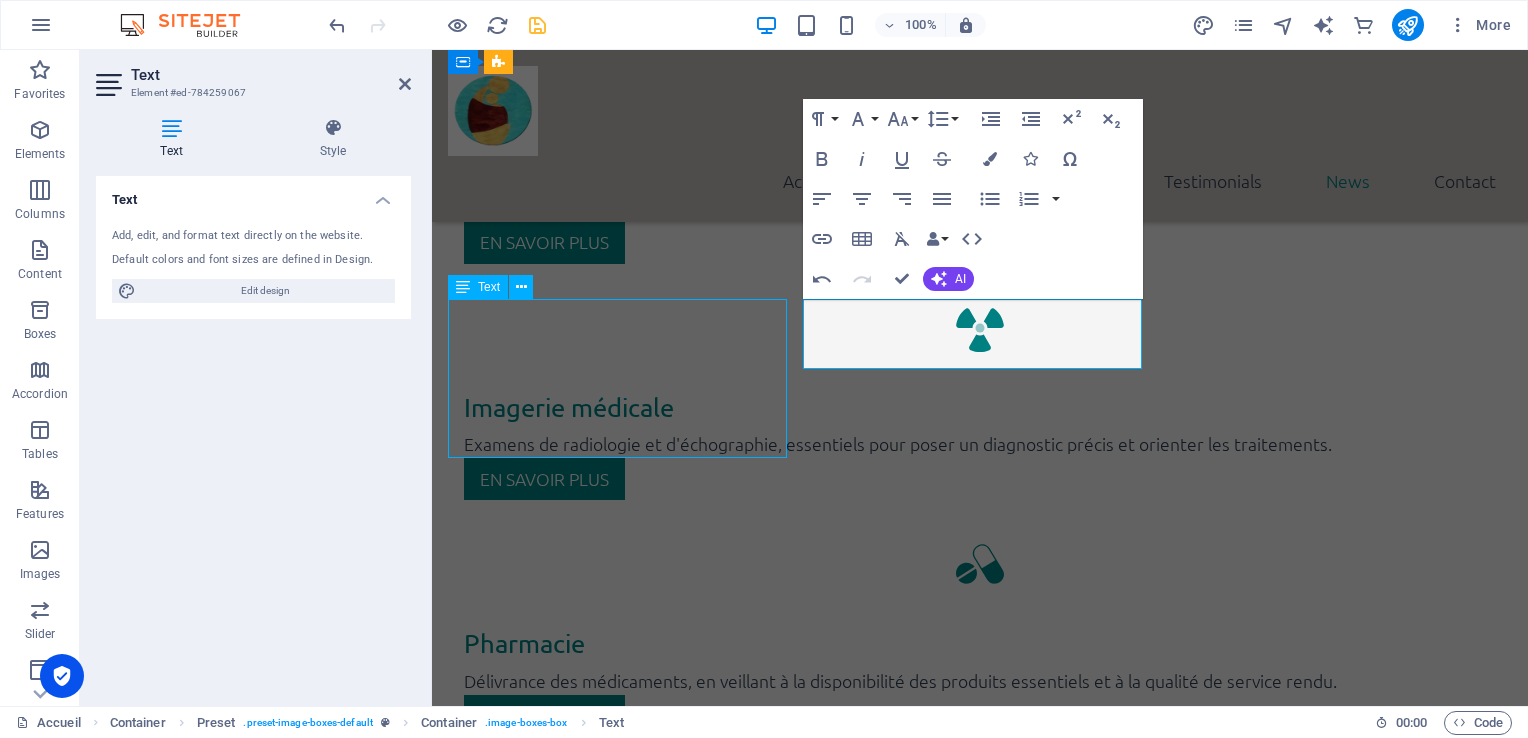 click on "« Suivez toute la vie du CHUMEA, d’[DATE] à [DATE]. » Découvrez en images ou en articles nos moments forts et nos dernières actions en cours ou à venir" at bounding box center [980, 2735] 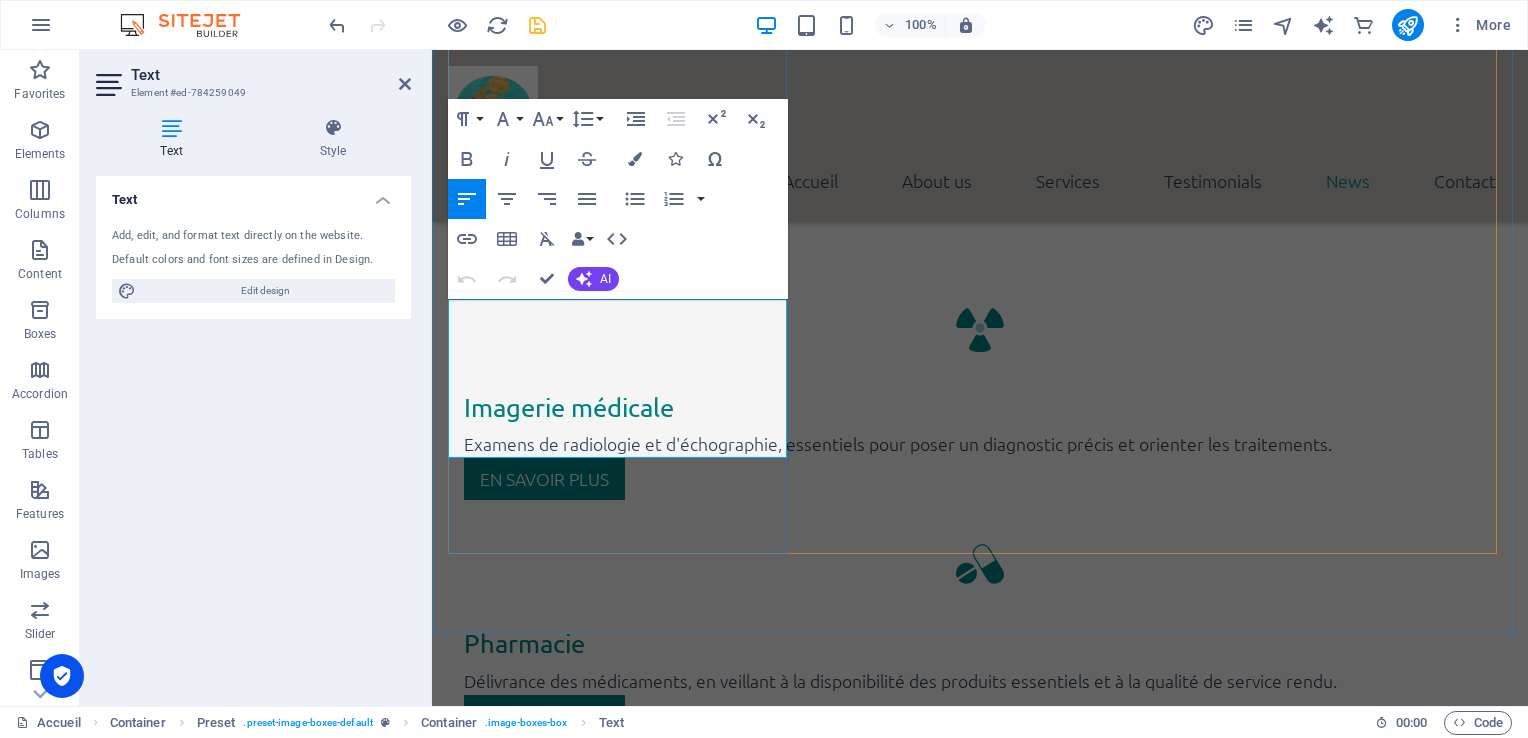 drag, startPoint x: 654, startPoint y: 342, endPoint x: 480, endPoint y: 315, distance: 176.08237 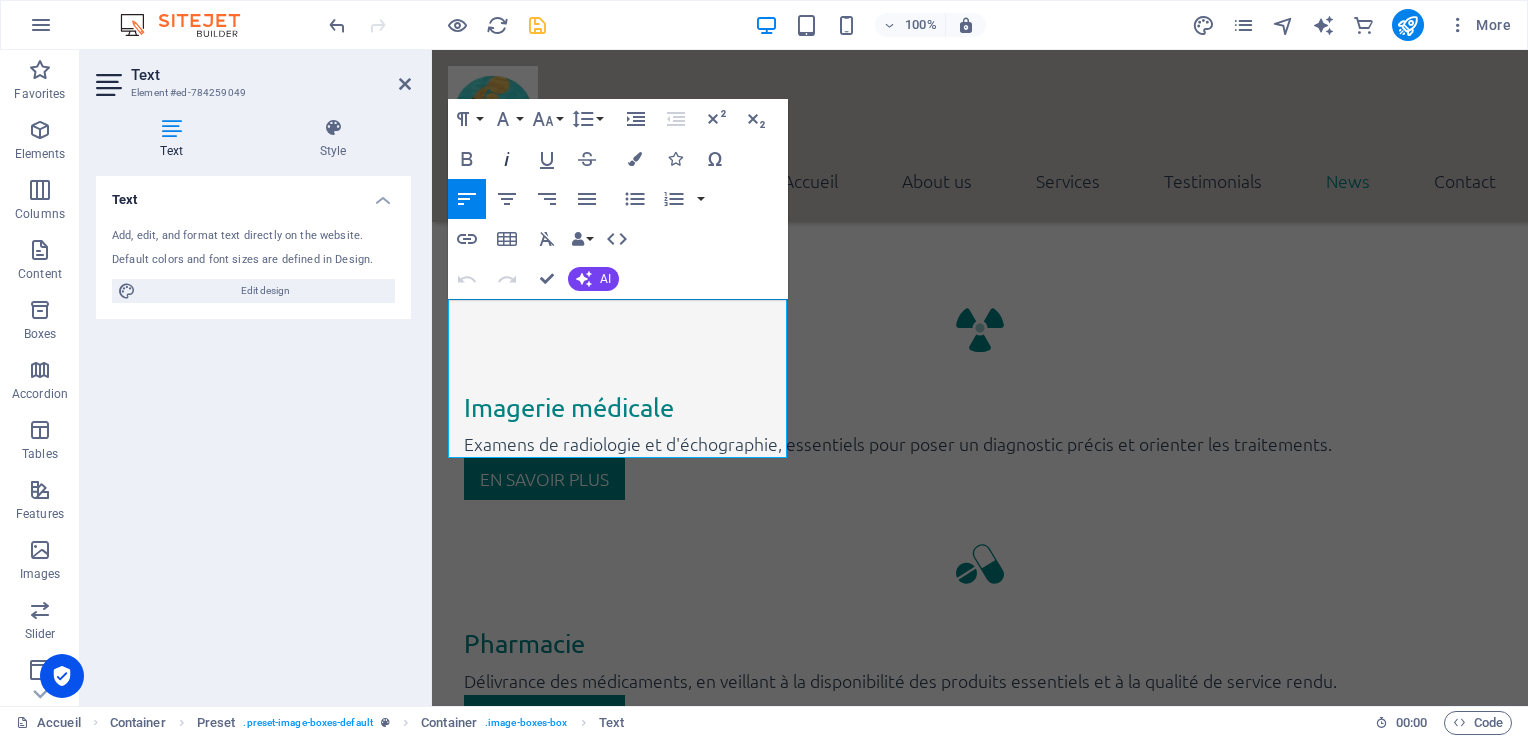 click 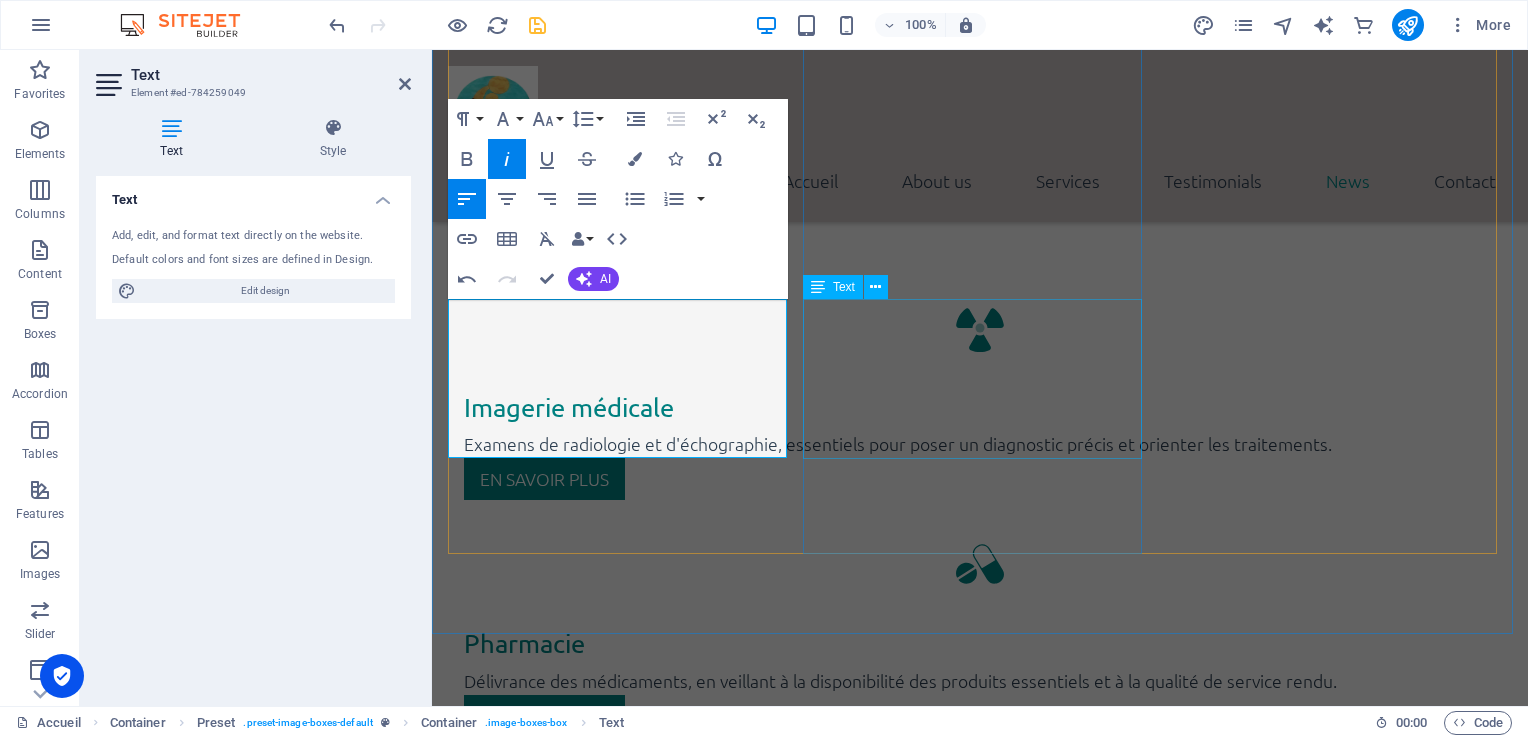 click on "« Ensemble pour mieux soigner. »" at bounding box center (980, 3661) 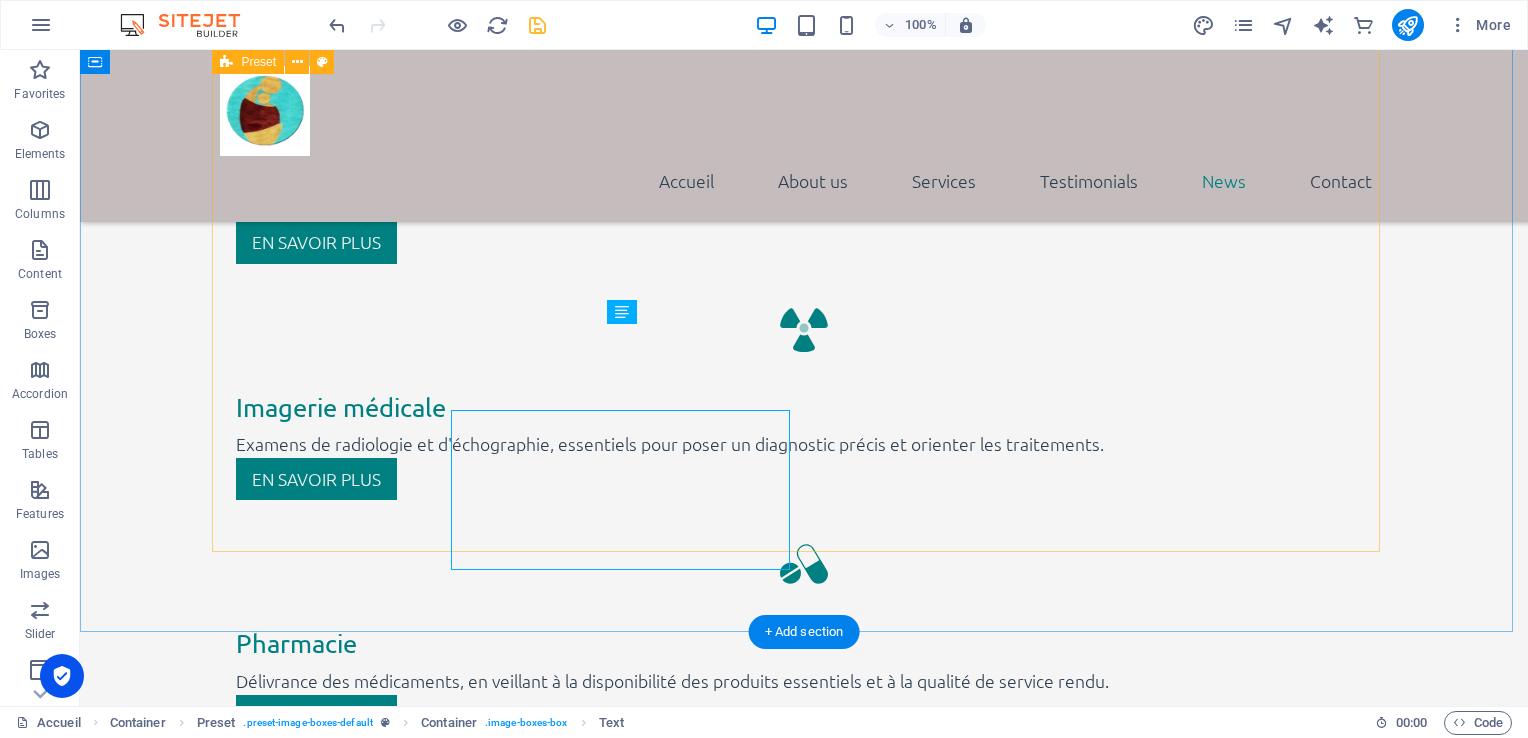 scroll, scrollTop: 3472, scrollLeft: 0, axis: vertical 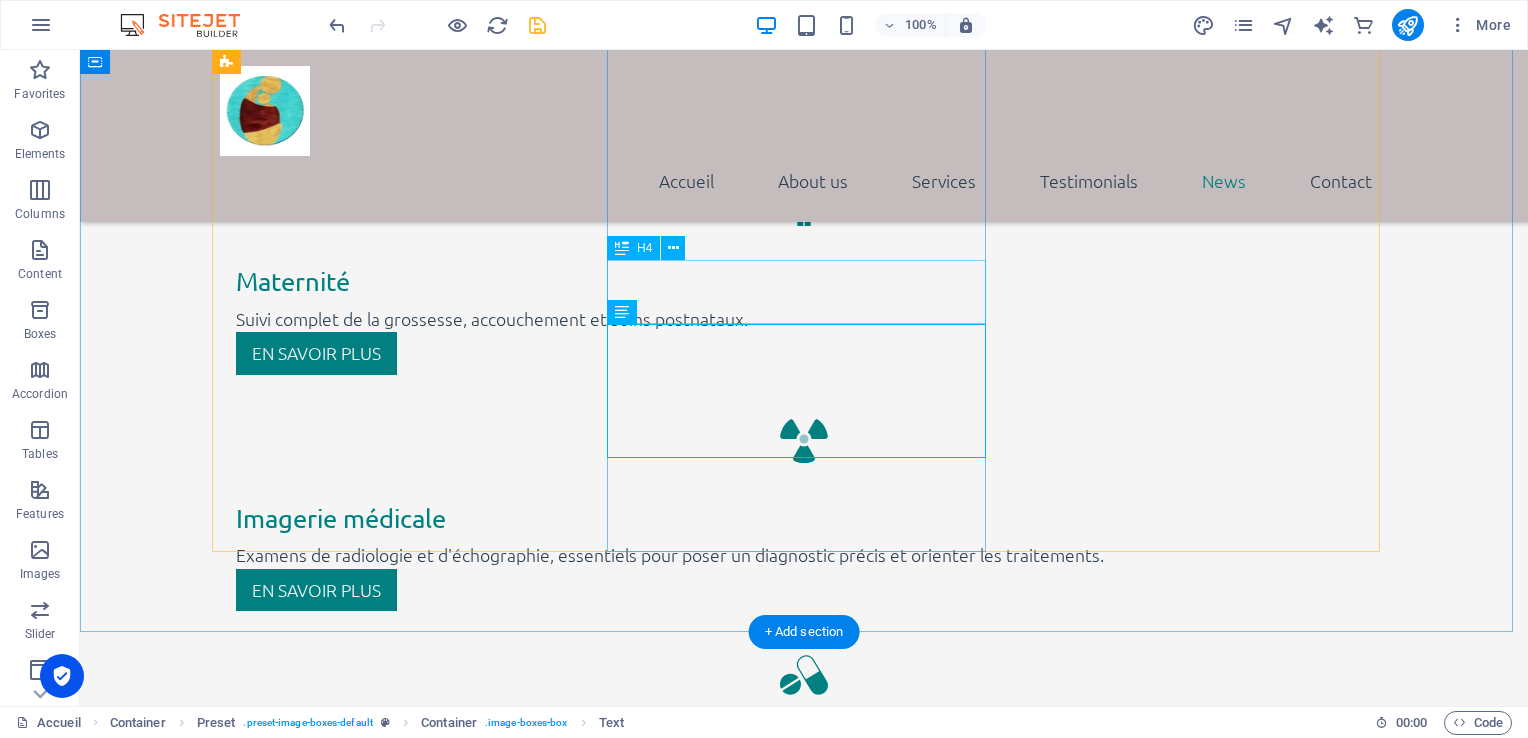 click on "Lorum ipsum" at bounding box center (804, 3804) 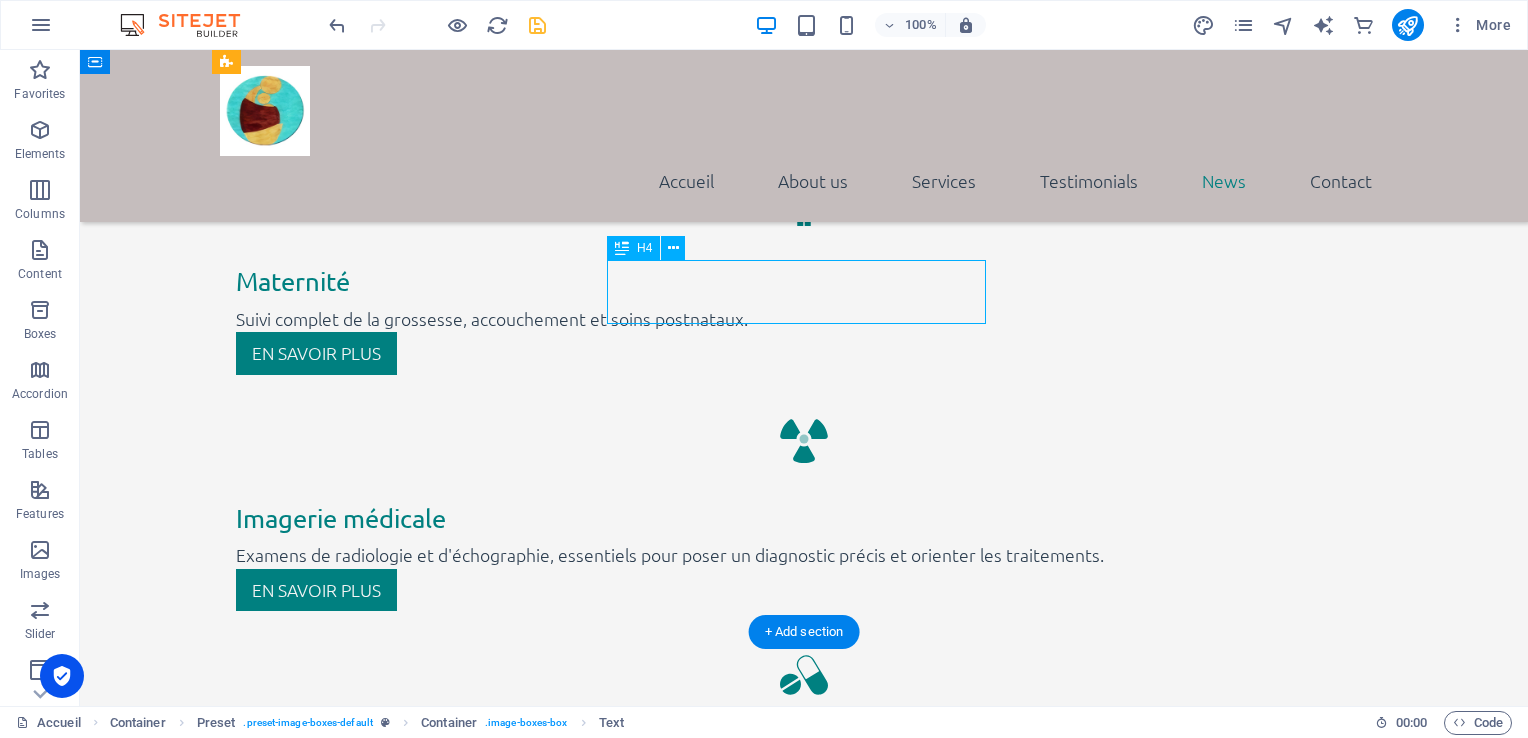 click on "Lorum ipsum" at bounding box center [804, 3804] 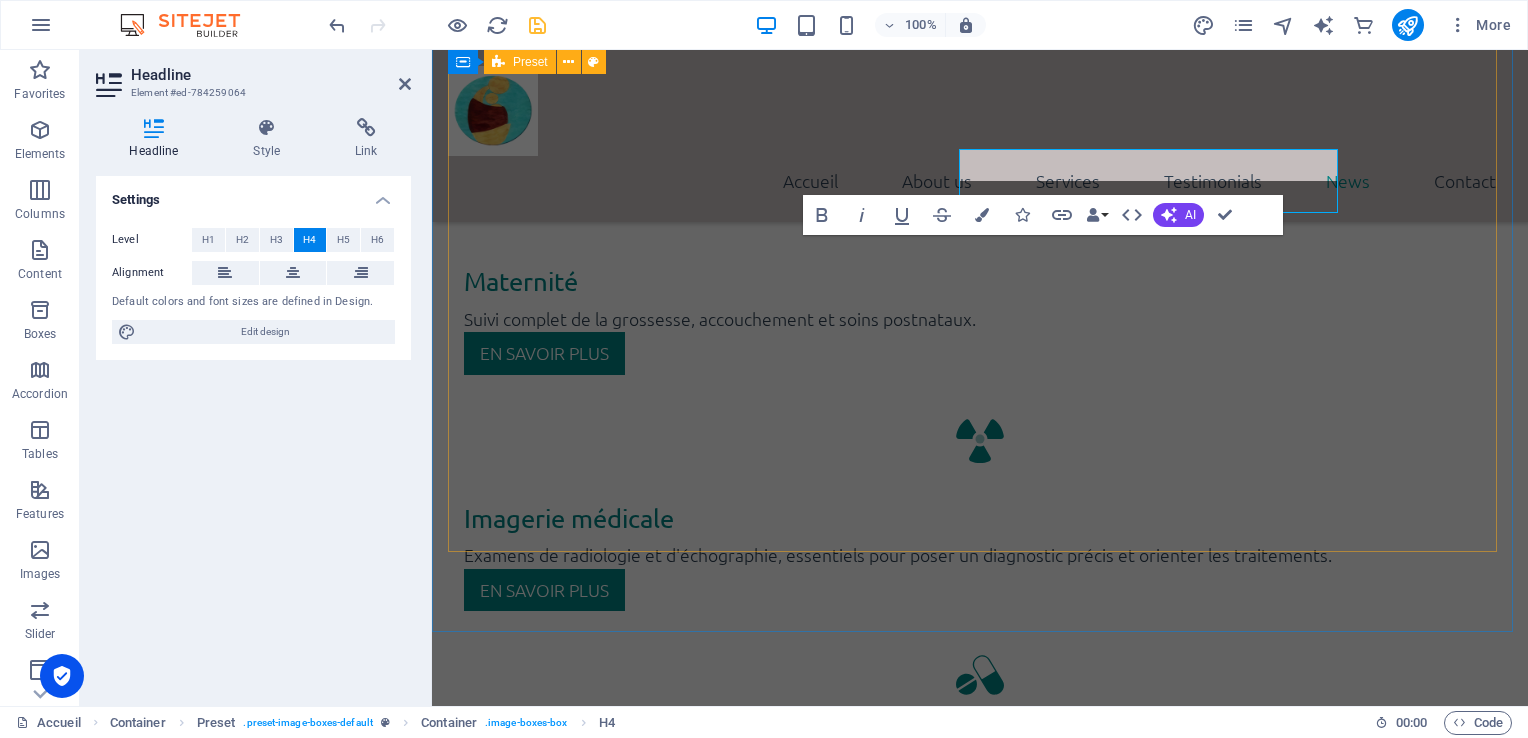 scroll, scrollTop: 3583, scrollLeft: 0, axis: vertical 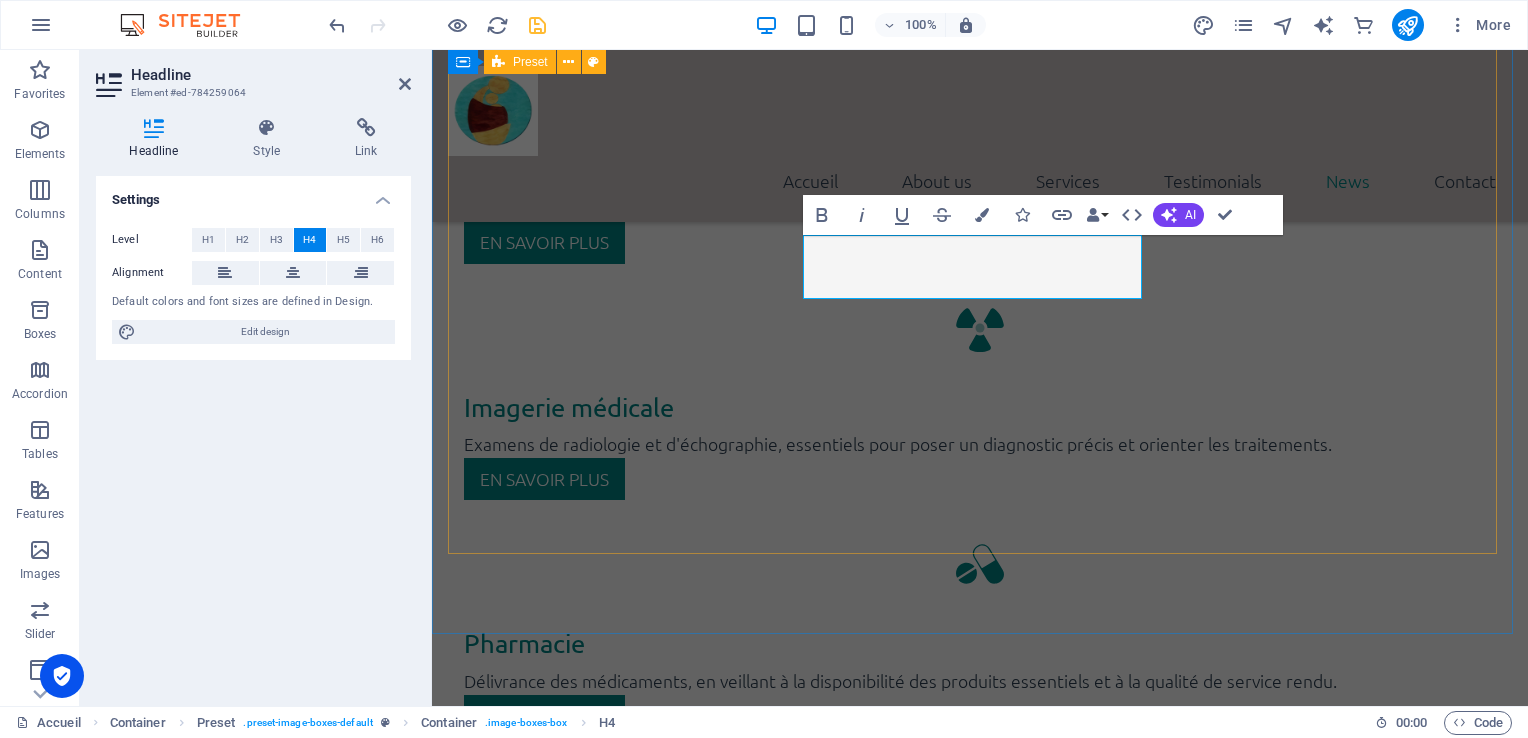 type 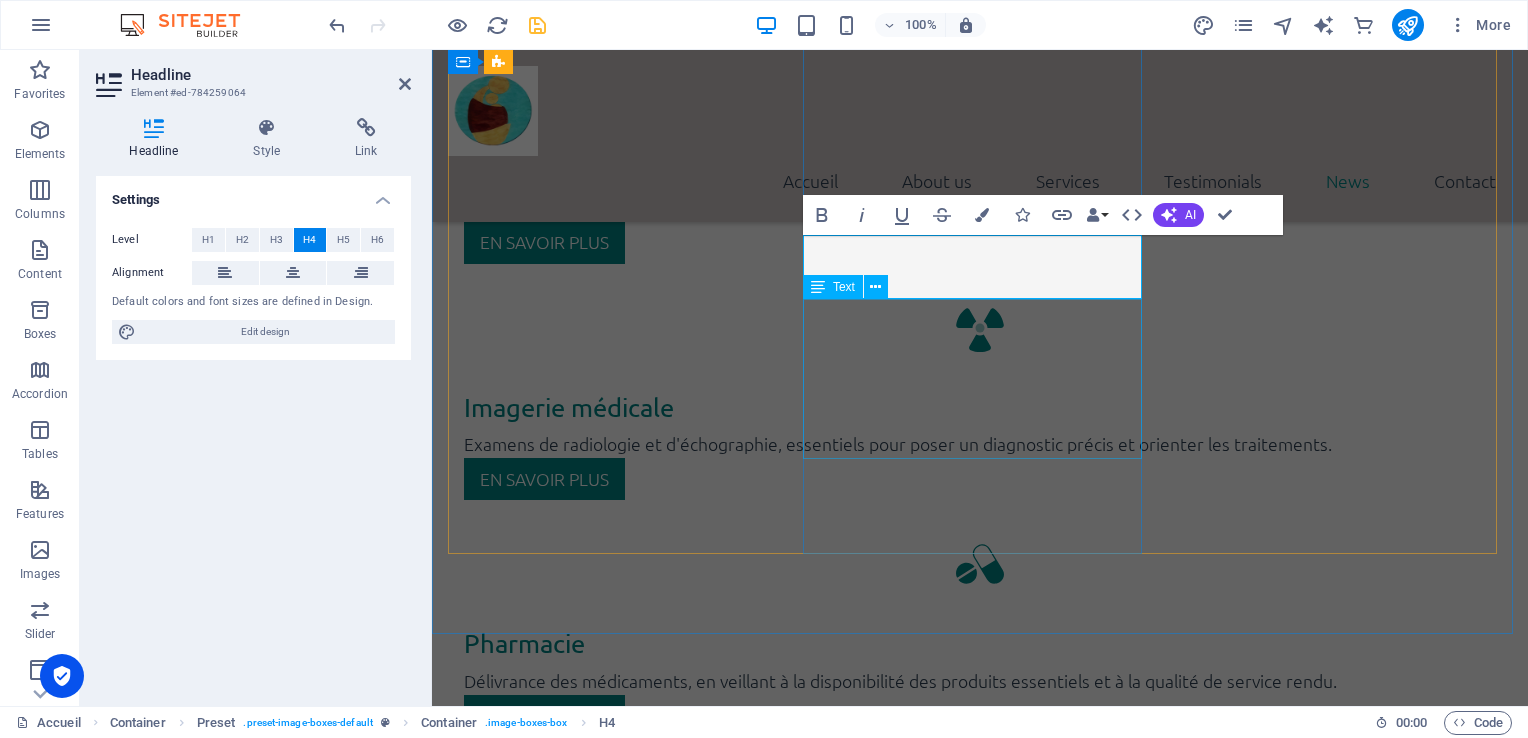 click on "« Ensemble pour mieux soigner. »" at bounding box center [980, 3661] 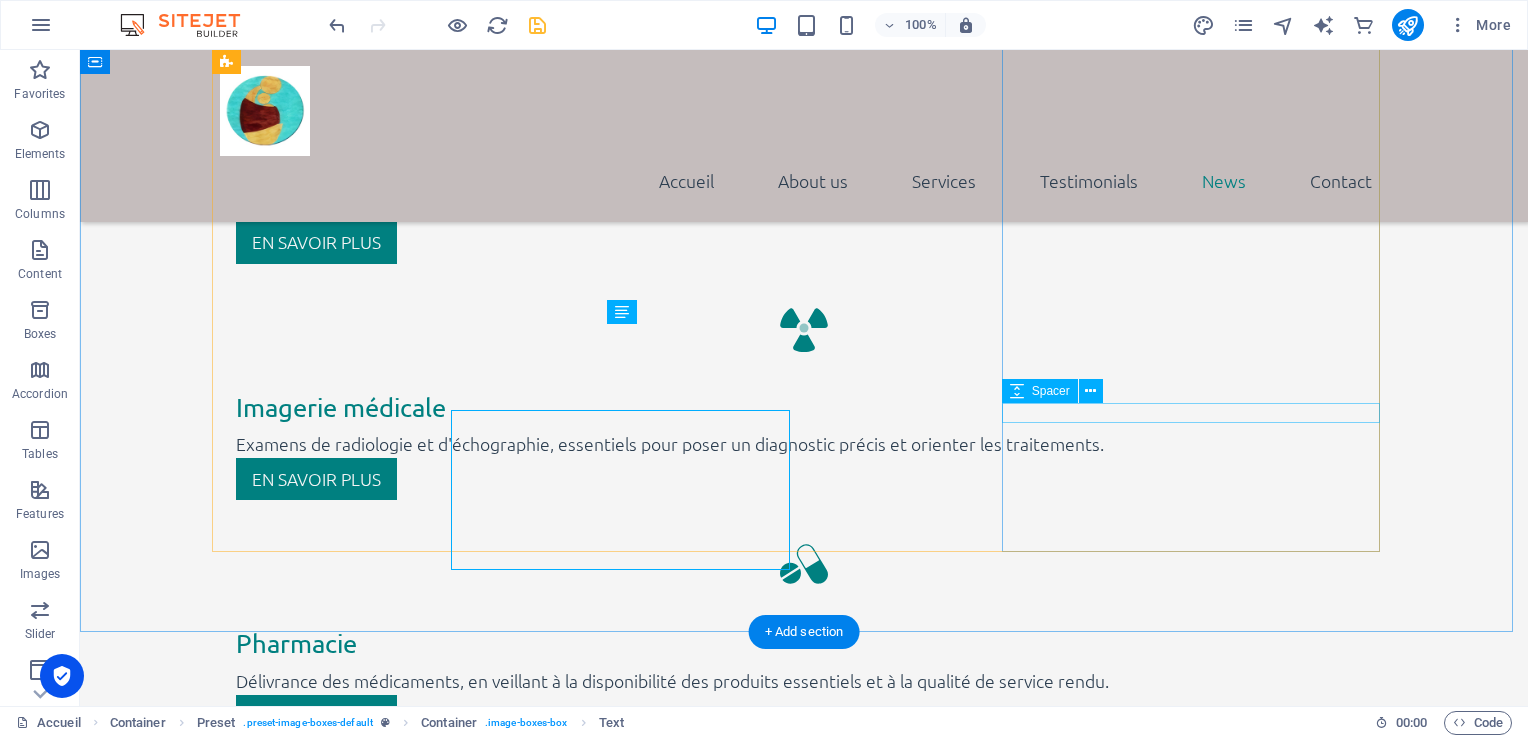 scroll, scrollTop: 3472, scrollLeft: 0, axis: vertical 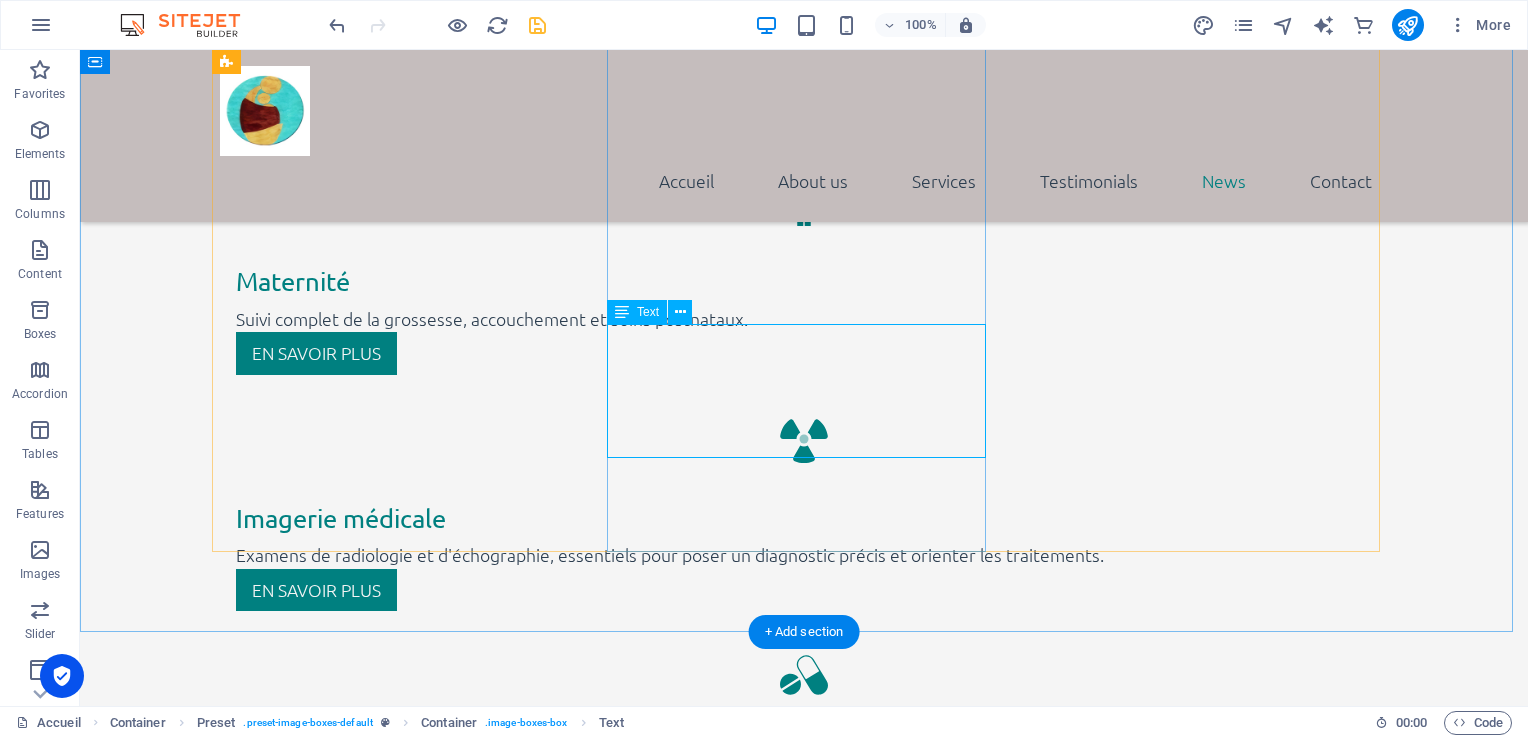 click on "« Ensemble pour mieux soigner. »" at bounding box center (804, 3903) 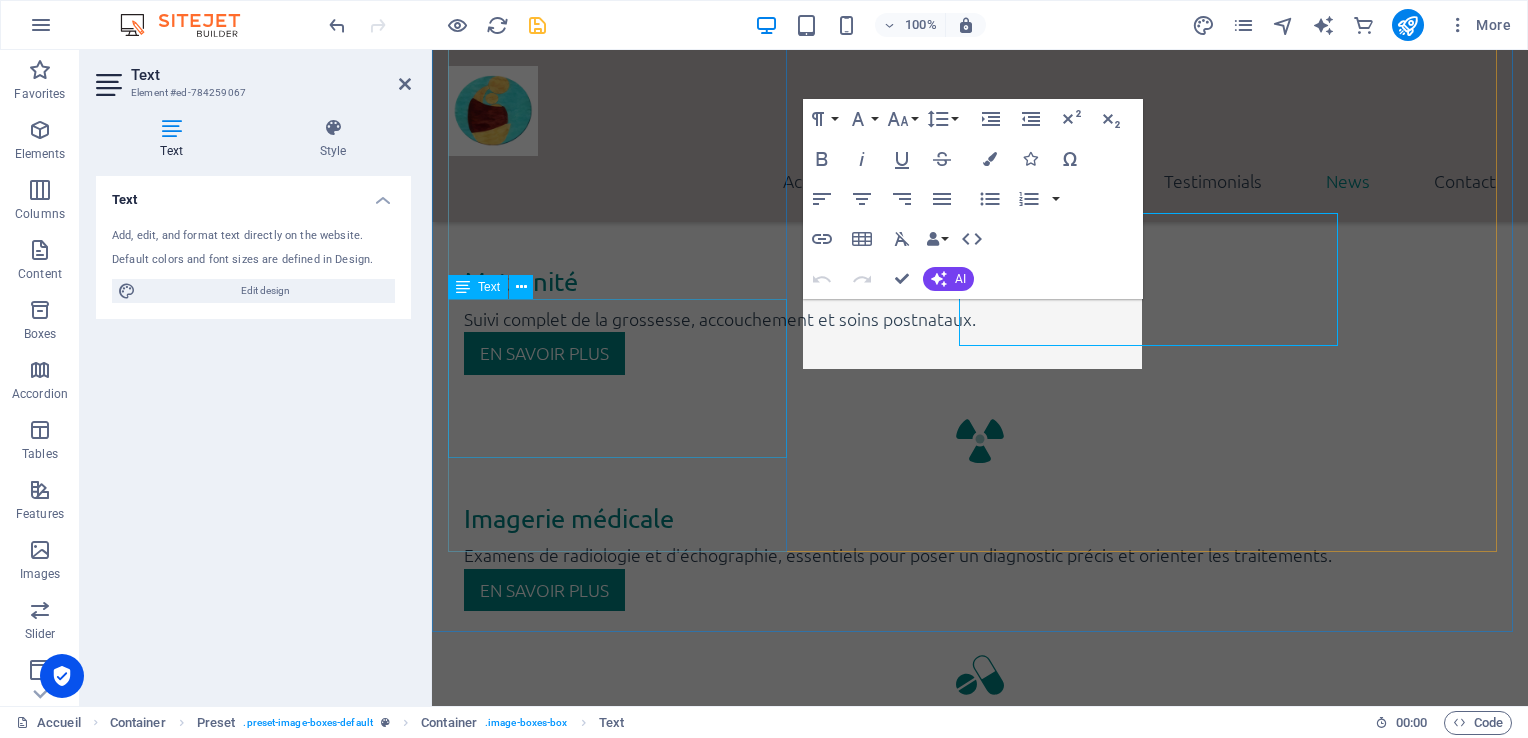 scroll, scrollTop: 3583, scrollLeft: 0, axis: vertical 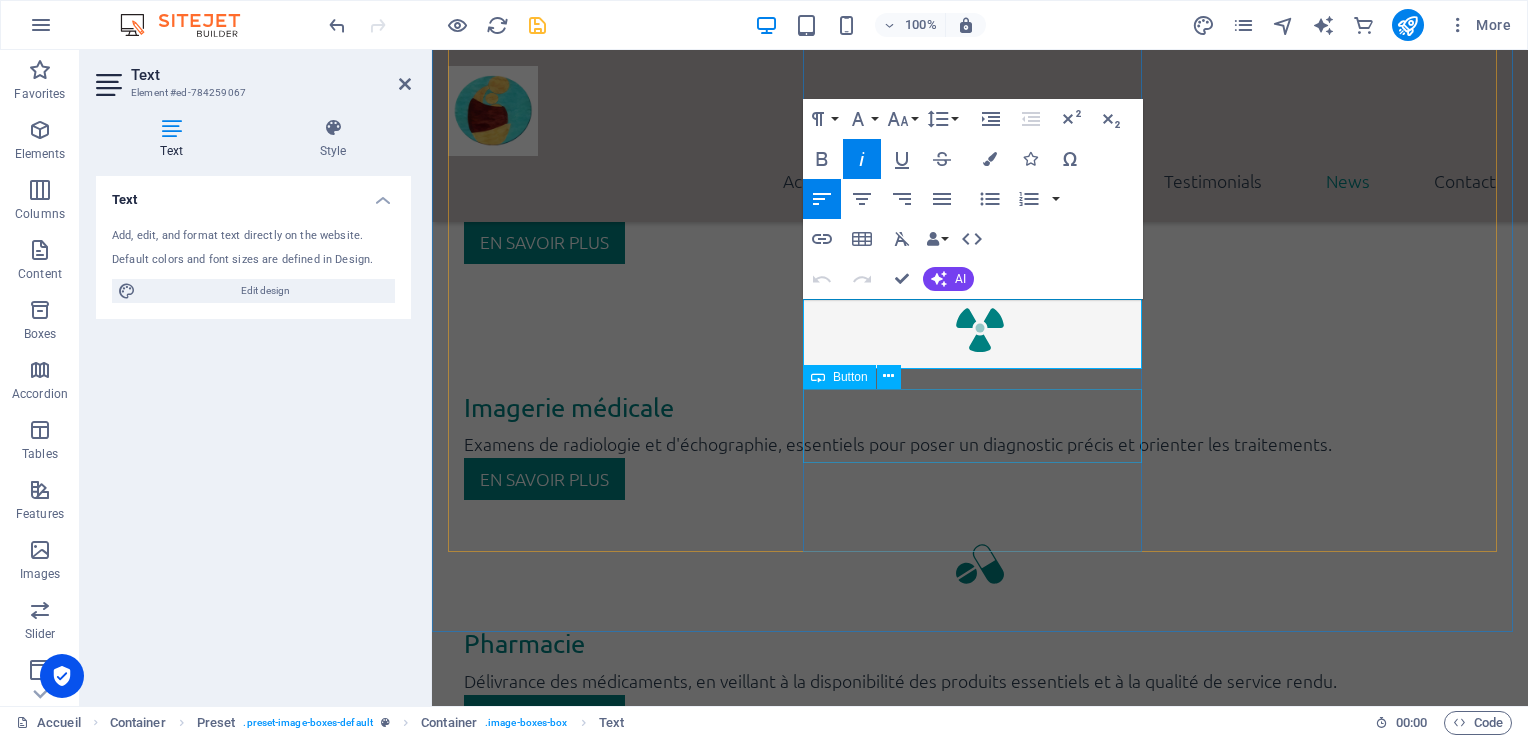 click on "Open Article" at bounding box center [980, 3721] 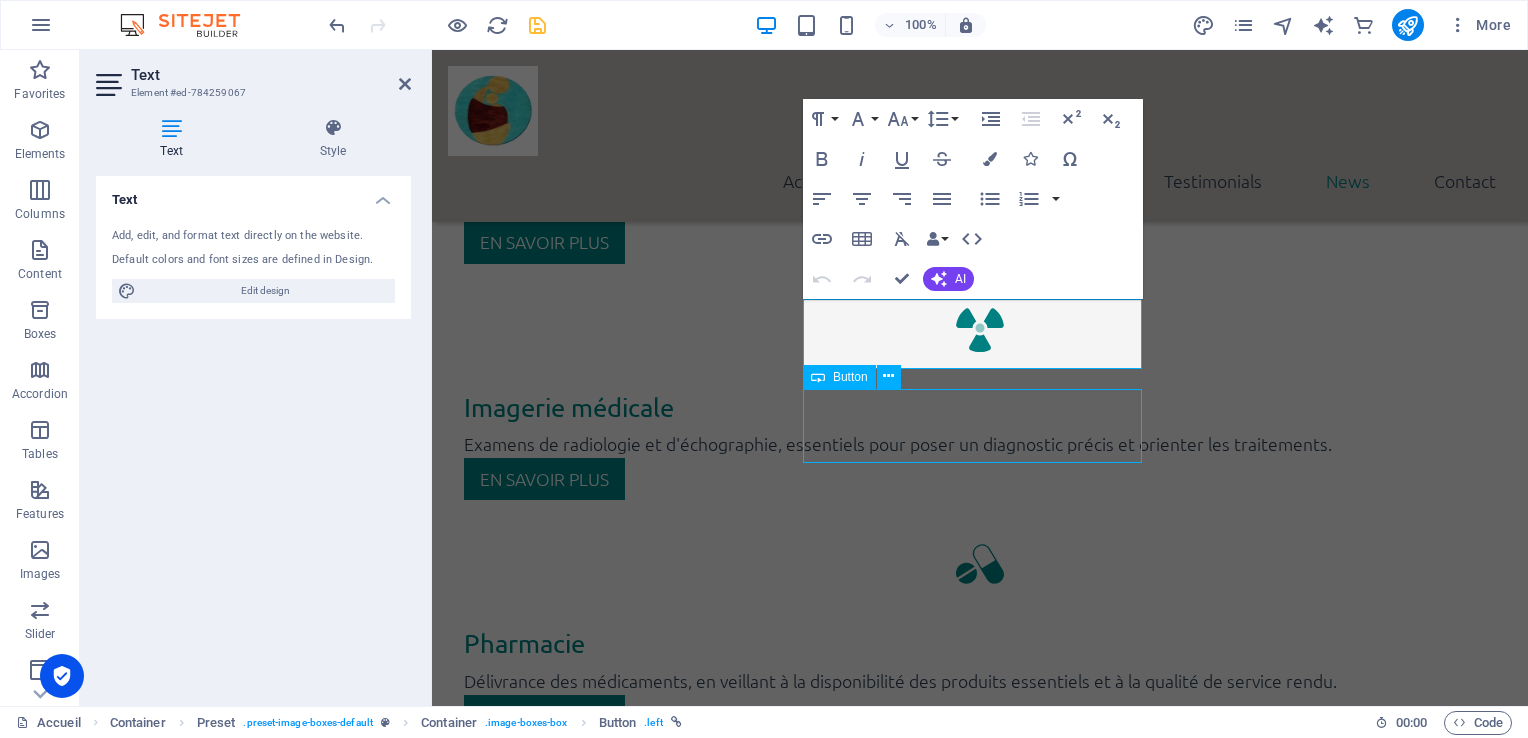 scroll, scrollTop: 3472, scrollLeft: 0, axis: vertical 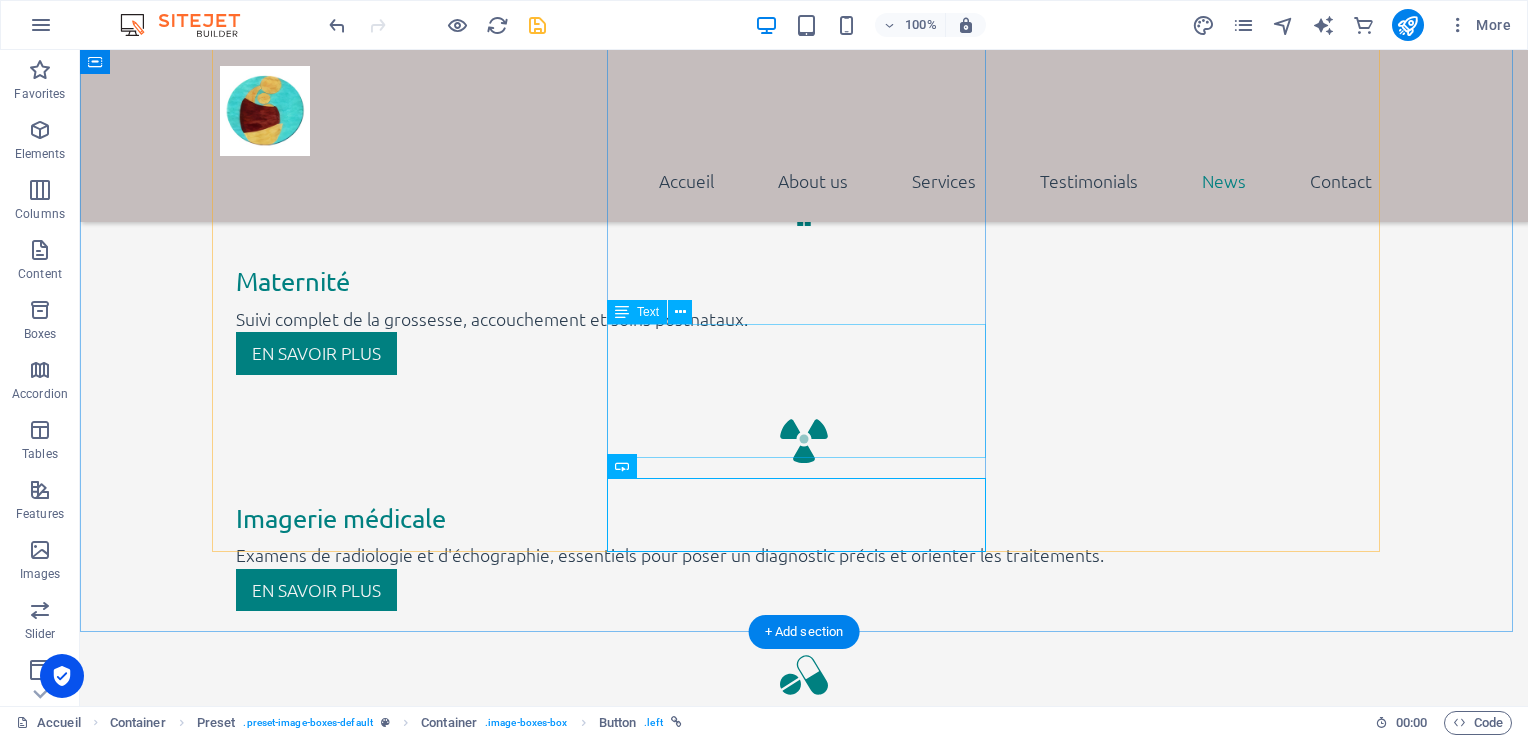 click on "« Ensemble pour mieux soigner. »" at bounding box center (804, 3903) 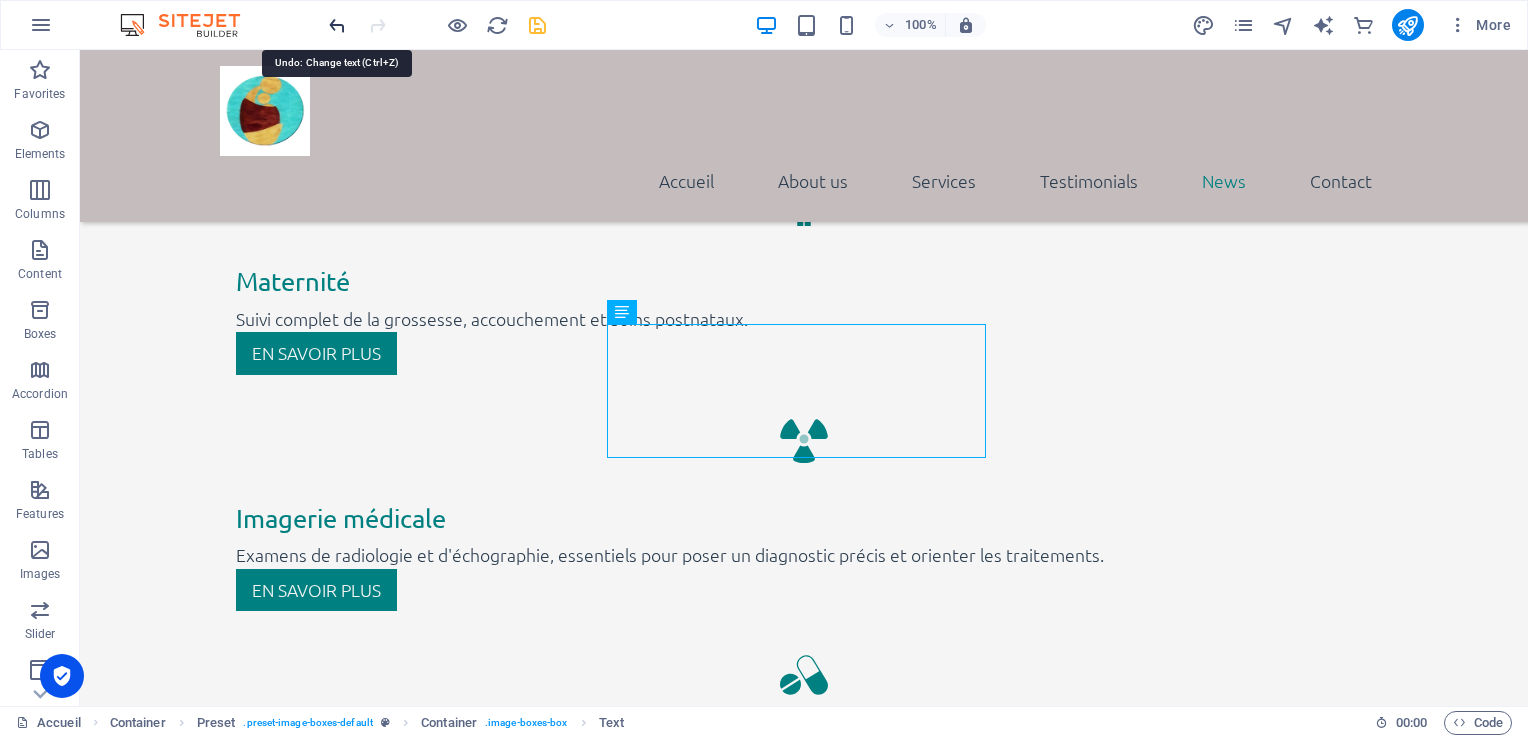 click at bounding box center (337, 25) 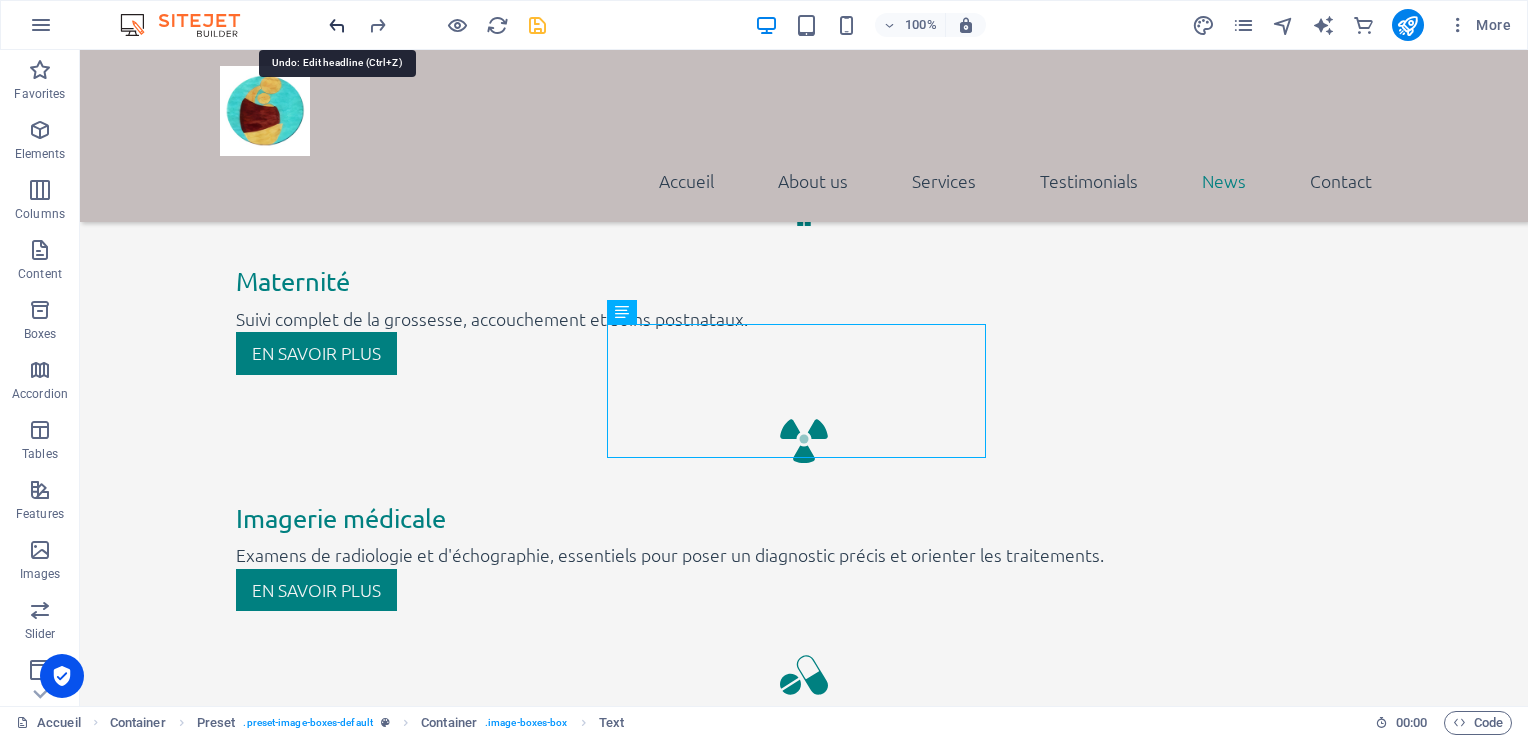 click at bounding box center (337, 25) 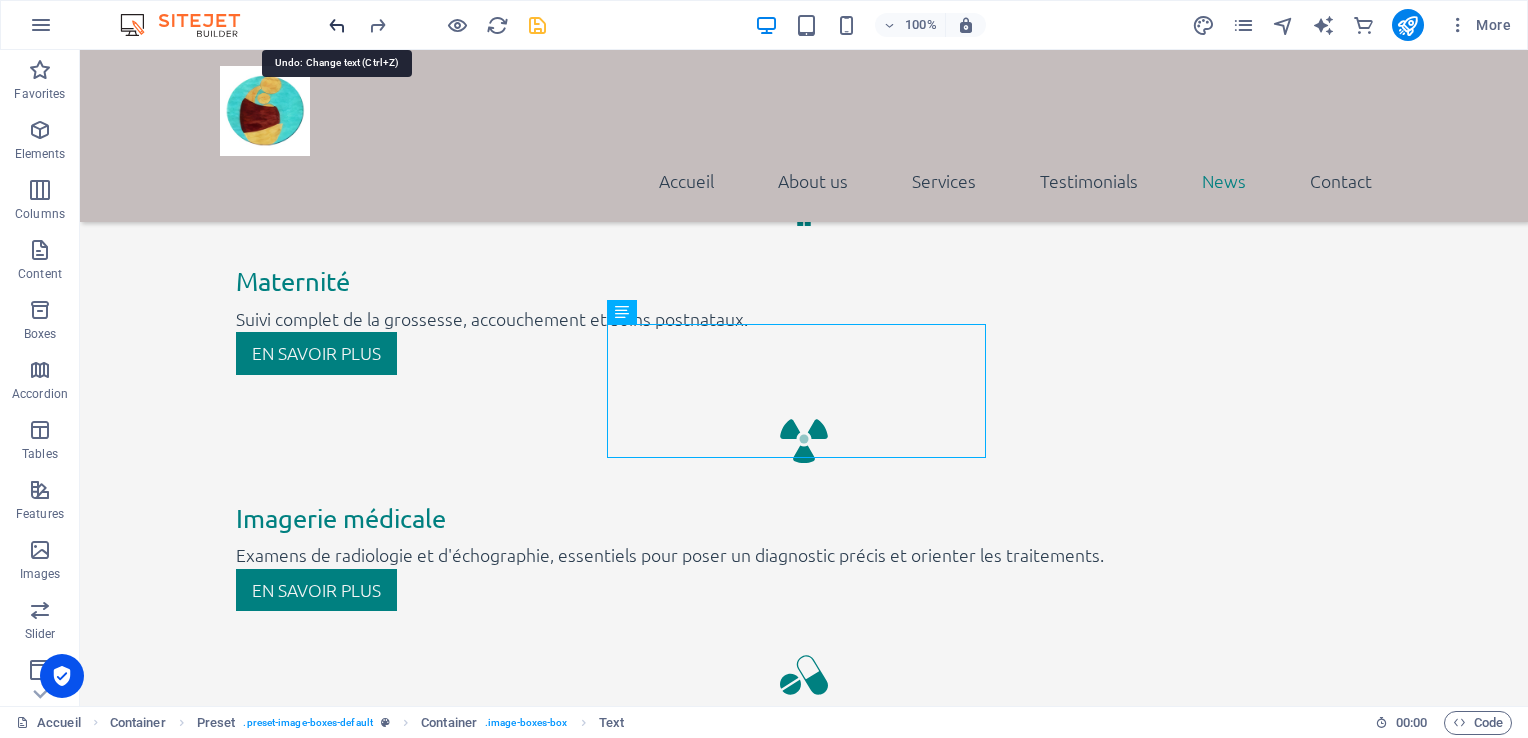 click at bounding box center [337, 25] 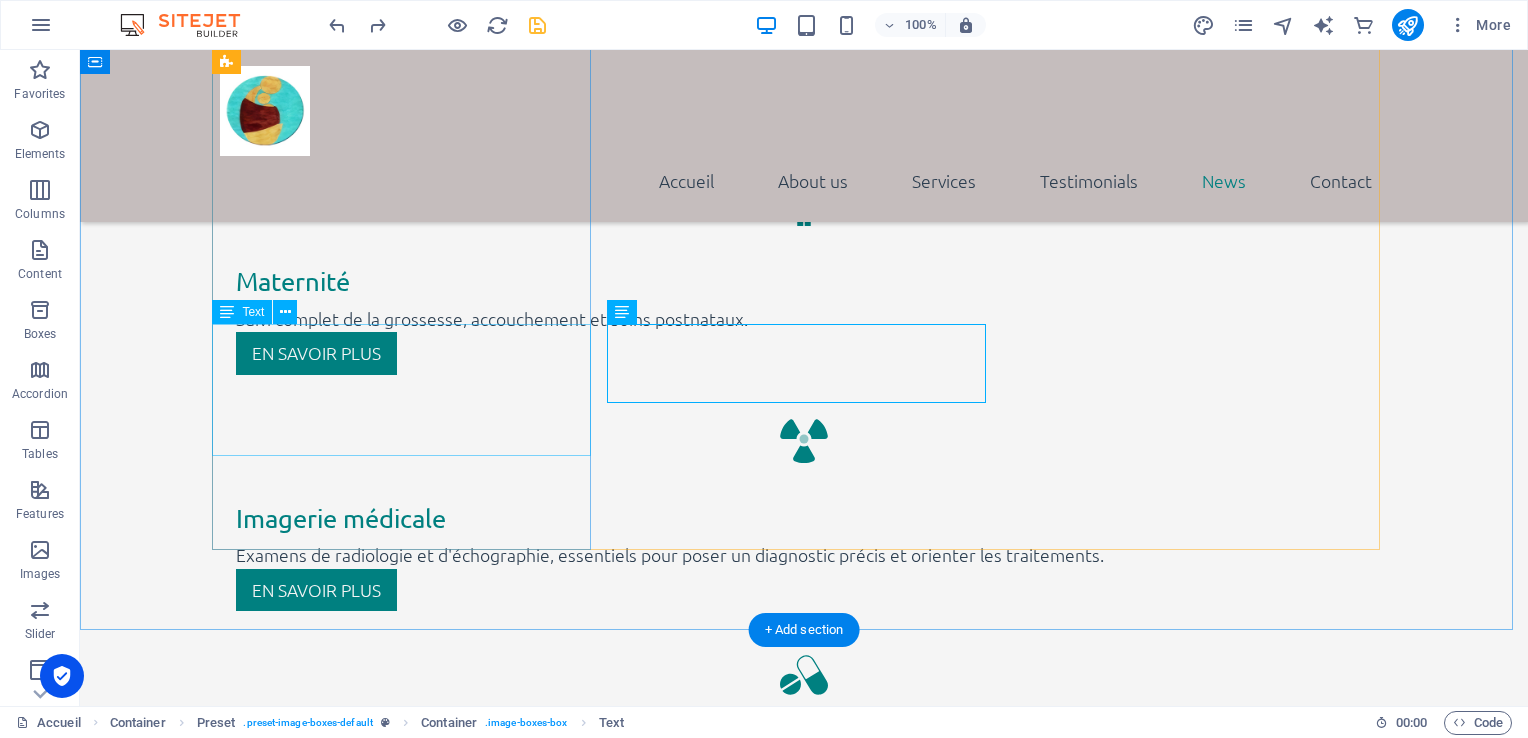 click on "« Suivez toute la vie du CHUMEA, d’[DATE] à [DATE]. » Découvrez en images ou en articles nos moments forts et nos dernières actions en cours ou à venir" at bounding box center [804, 2911] 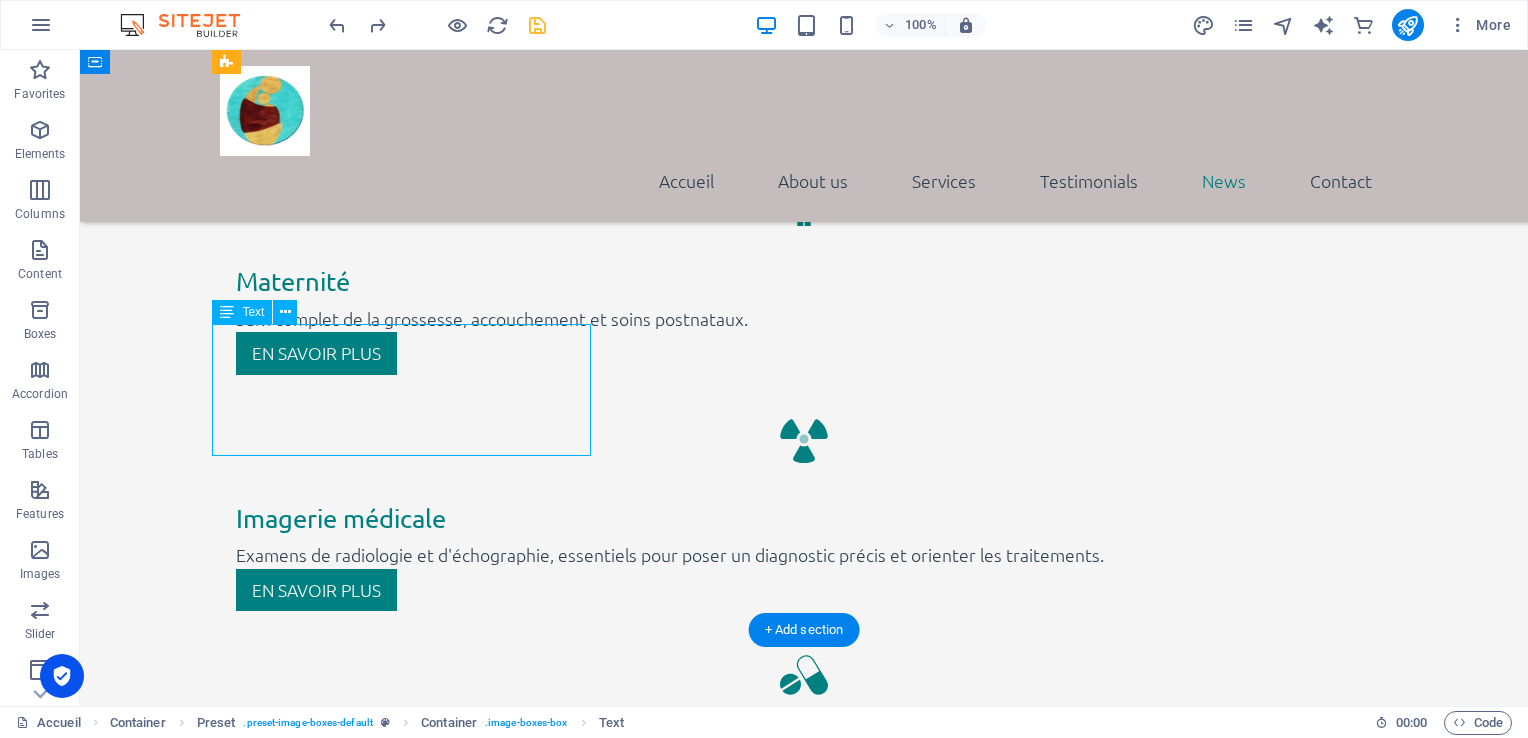 click on "« Suivez toute la vie du CHUMEA, d’[DATE] à [DATE]. » Découvrez en images ou en articles nos moments forts et nos dernières actions en cours ou à venir" at bounding box center (804, 2911) 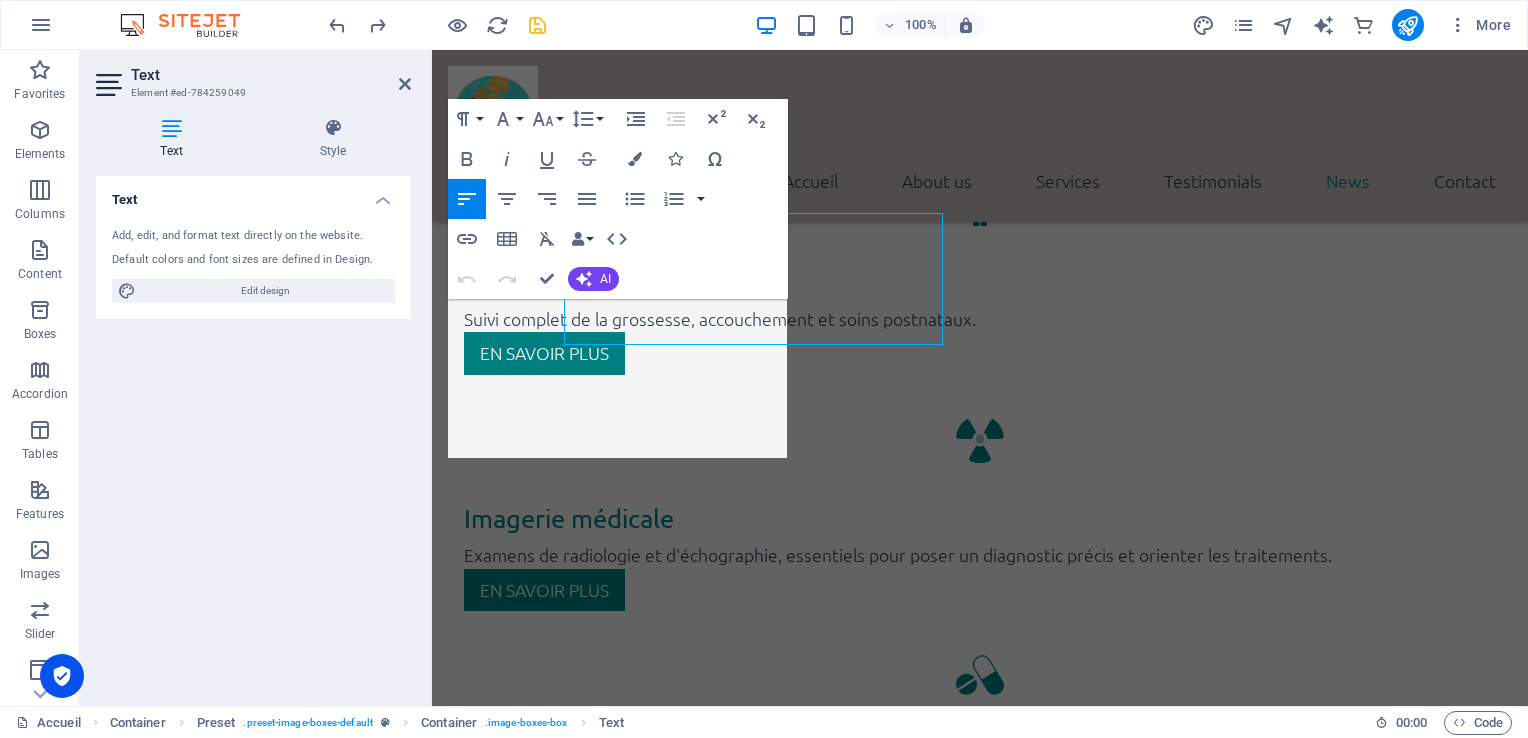scroll, scrollTop: 3583, scrollLeft: 0, axis: vertical 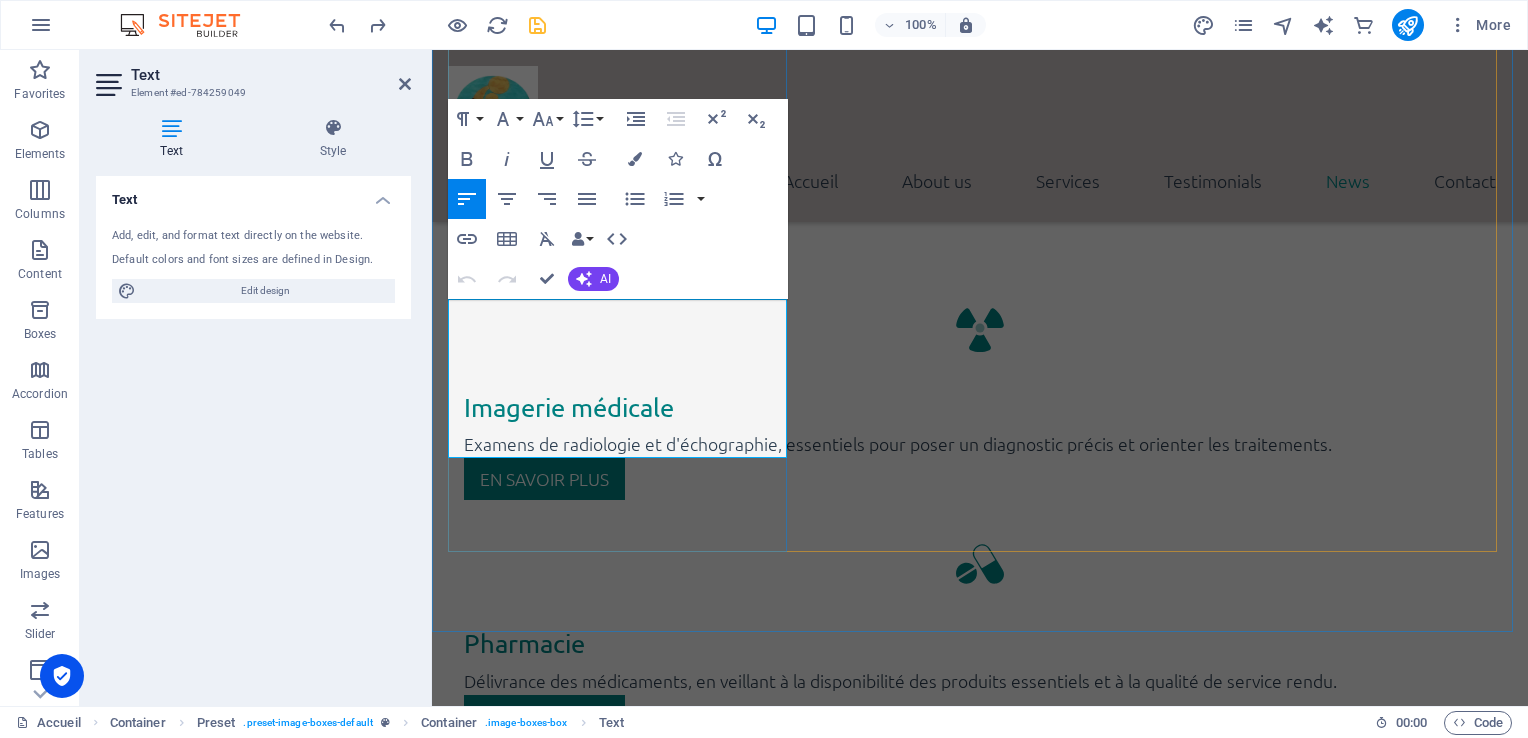 drag, startPoint x: 661, startPoint y: 340, endPoint x: 480, endPoint y: 314, distance: 182.85786 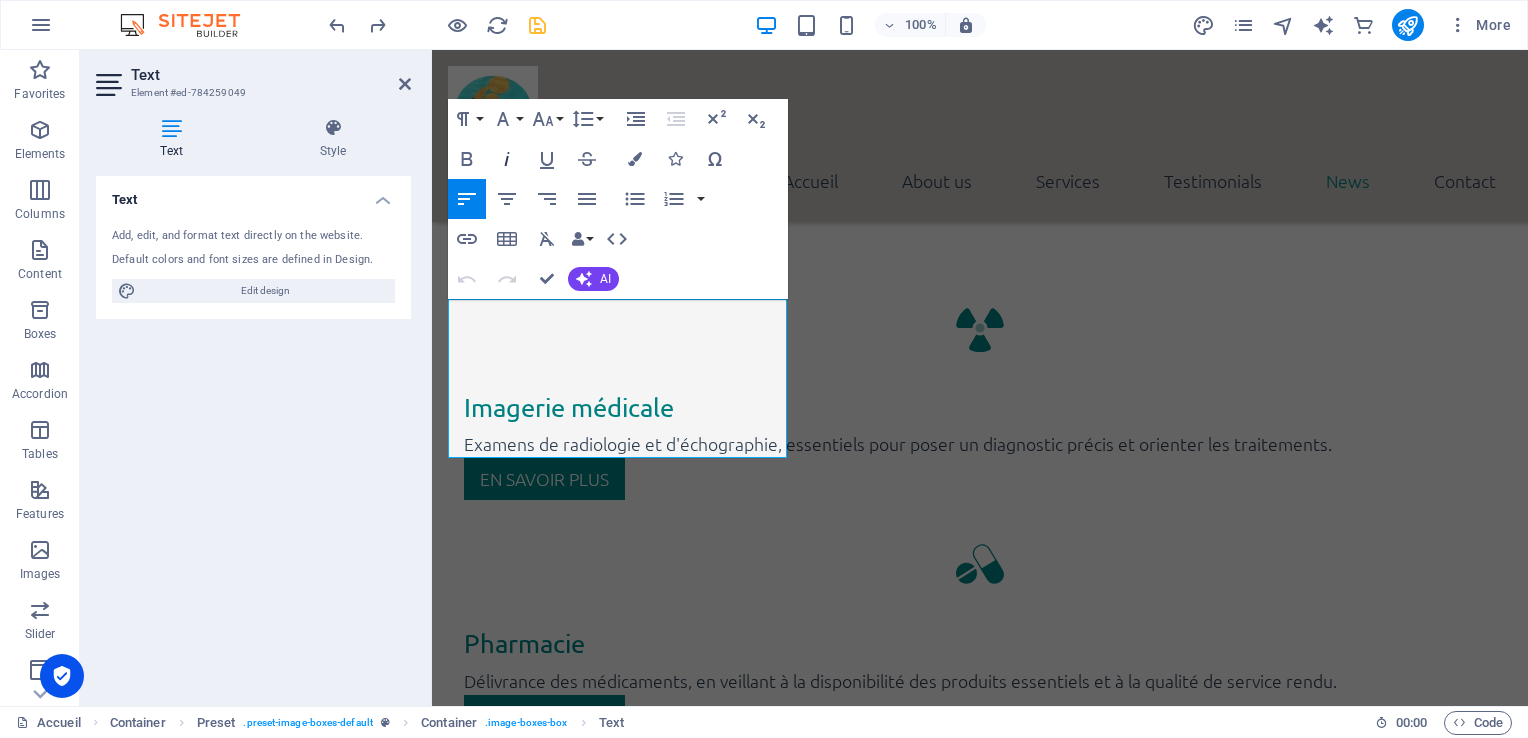 click 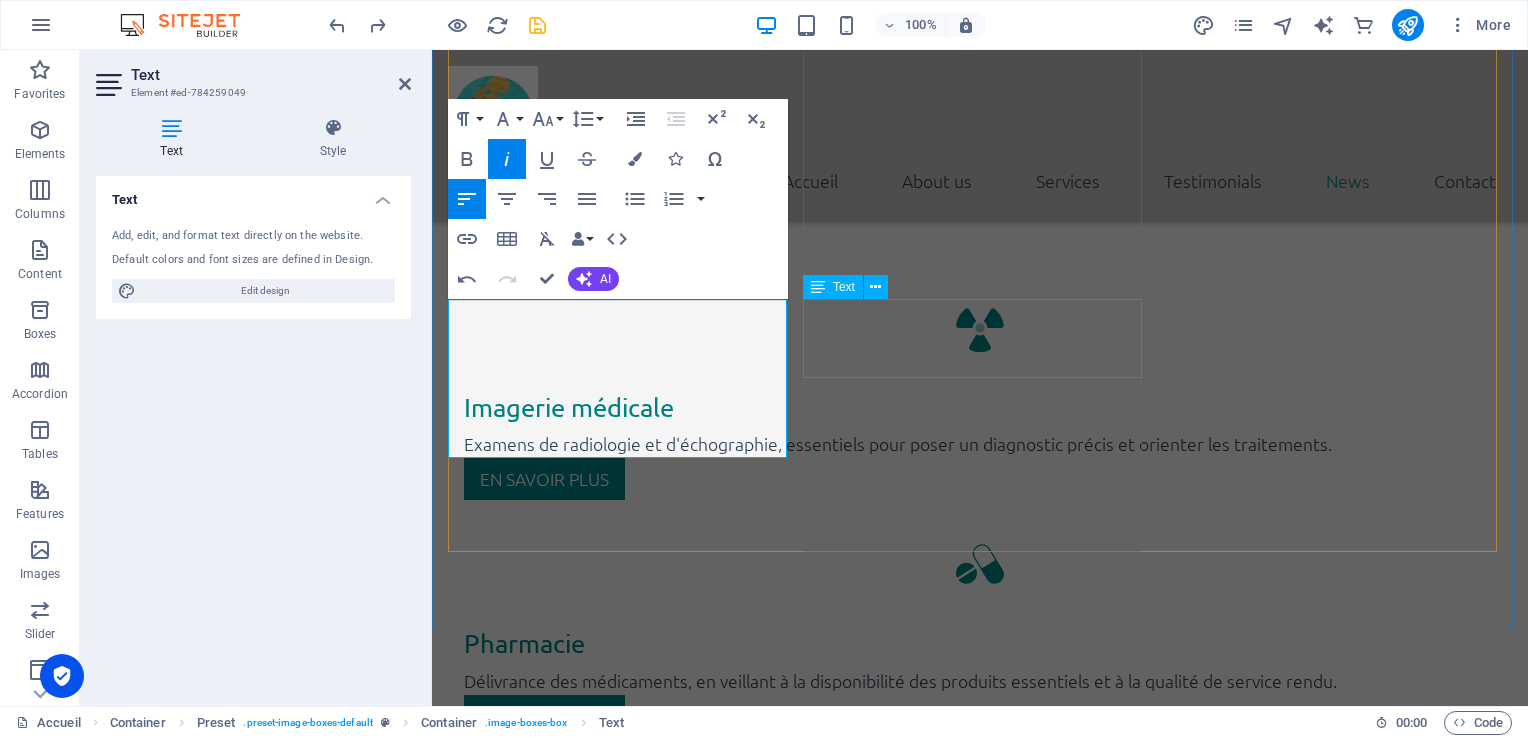 click on "Lorem ipsum dolor sit amet, consectetur adipisicing elit. Veritatis, dolorem!" at bounding box center (980, 3607) 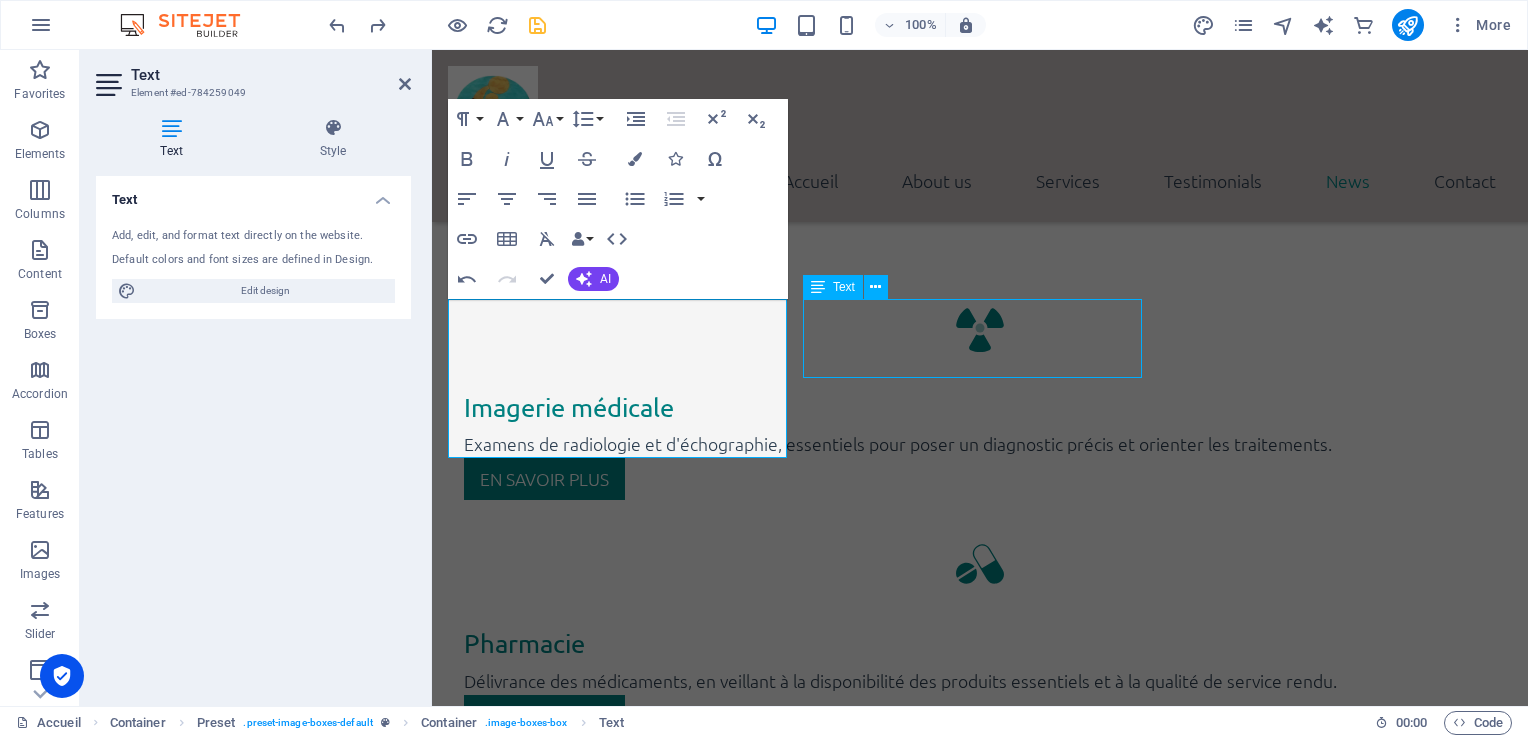 scroll, scrollTop: 3472, scrollLeft: 0, axis: vertical 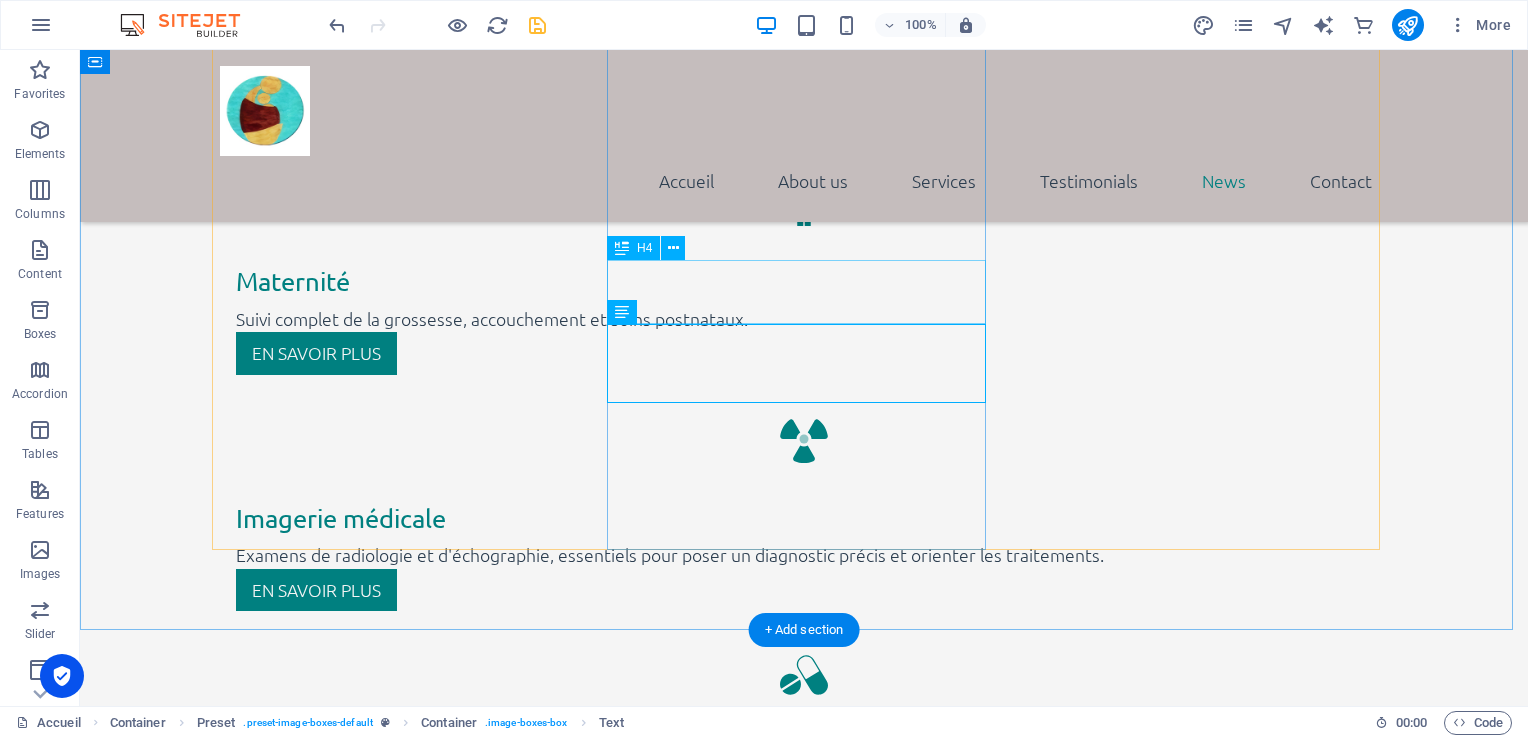 click on "Lorum ipsum" at bounding box center (804, 3804) 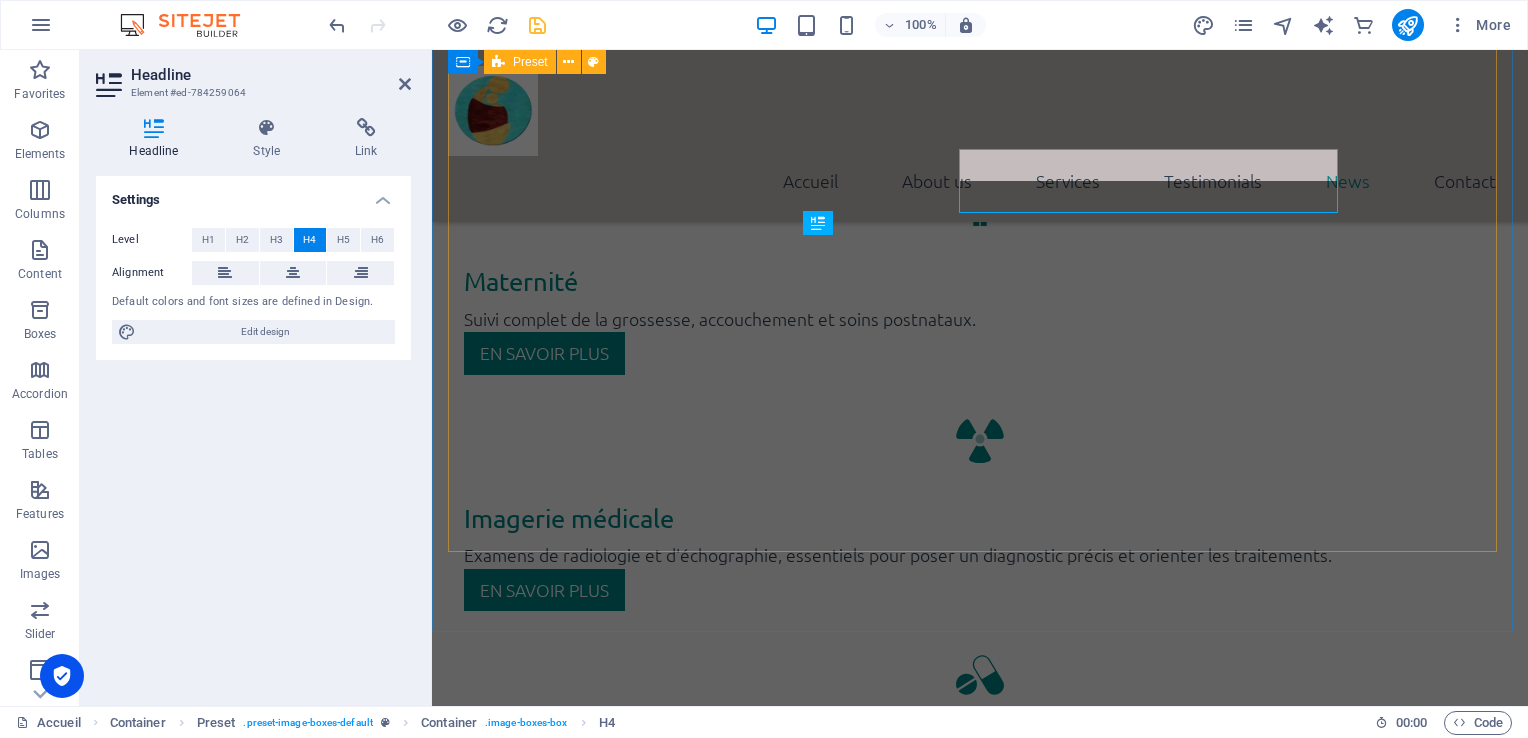 scroll, scrollTop: 3583, scrollLeft: 0, axis: vertical 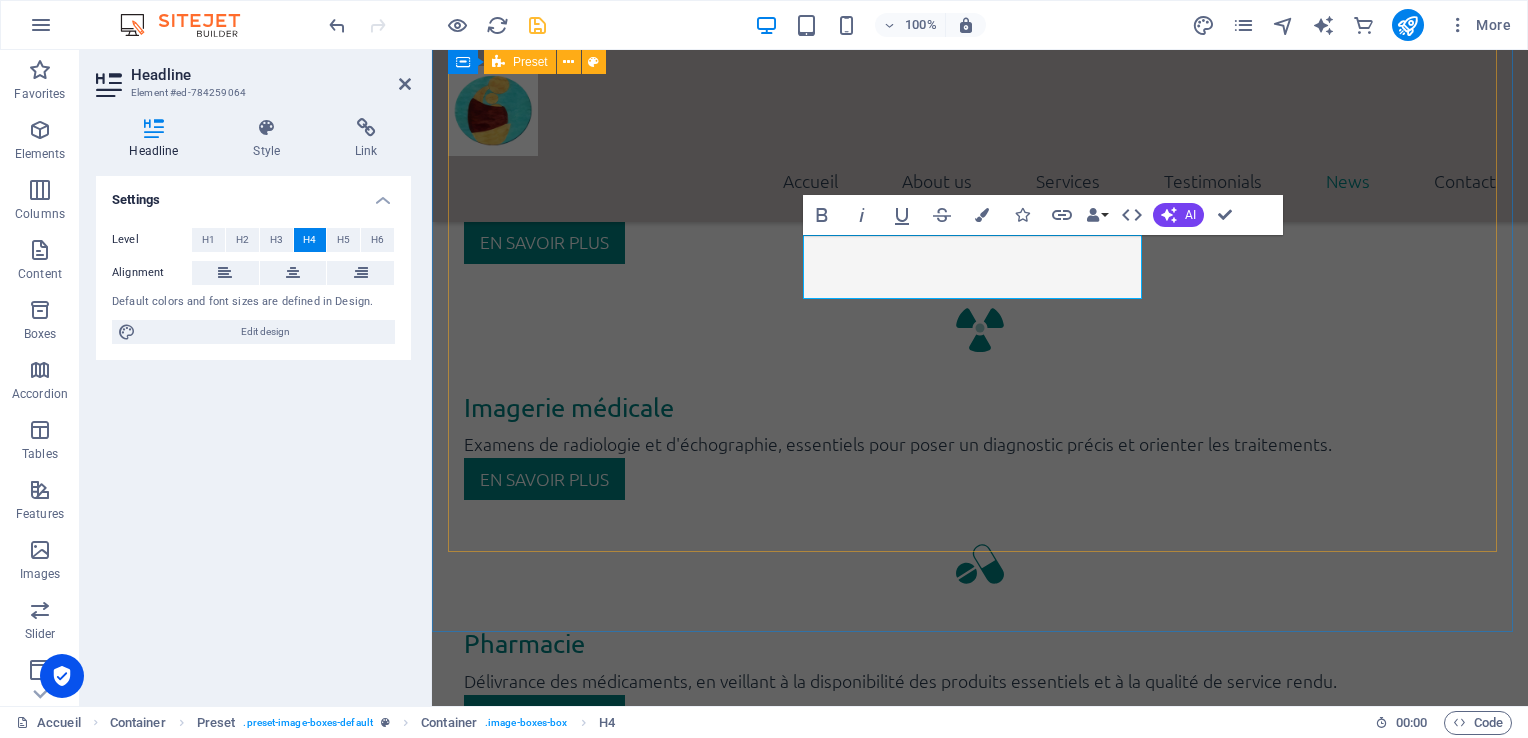 type 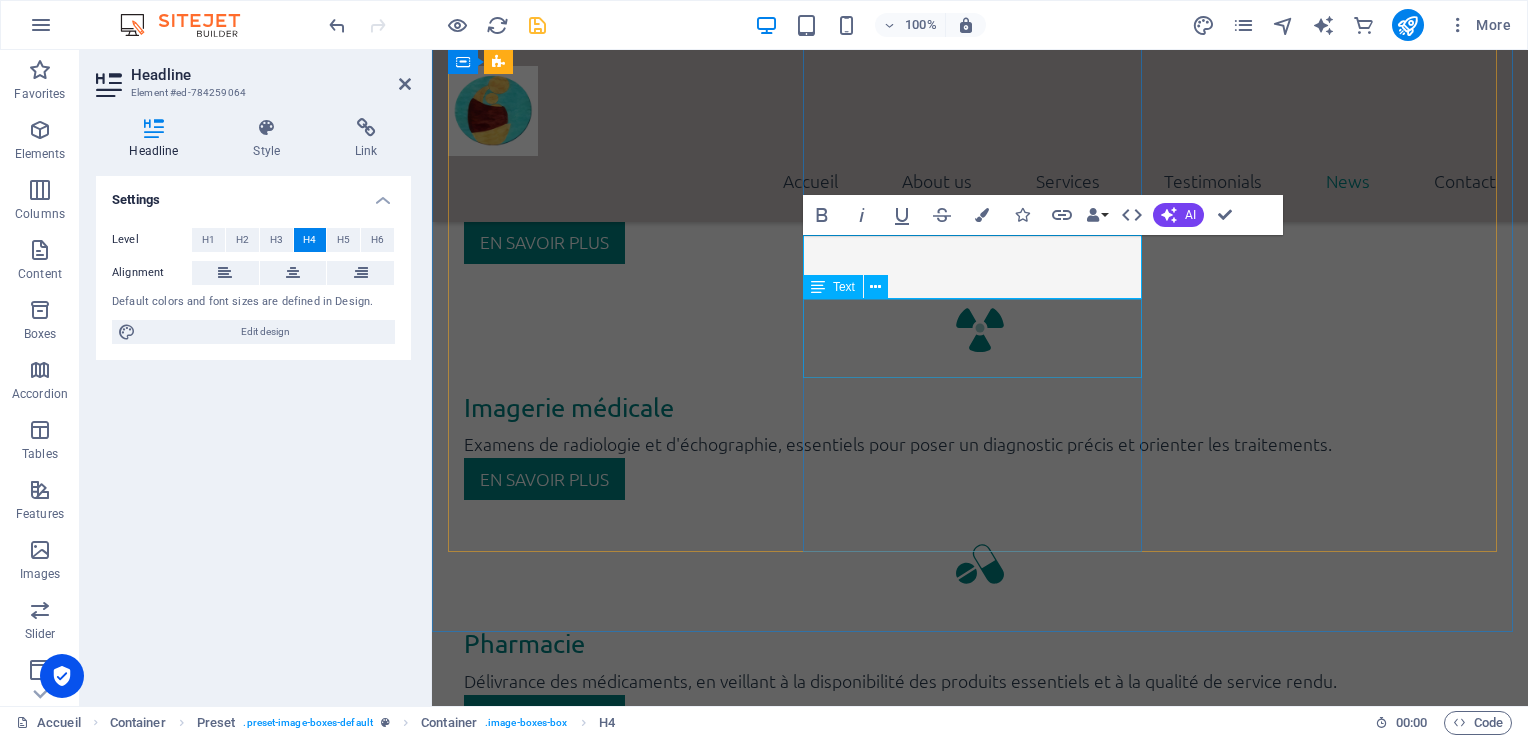 click on "Lorem ipsum dolor sit amet, consectetur adipisicing elit. Veritatis, dolorem!" at bounding box center [980, 3607] 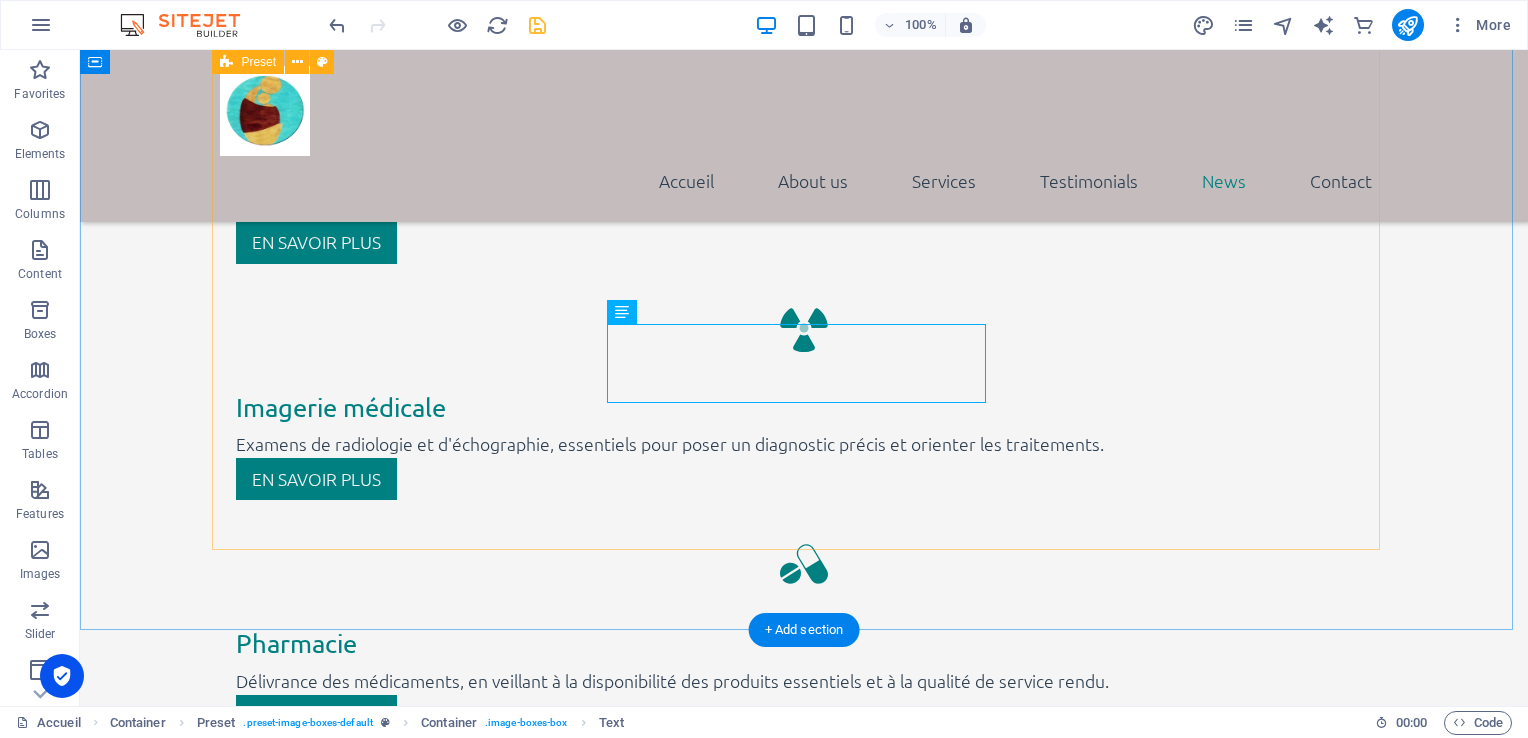 scroll, scrollTop: 3472, scrollLeft: 0, axis: vertical 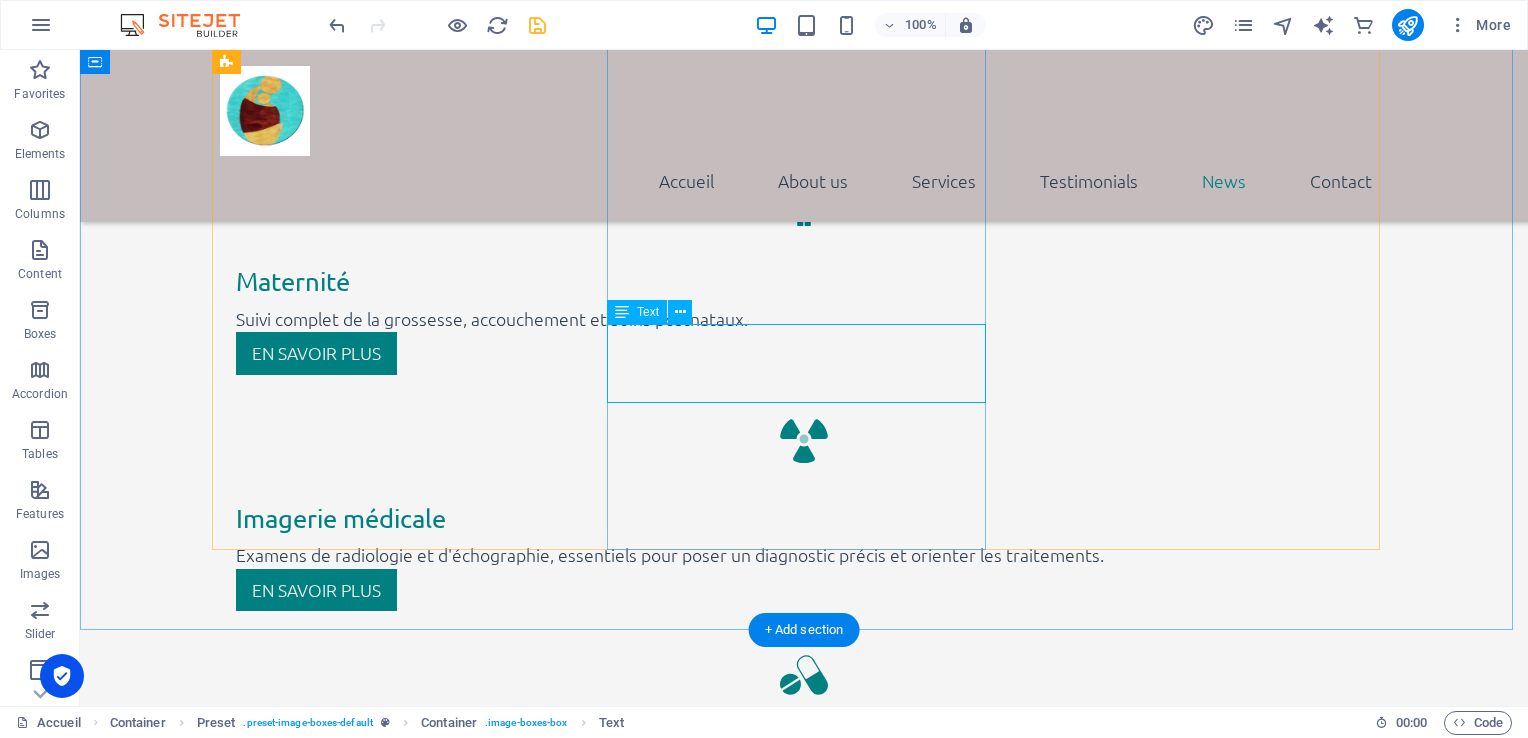 click on "Lorem ipsum dolor sit amet, consectetur adipisicing elit. Veritatis, dolorem!" at bounding box center [804, 3849] 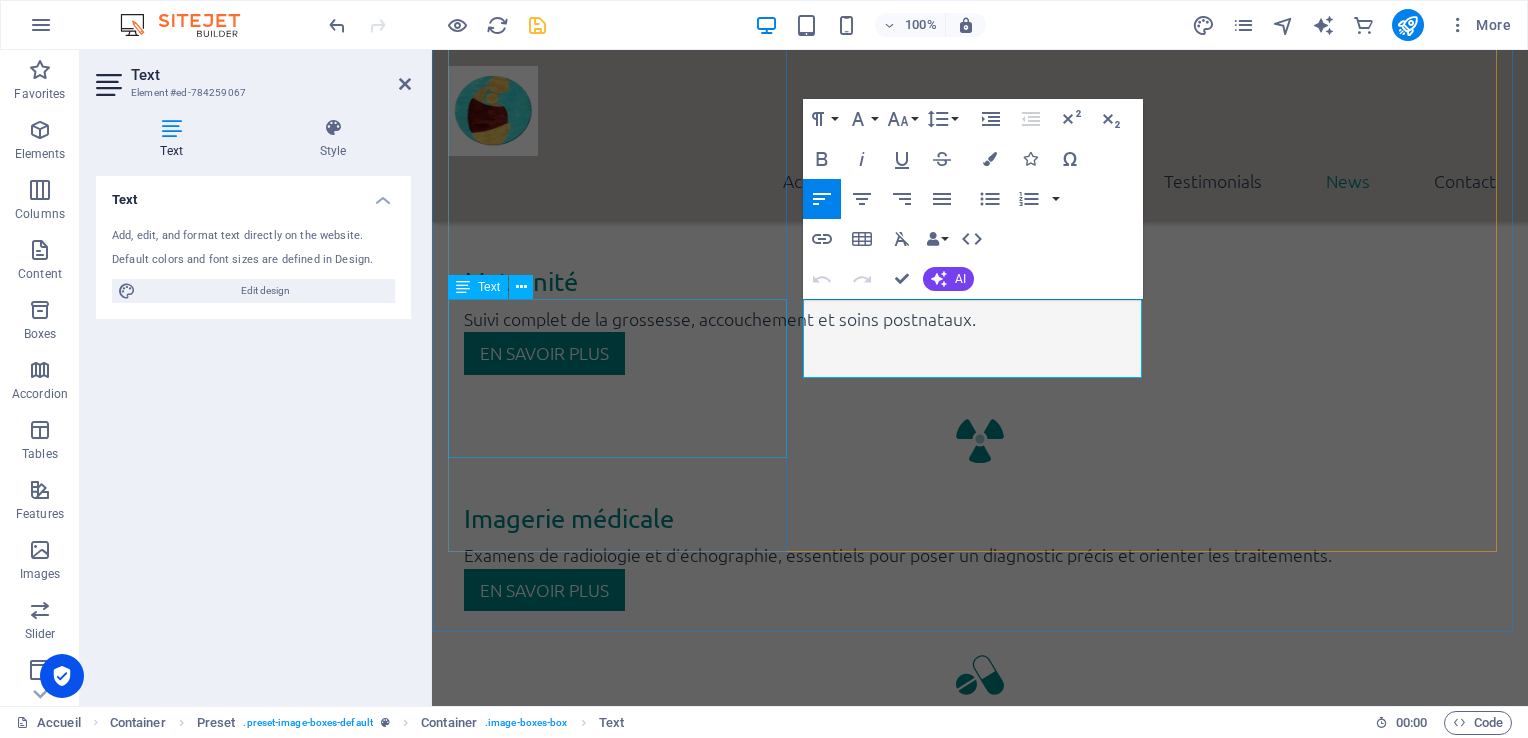 scroll, scrollTop: 3583, scrollLeft: 0, axis: vertical 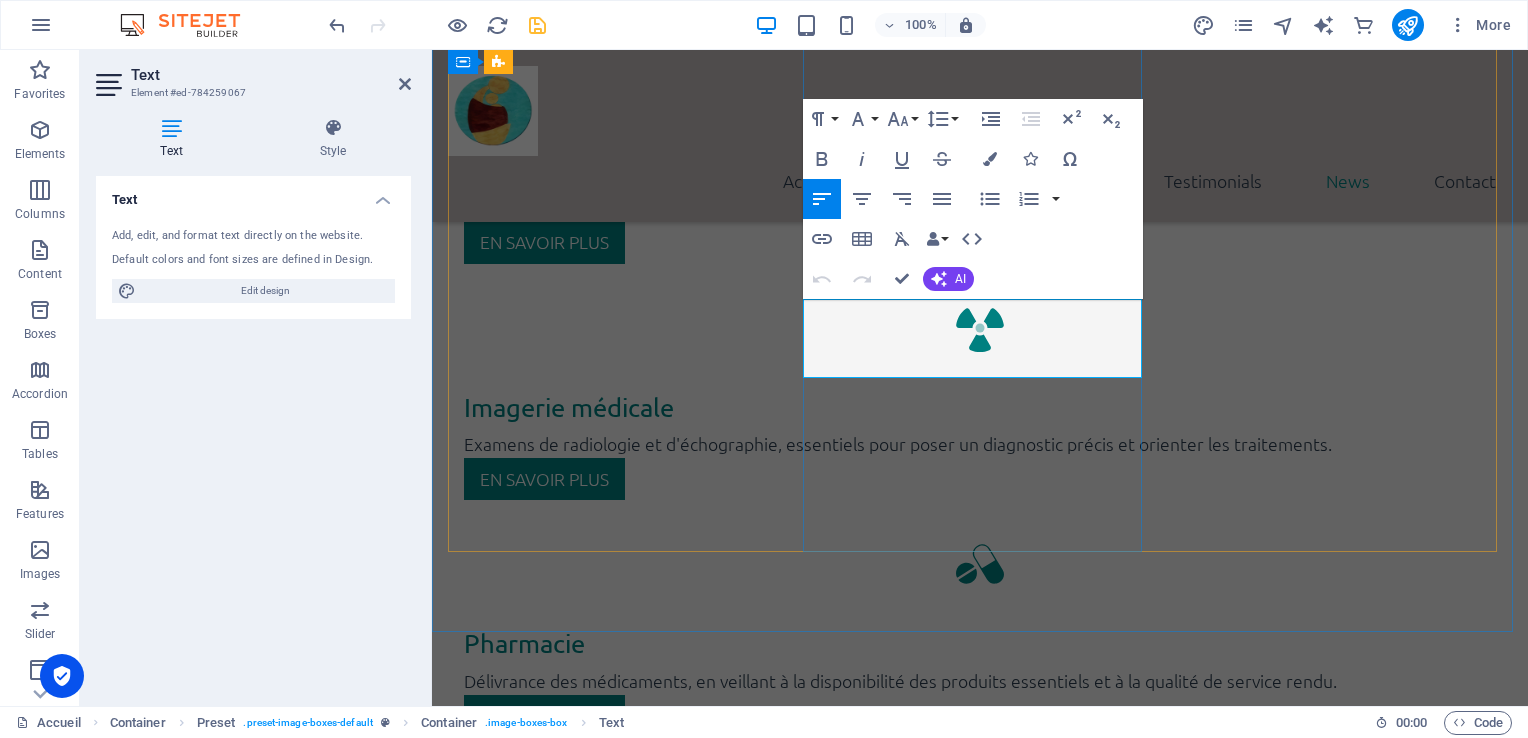 drag, startPoint x: 834, startPoint y: 317, endPoint x: 1002, endPoint y: 373, distance: 177.08755 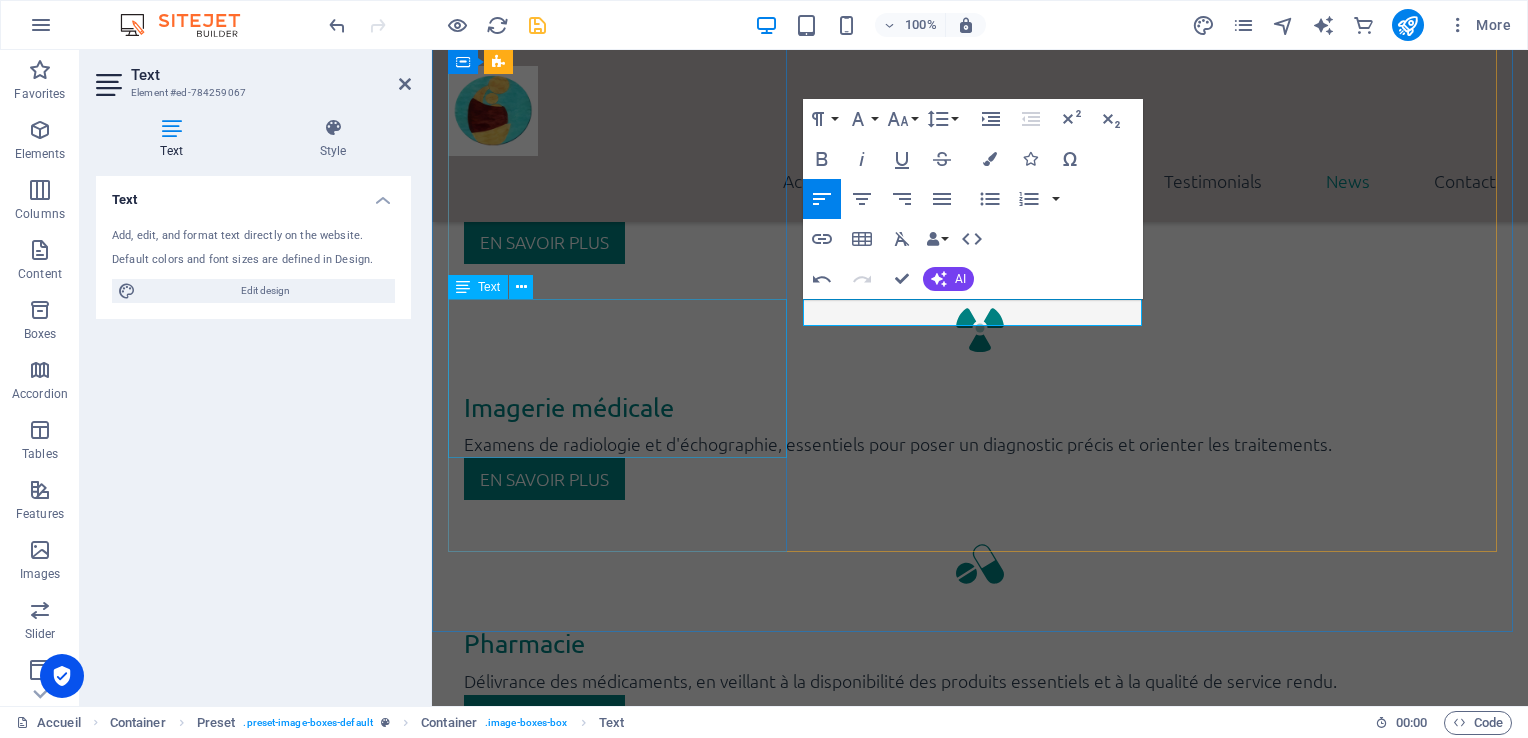 click on "« Suivez toute la vie du CHUMEA, d’[DATE] à [DATE]. » Découvrez en images ou en articles nos moments forts et nos dernières actions en cours ou à venir" at bounding box center [980, 2735] 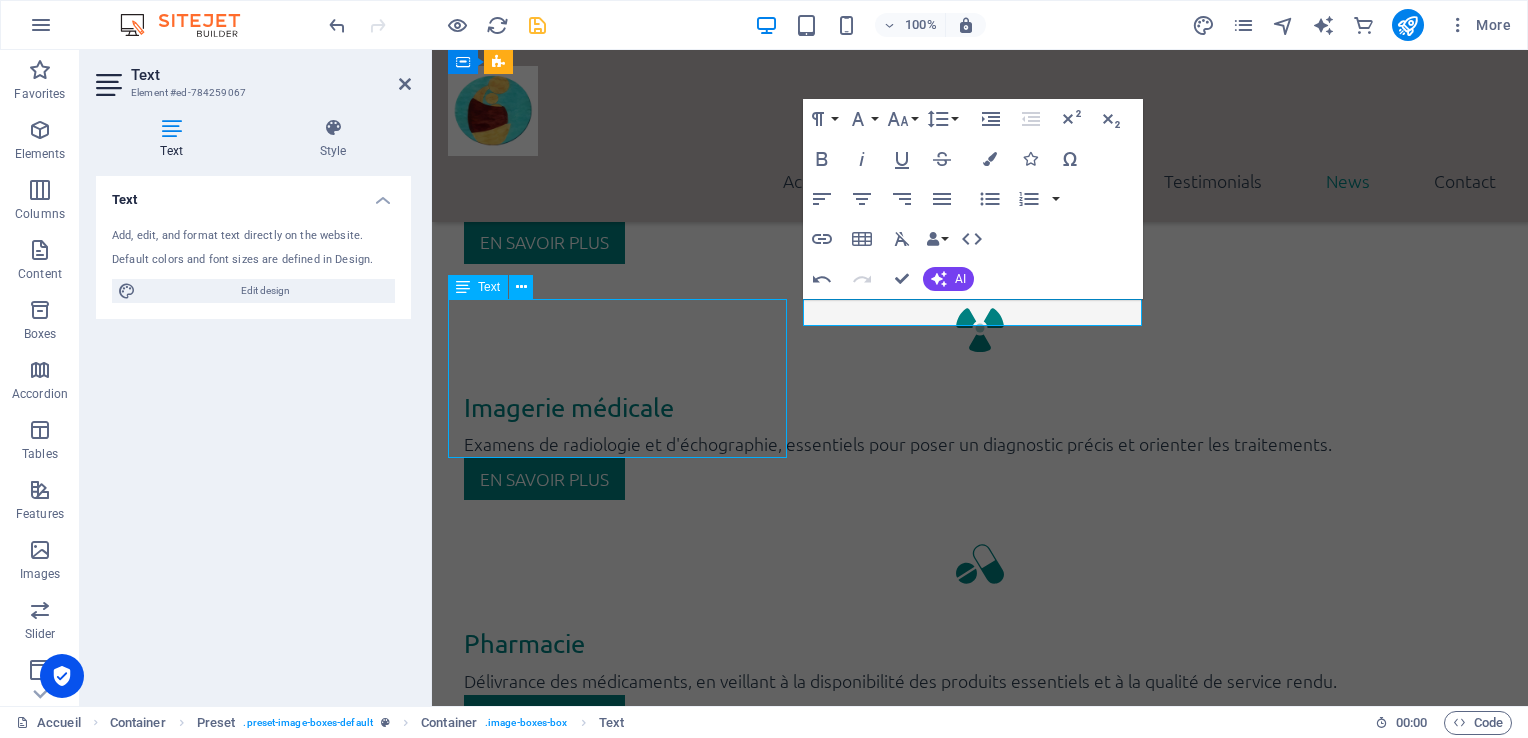 click on "« Suivez toute la vie du CHUMEA, d’[DATE] à [DATE]. » Découvrez en images ou en articles nos moments forts et nos dernières actions en cours ou à venir" at bounding box center [980, 2735] 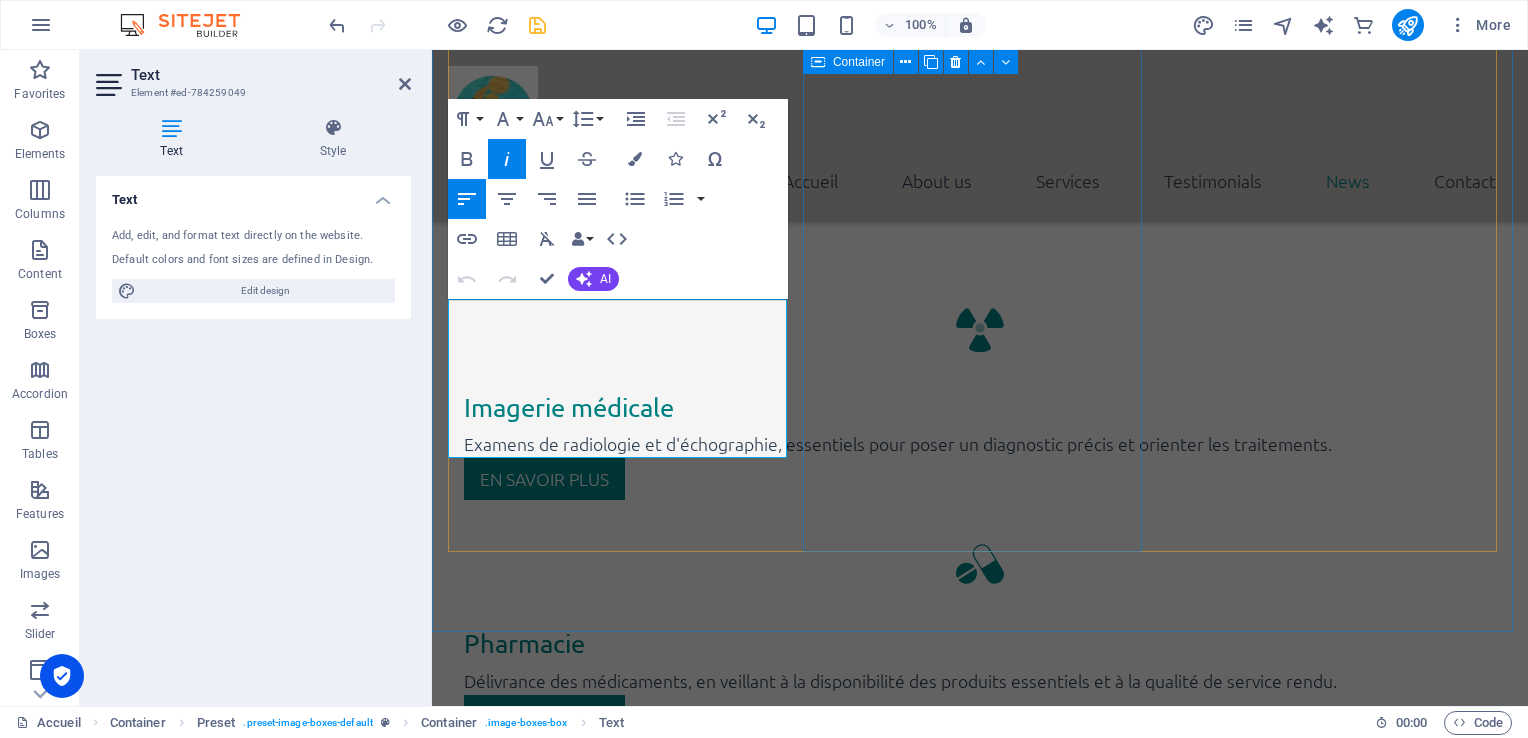 click on "Partenariatx   Open Article" at bounding box center [980, 3276] 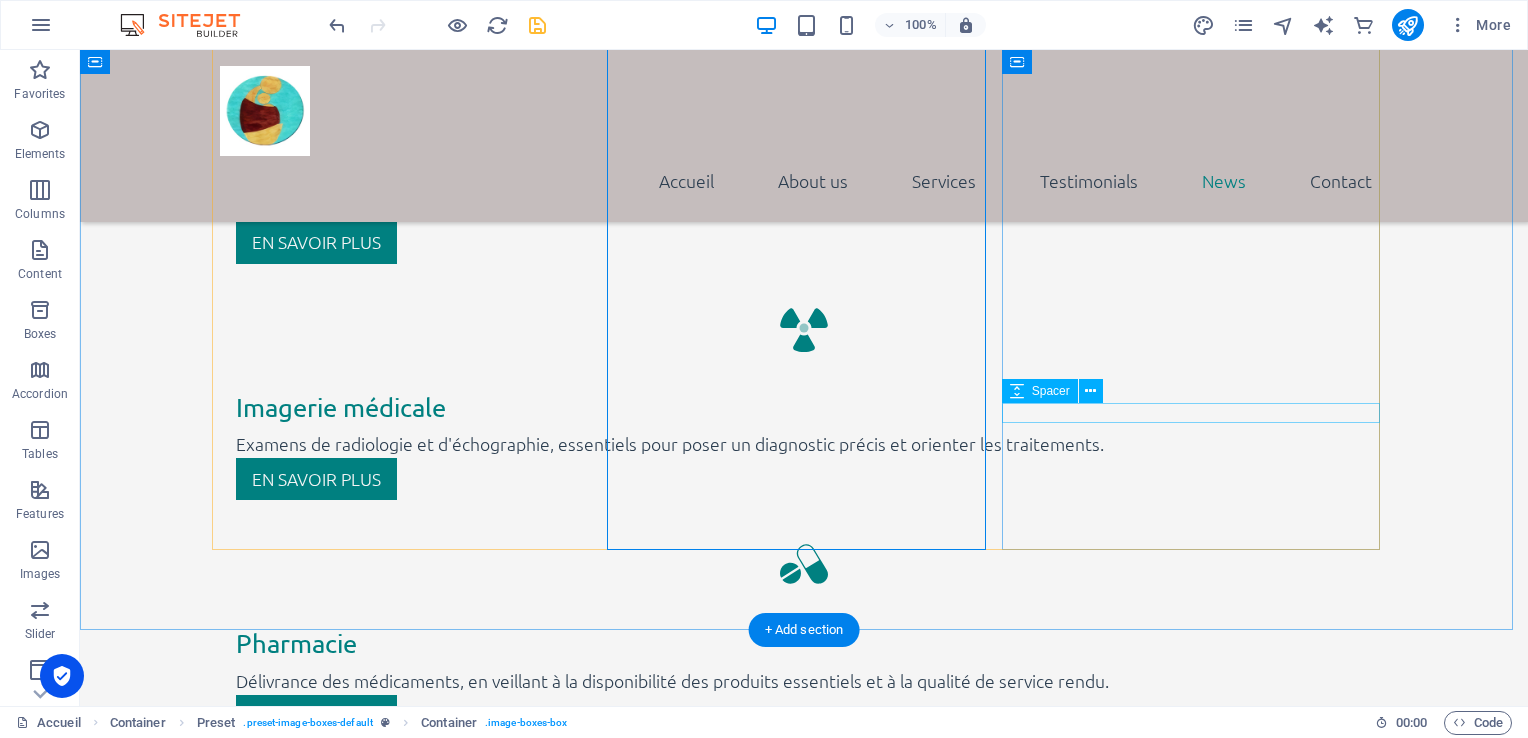 scroll, scrollTop: 3472, scrollLeft: 0, axis: vertical 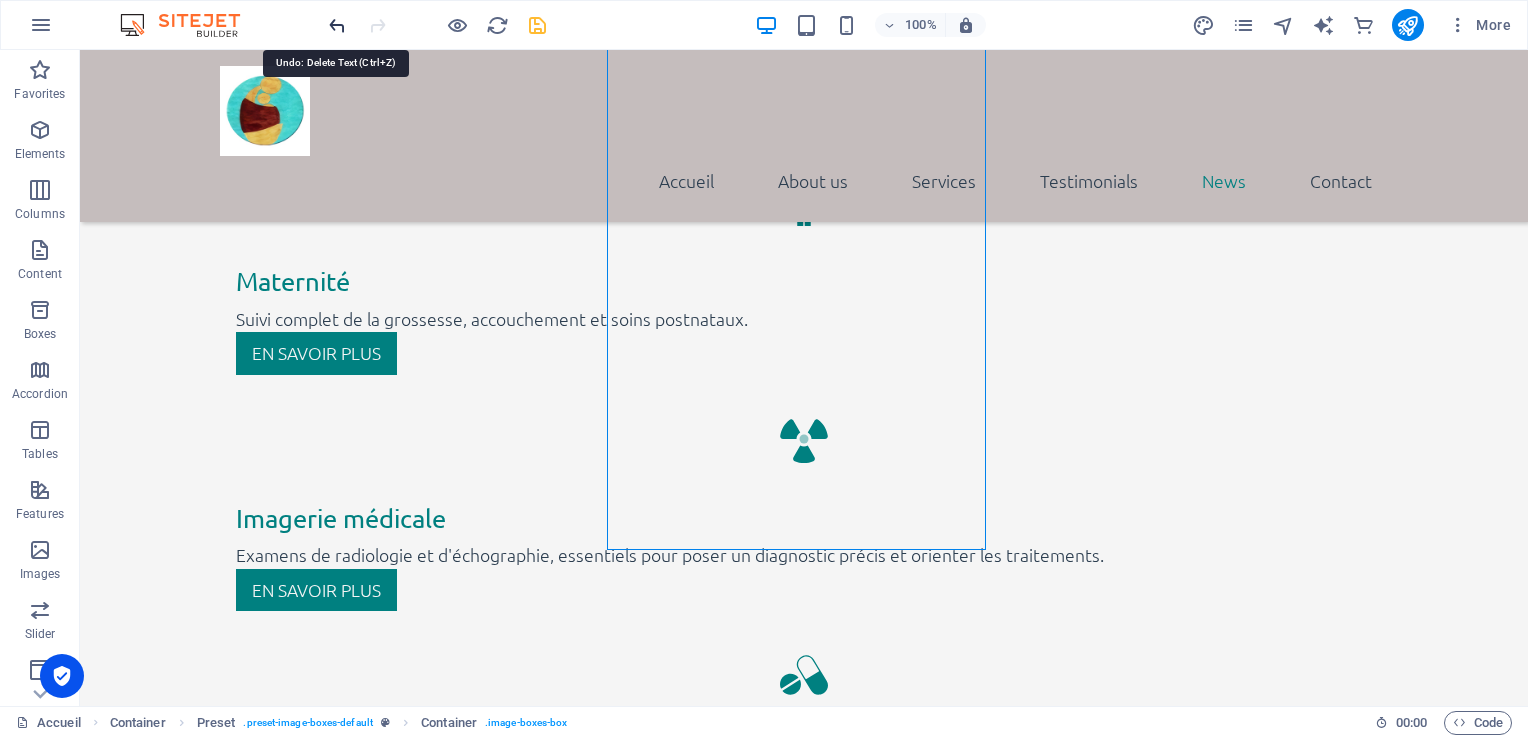 click at bounding box center [337, 25] 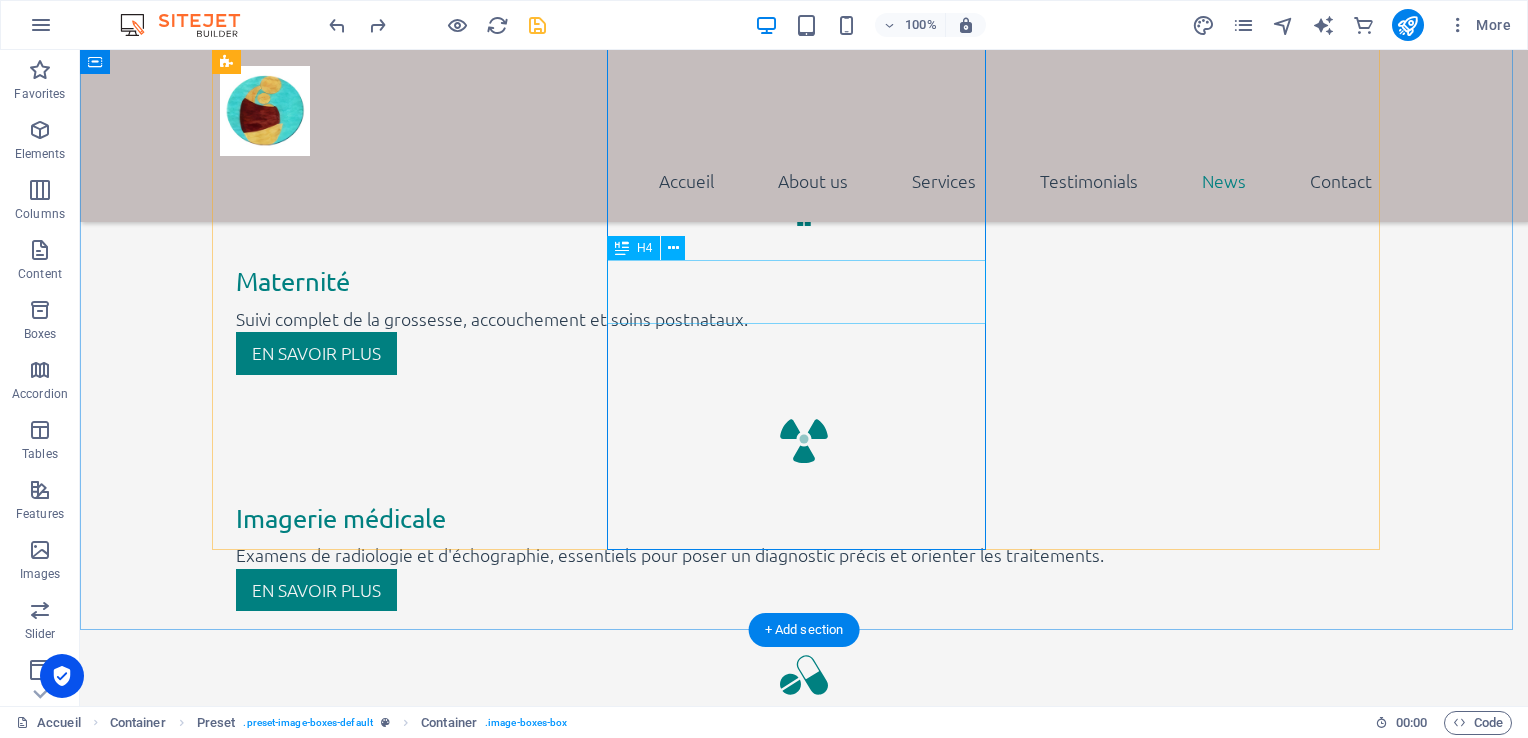 click on "Partenariatx" at bounding box center [804, 3804] 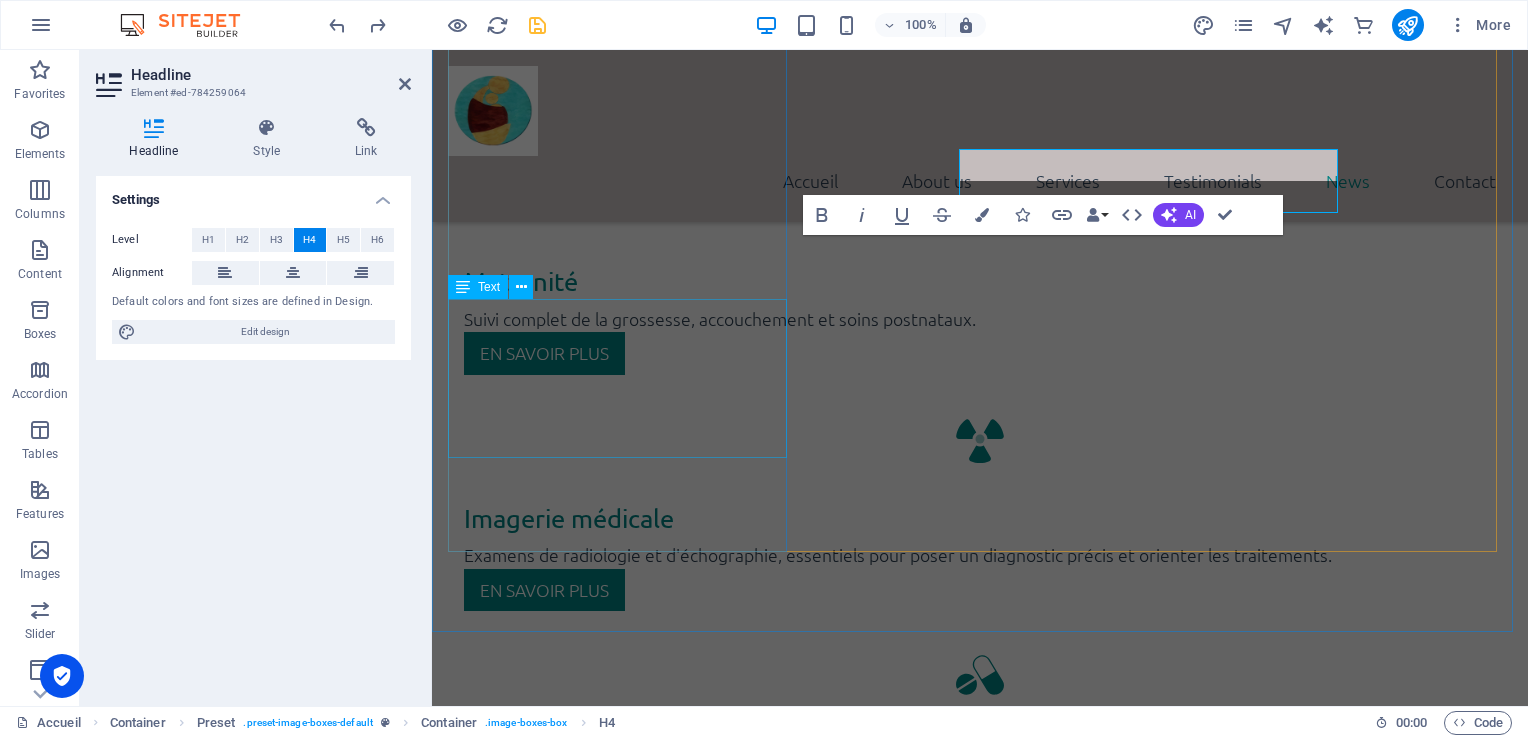 scroll, scrollTop: 3583, scrollLeft: 0, axis: vertical 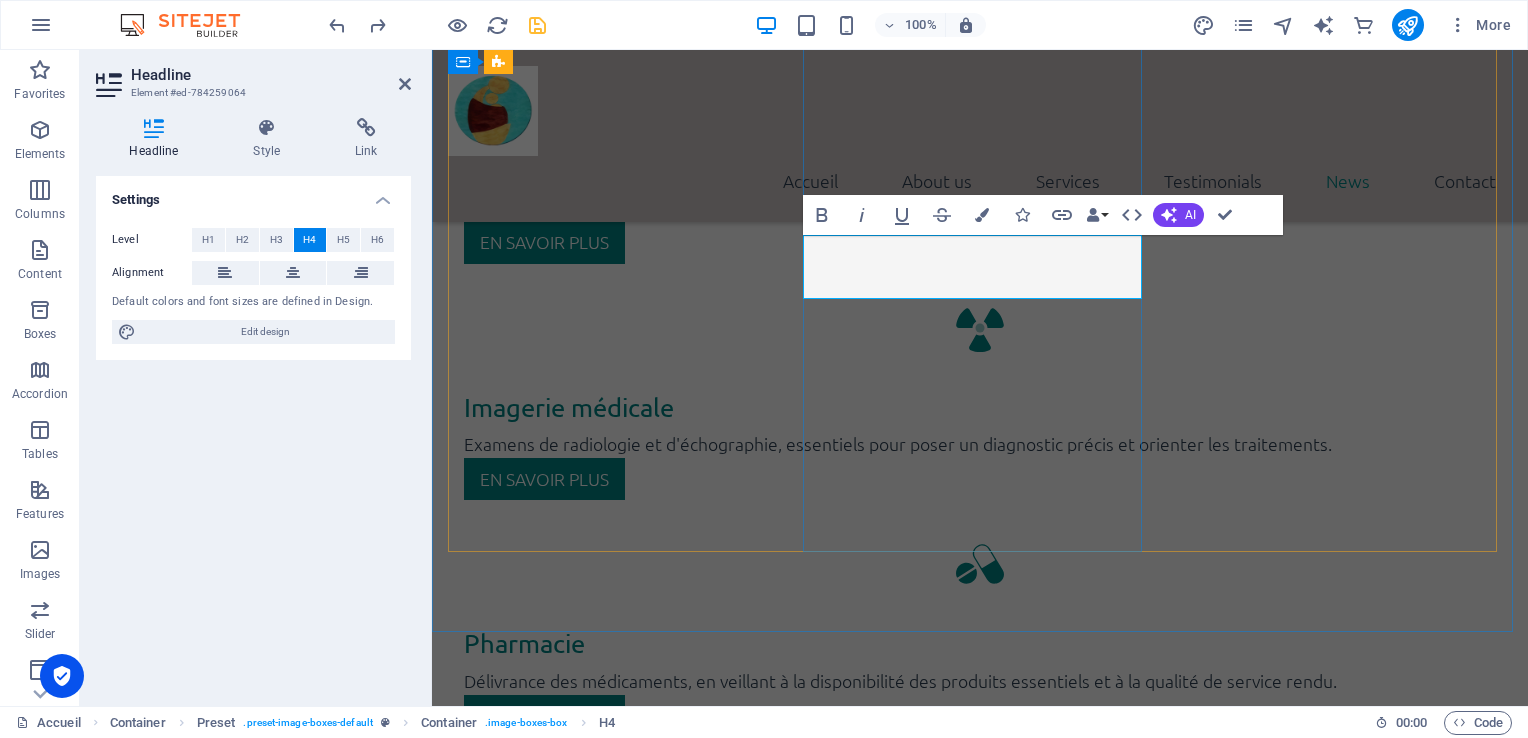 click on "Partenariatx" at bounding box center [980, 3578] 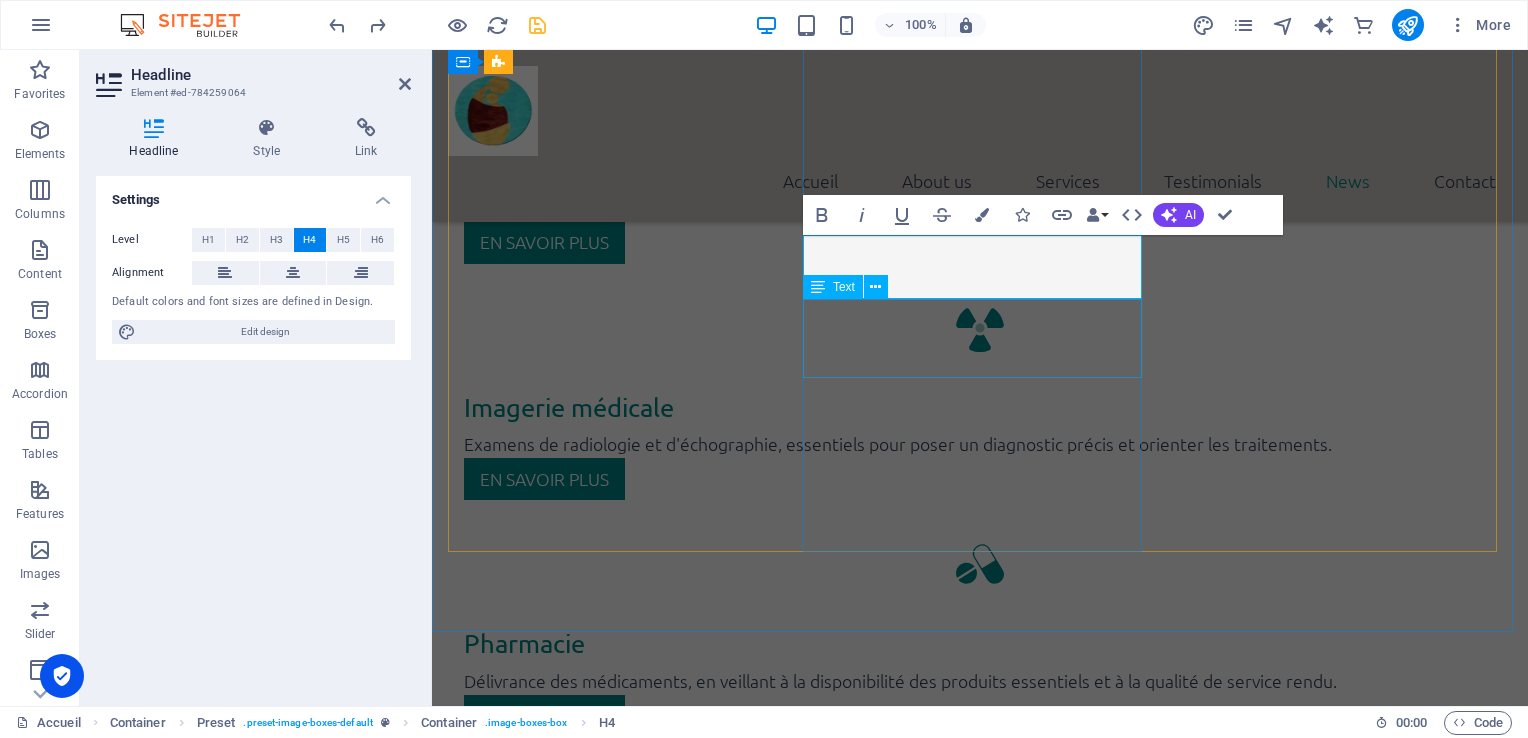click on "Lorem ipsum dolor sit amet, consectetur adipisicing elit. Veritatis, dolorem!" at bounding box center (980, 3607) 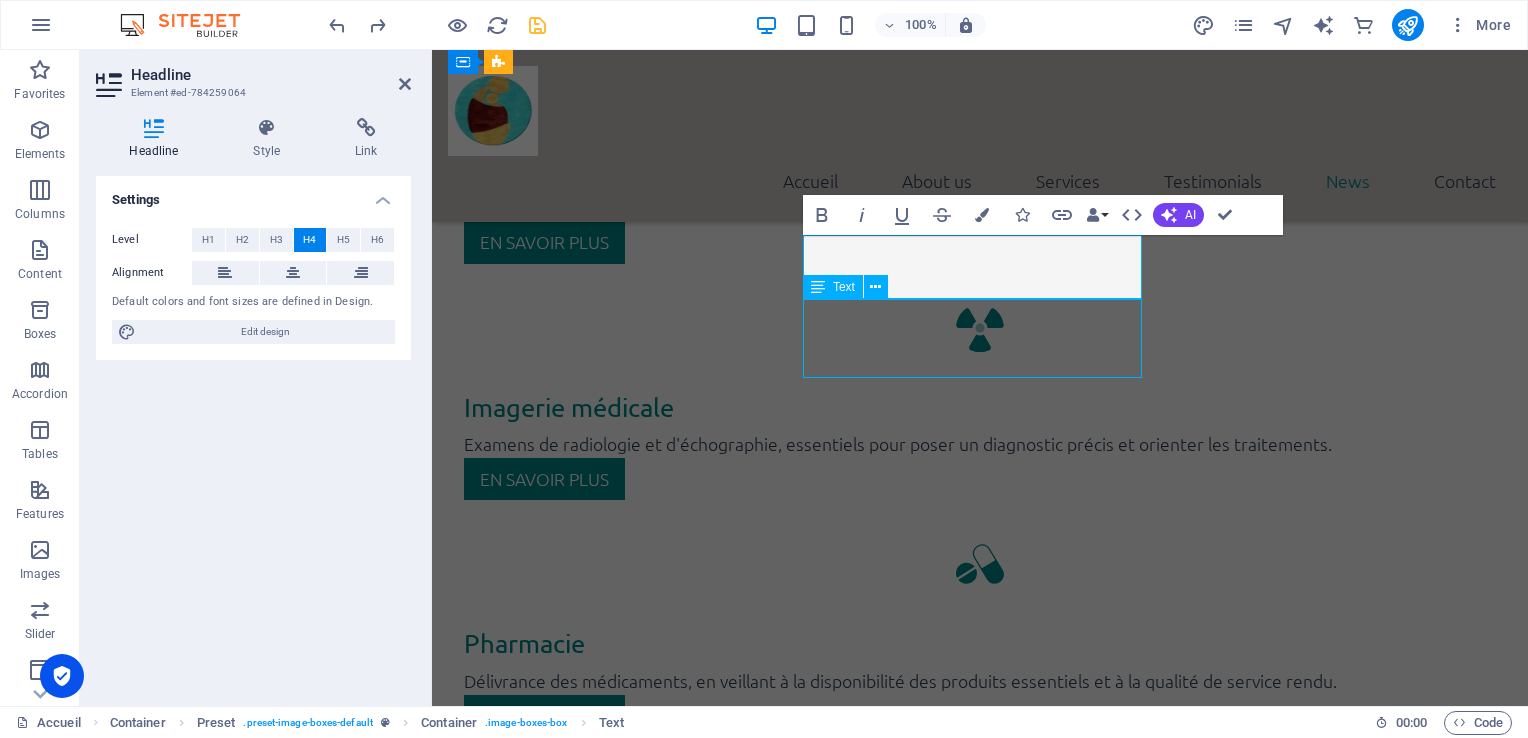 scroll, scrollTop: 3472, scrollLeft: 0, axis: vertical 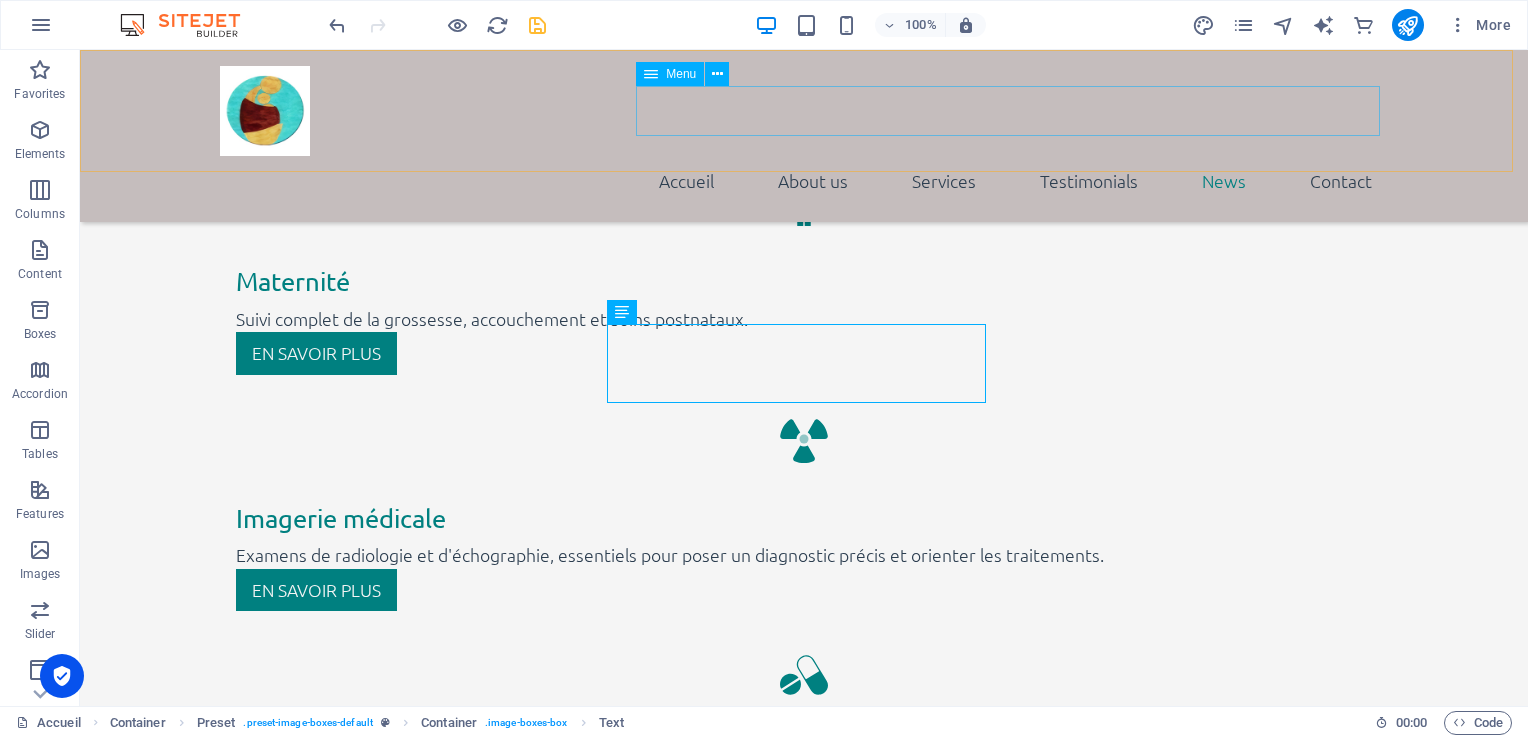 click on "Accueil About us Services Testimonials News Contact" at bounding box center [804, 181] 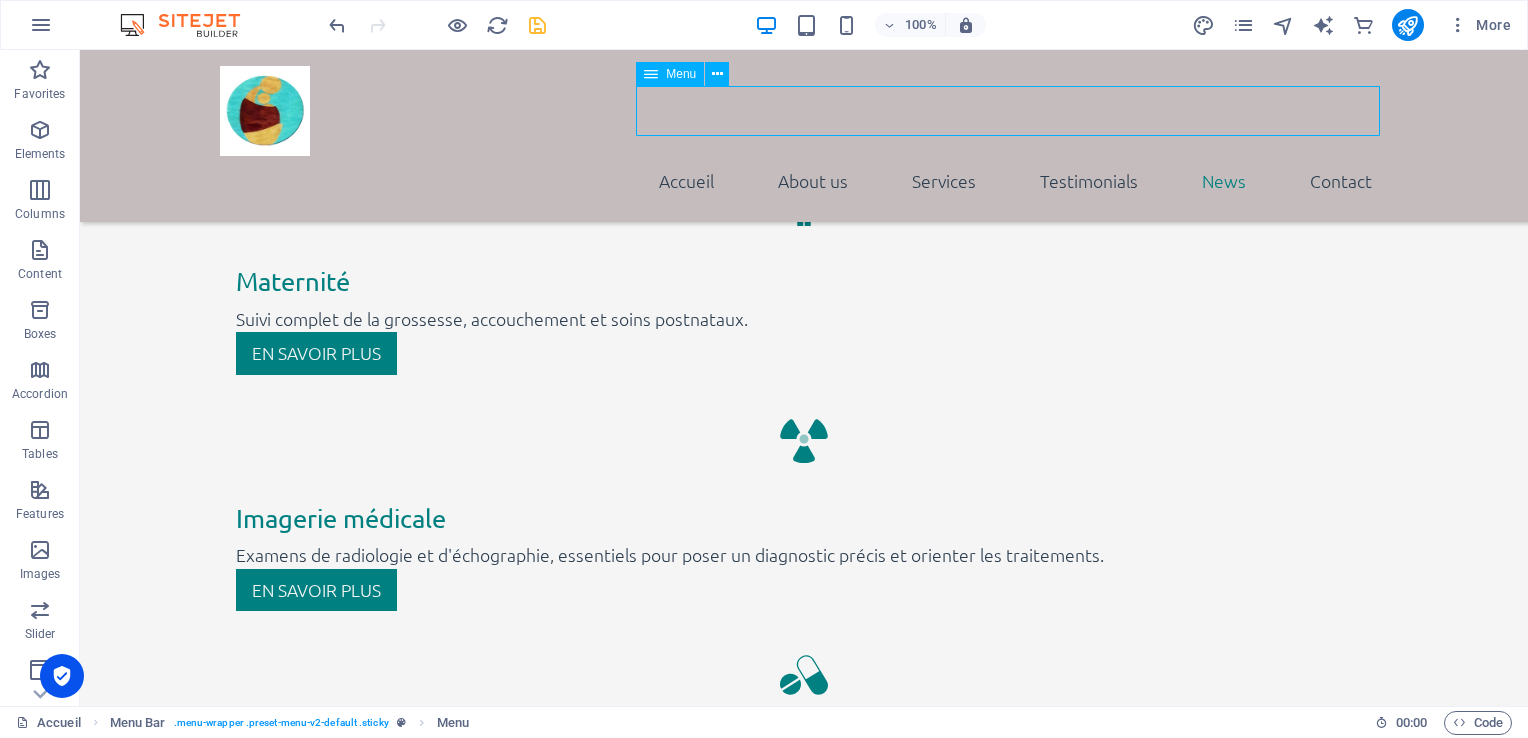 click on "Accueil About us Services Testimonials News Contact" at bounding box center (804, 181) 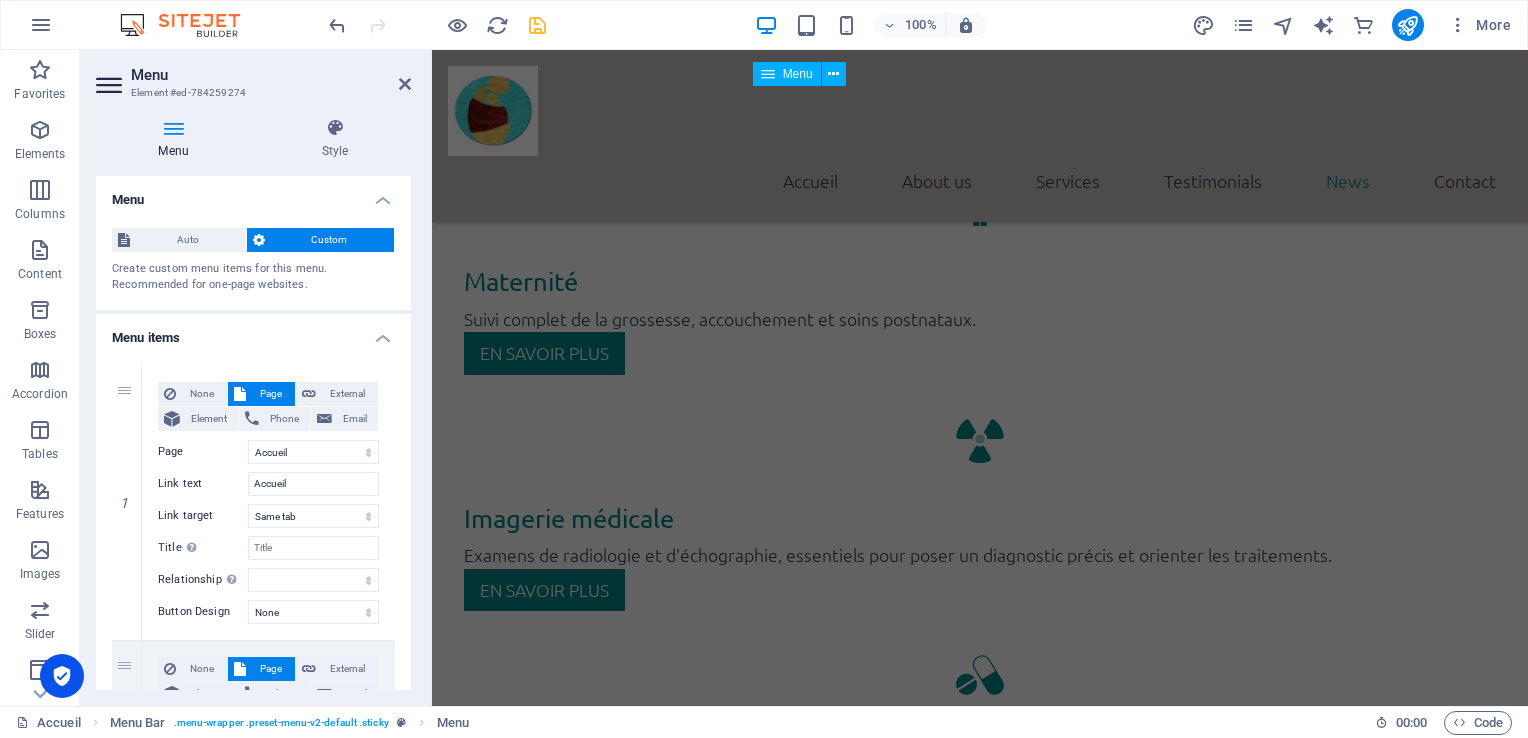 scroll, scrollTop: 3583, scrollLeft: 0, axis: vertical 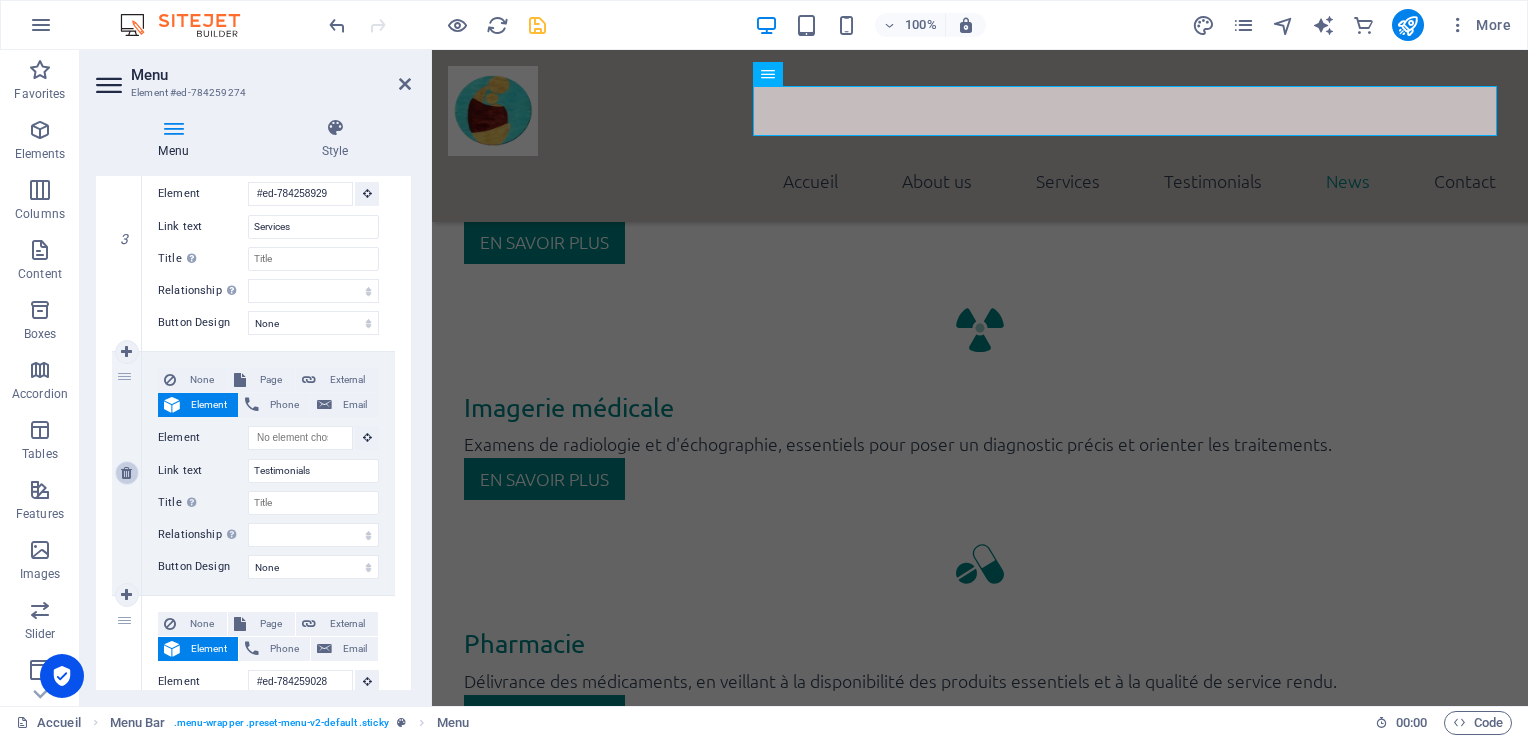 click at bounding box center [126, 473] 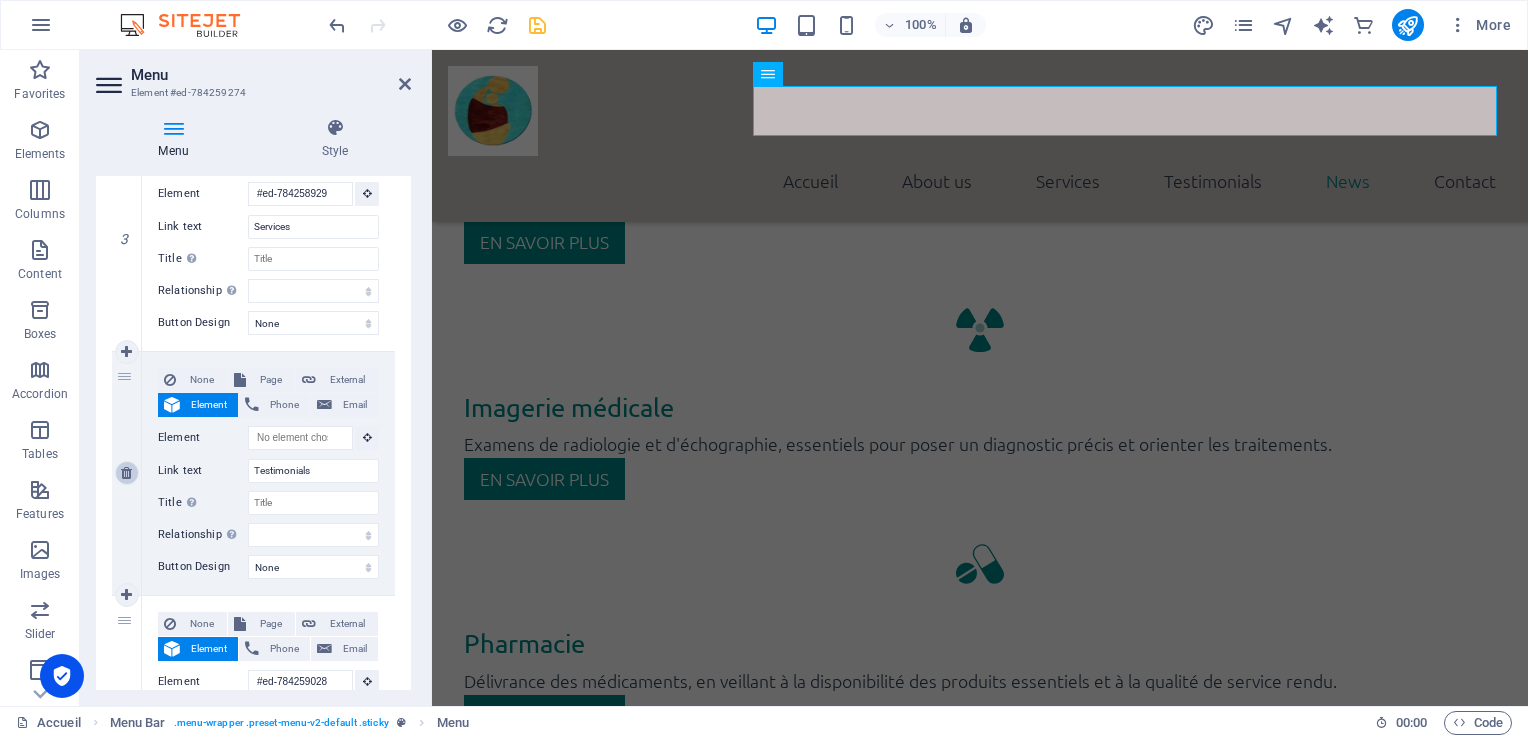 type on "#ed-784259094" 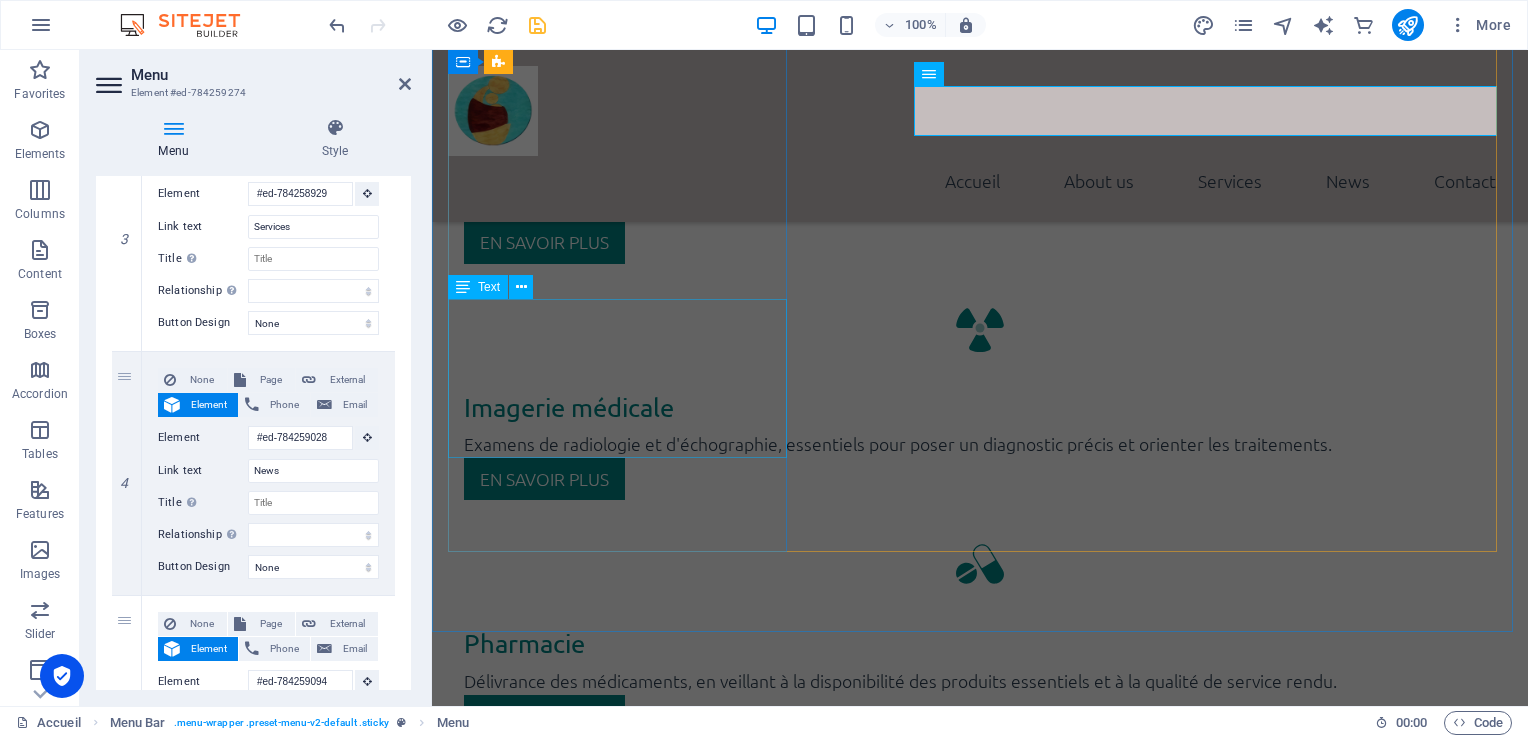 click on "« Suivez toute la vie du CHUMEA, d’[DATE] à [DATE]. » Découvrez en images ou en articles nos moments forts et nos dernières actions en cours ou à venir" at bounding box center [980, 2735] 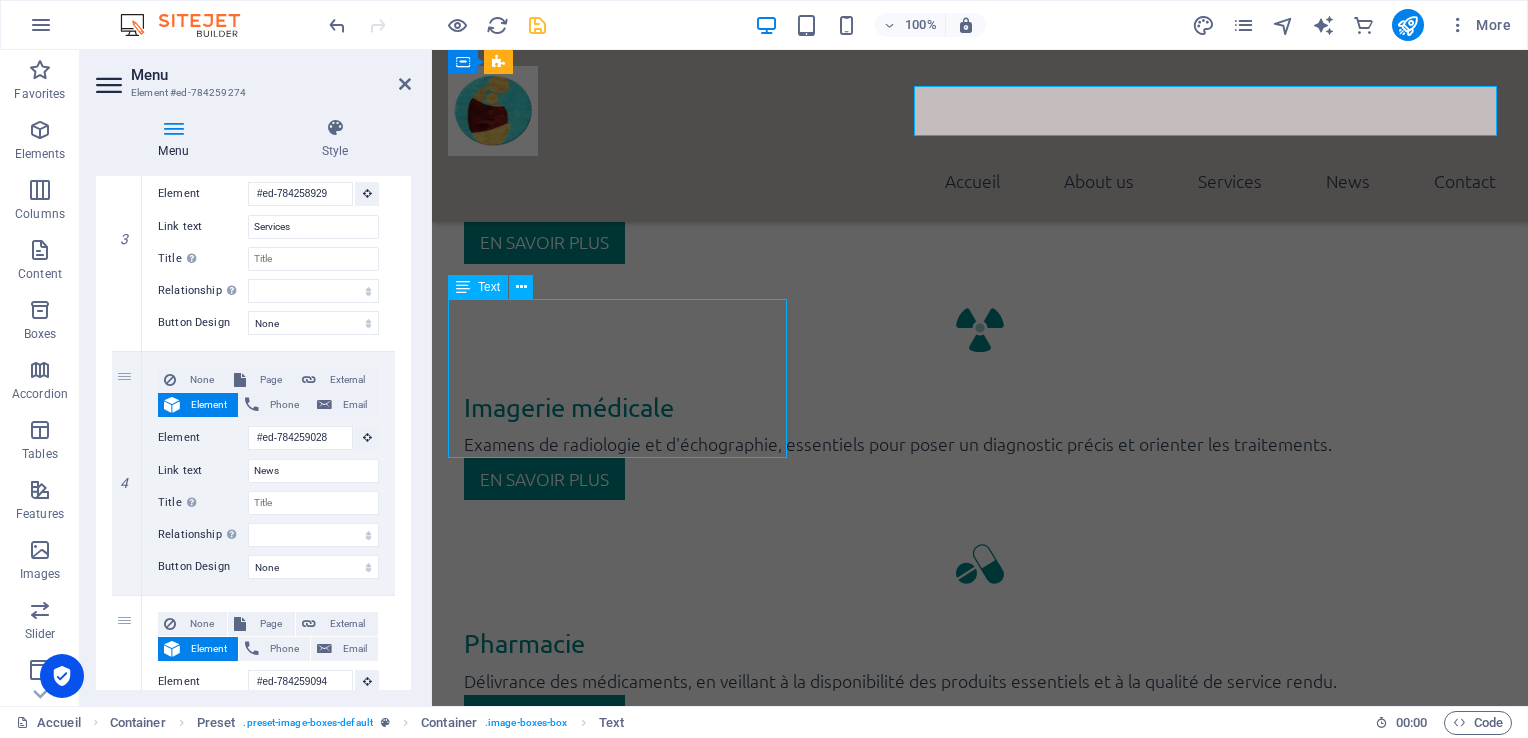 click on "« Suivez toute la vie du CHUMEA, d’[DATE] à [DATE]. » Découvrez en images ou en articles nos moments forts et nos dernières actions en cours ou à venir" at bounding box center (980, 2735) 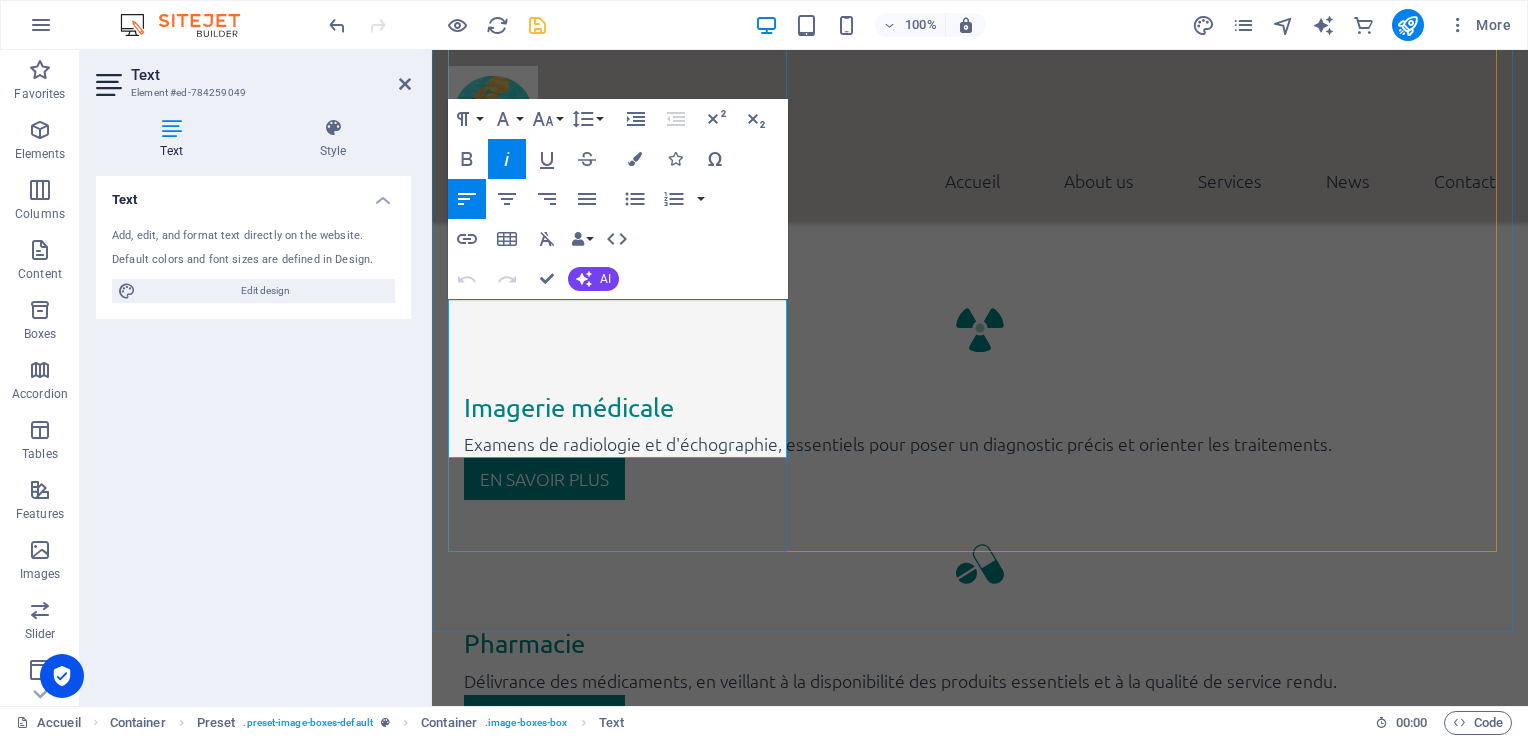 drag, startPoint x: 653, startPoint y: 336, endPoint x: 893, endPoint y: 349, distance: 240.35182 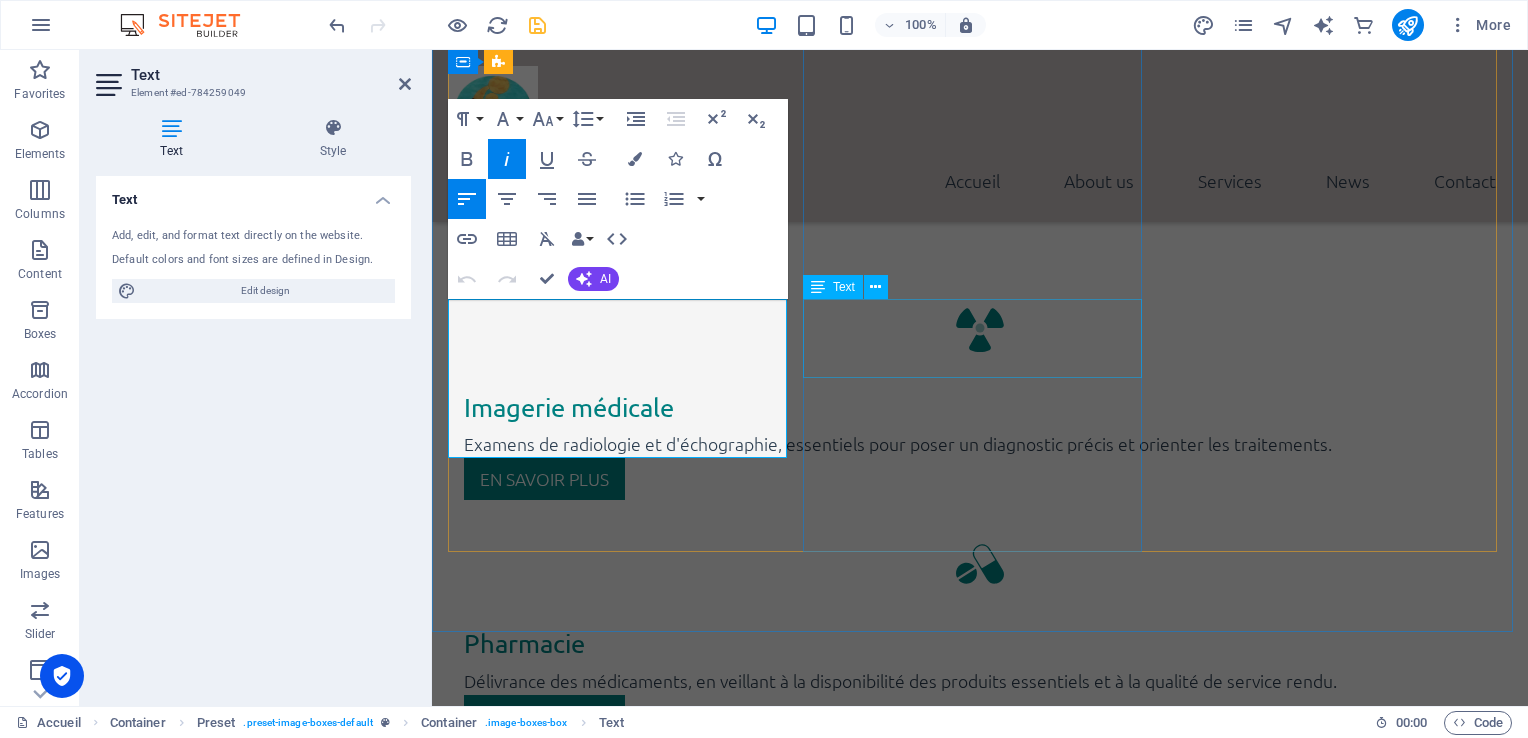 click on "Lorem ipsum dolor sit amet, consectetur adipisicing elit. Veritatis, dolorem!" at bounding box center [980, 3607] 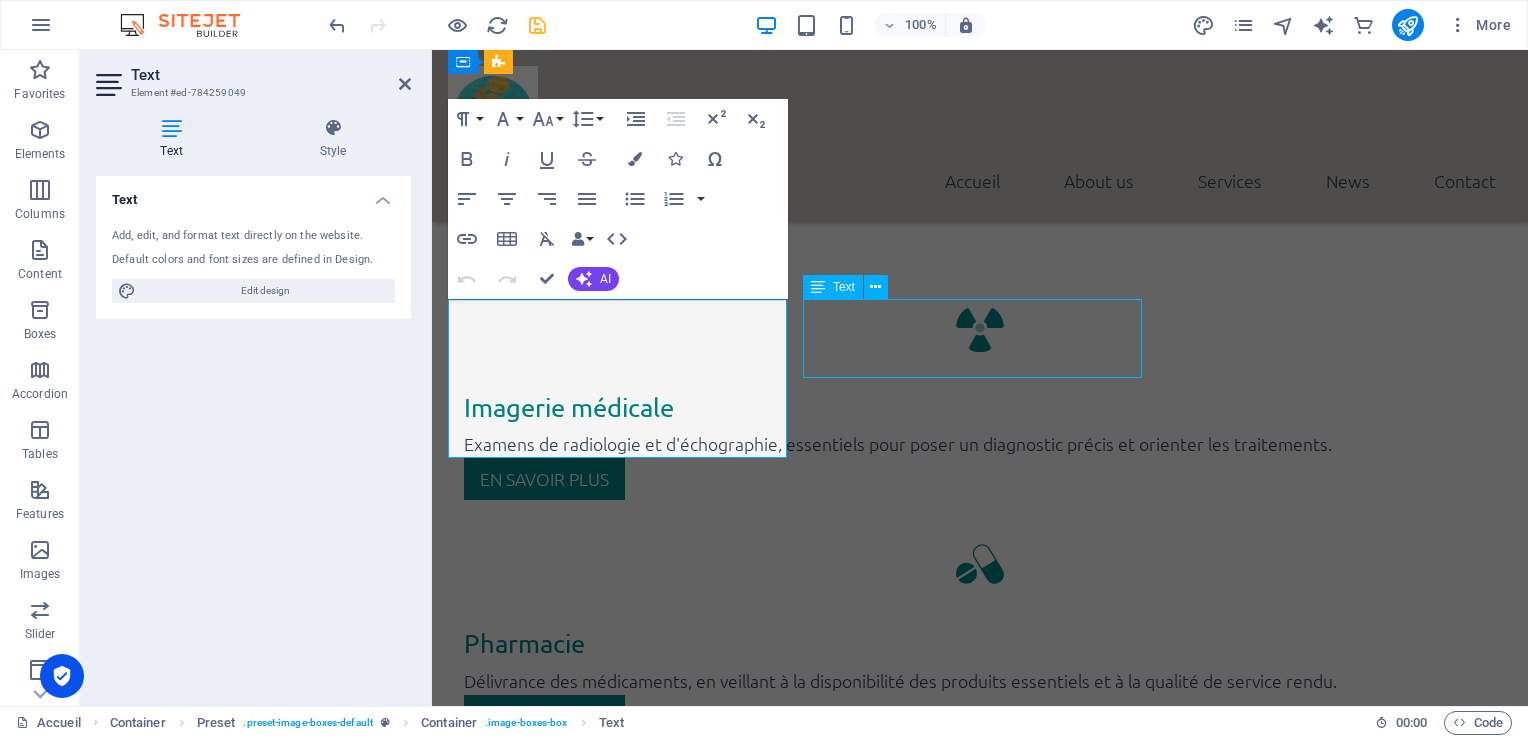 click on "Lorem ipsum dolor sit amet, consectetur adipisicing elit. Veritatis, dolorem!" at bounding box center (980, 3607) 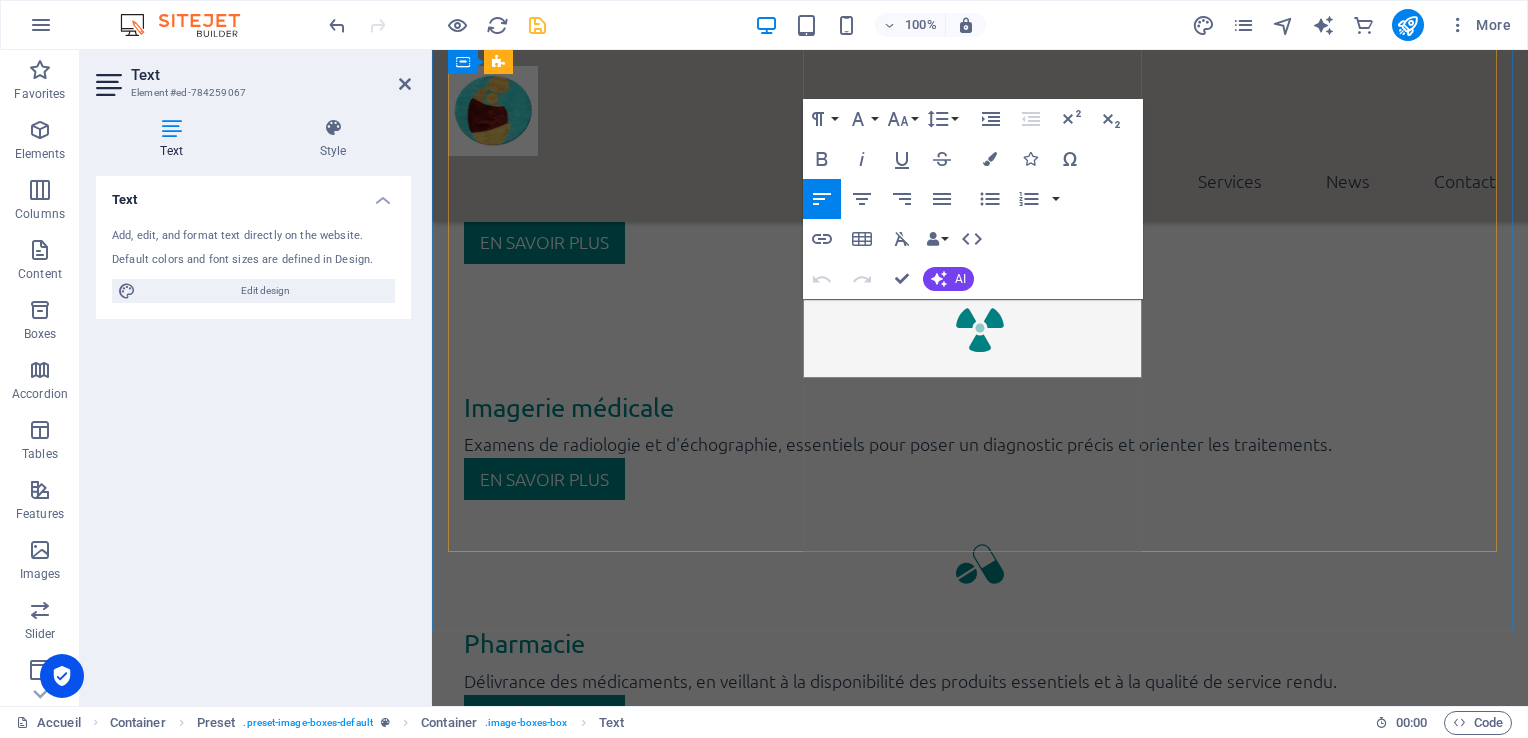drag, startPoint x: 985, startPoint y: 361, endPoint x: 832, endPoint y: 314, distance: 160.05624 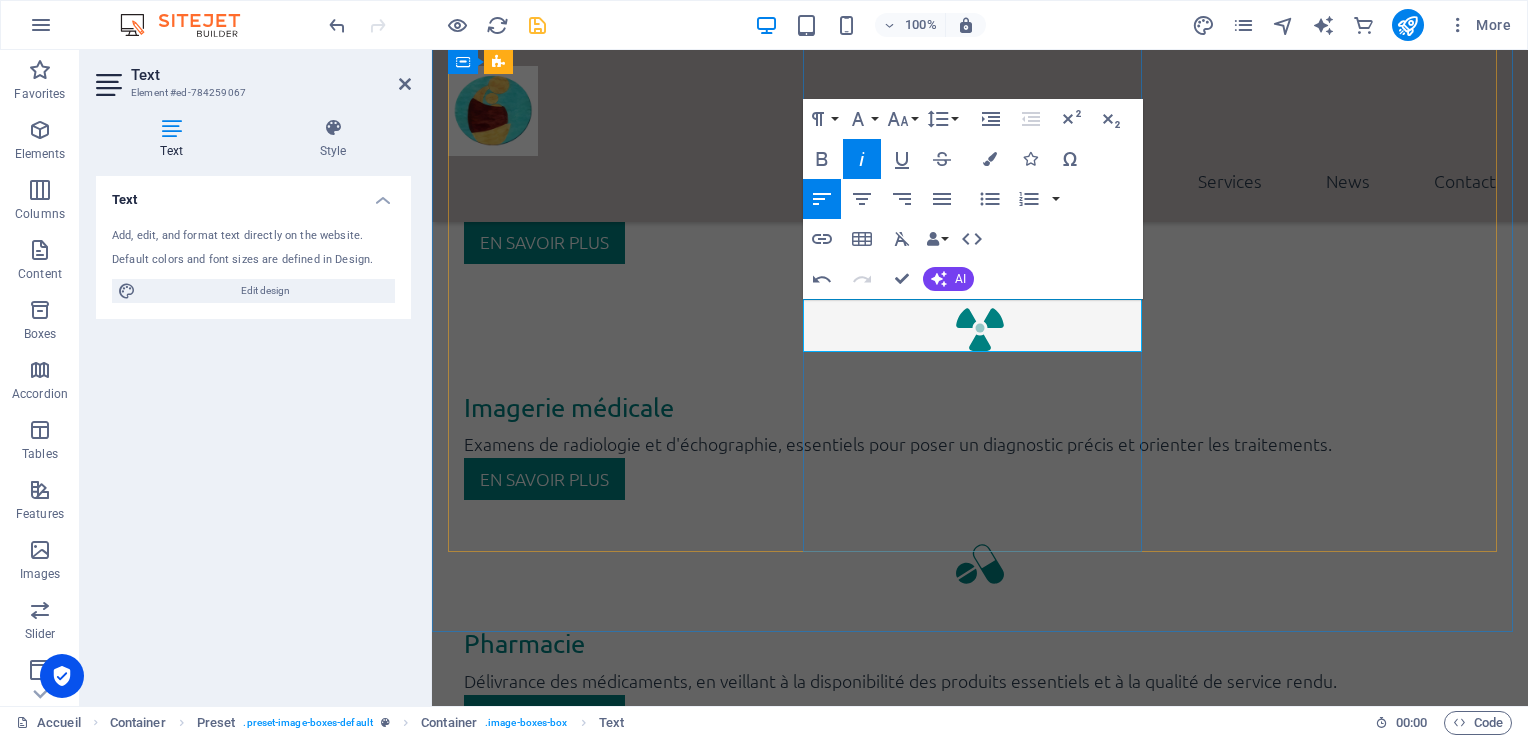 drag, startPoint x: 849, startPoint y: 310, endPoint x: 987, endPoint y: 338, distance: 140.81194 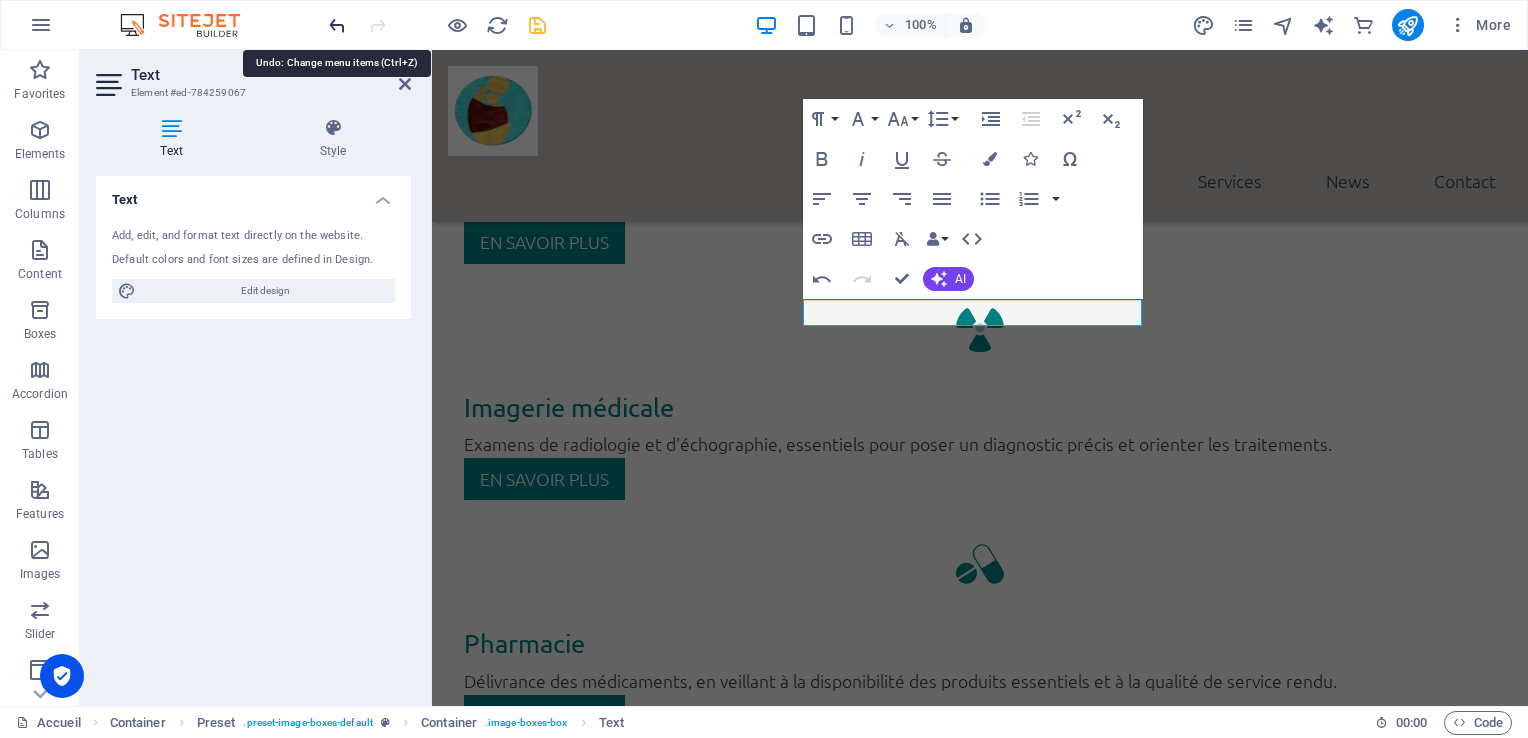 click at bounding box center [337, 25] 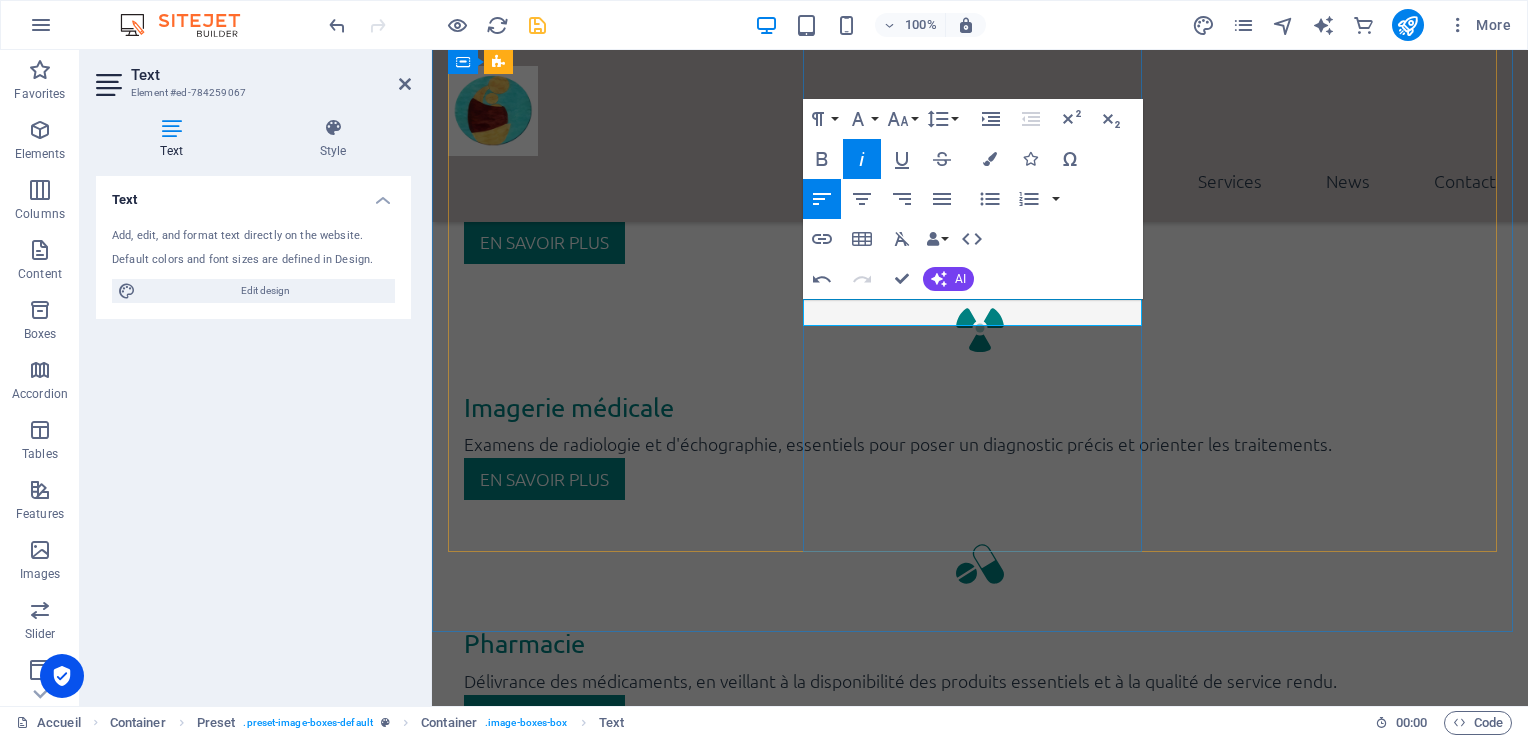 click on "« E. »" at bounding box center (499, 3606) 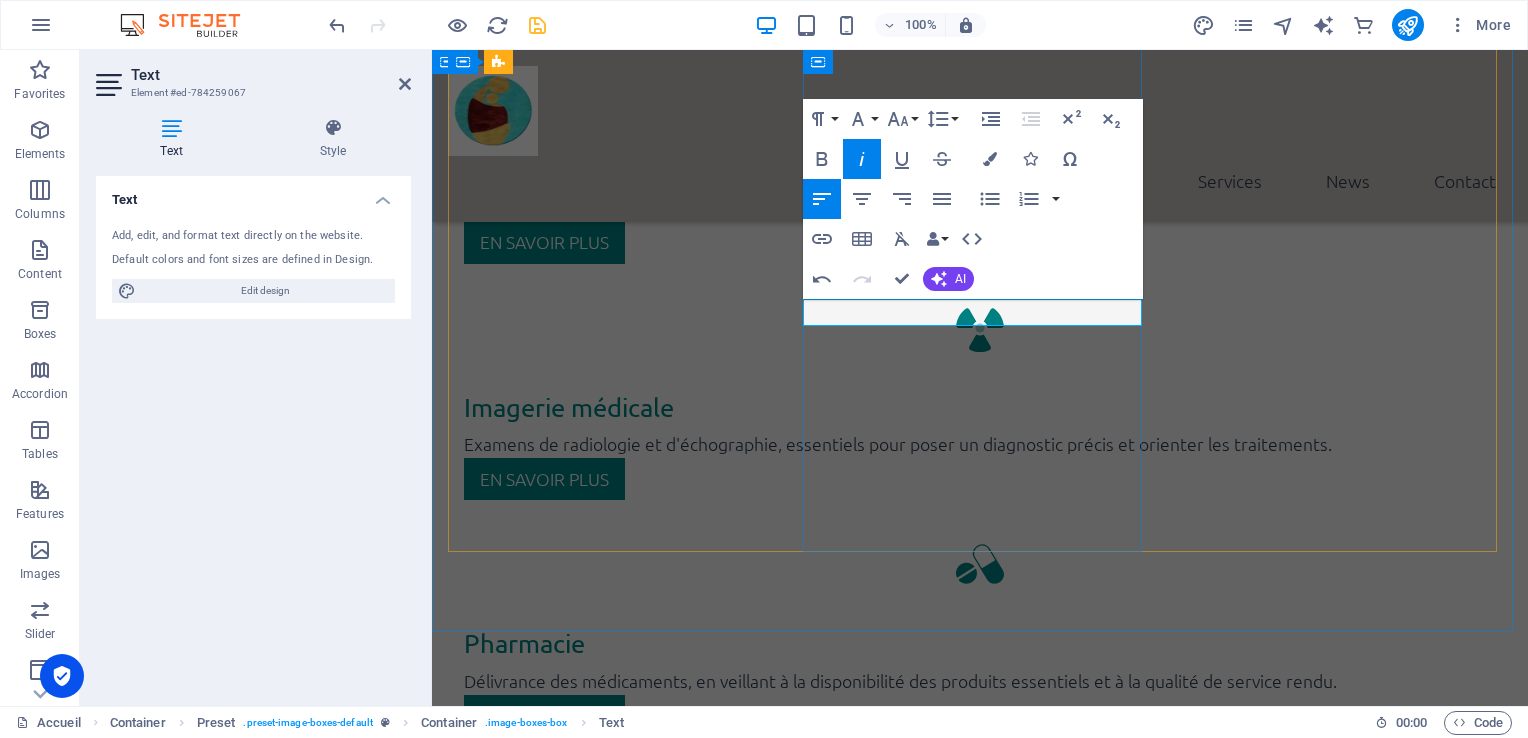 click on "« Ensemble pour mieux soigner . »" at bounding box center [980, 3607] 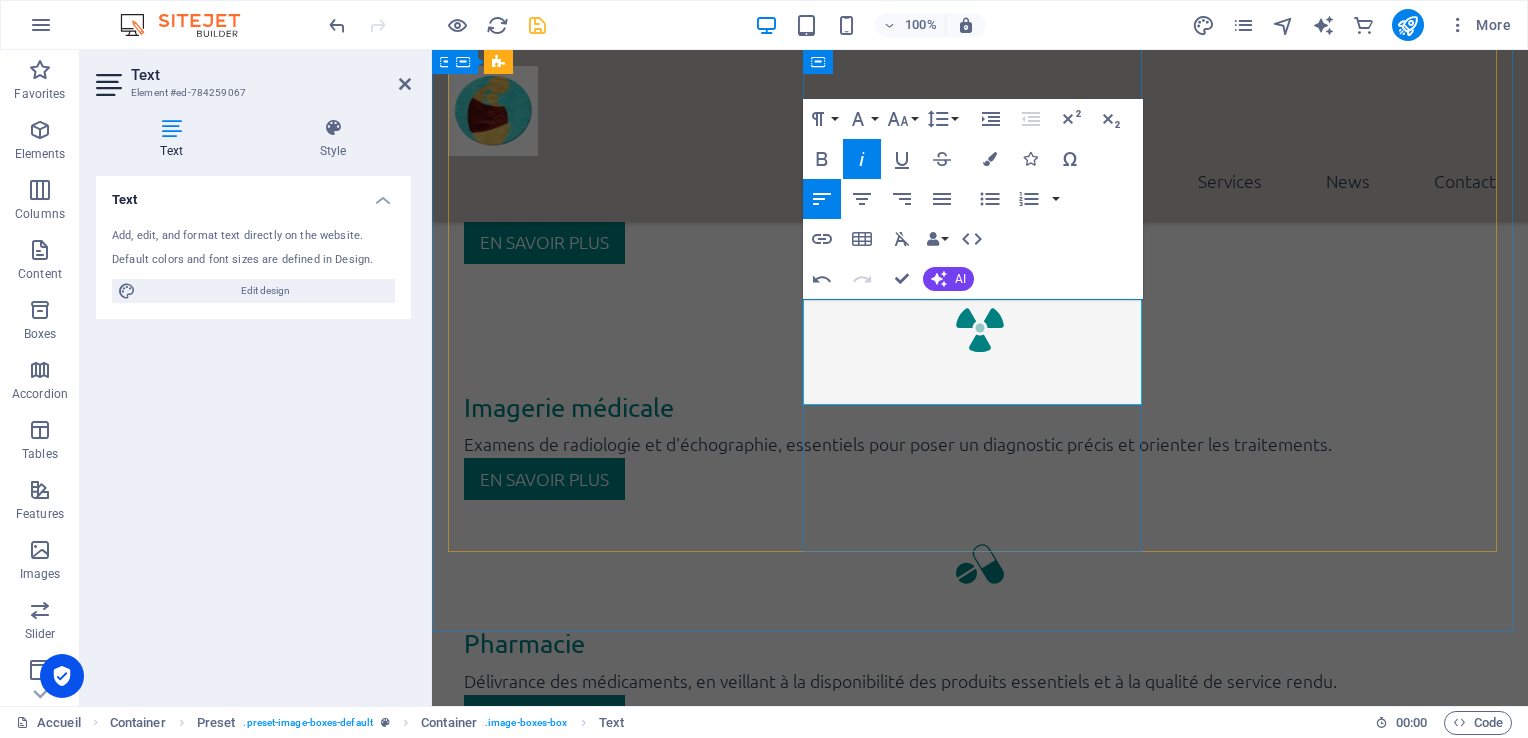 drag, startPoint x: 838, startPoint y: 341, endPoint x: 887, endPoint y: 389, distance: 68.593 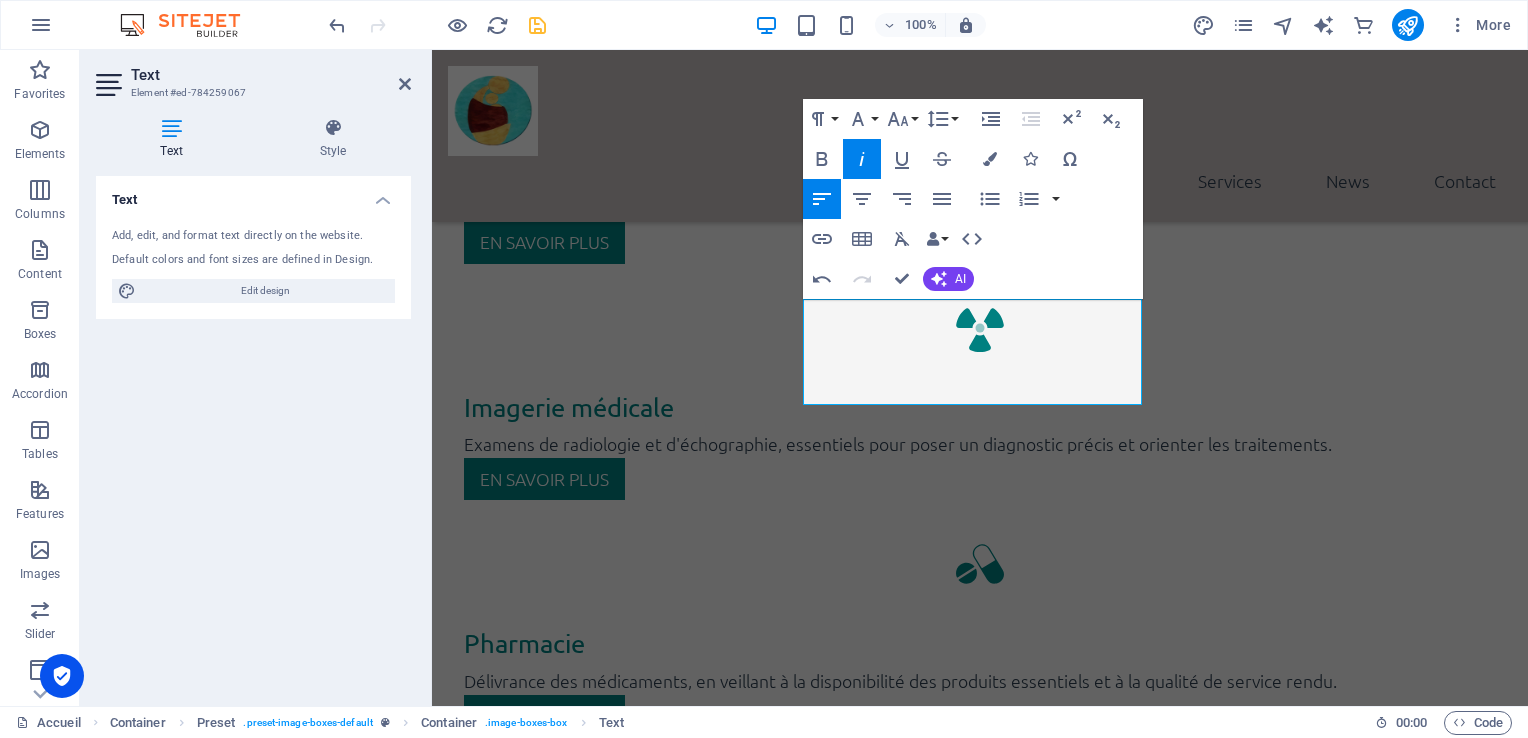click 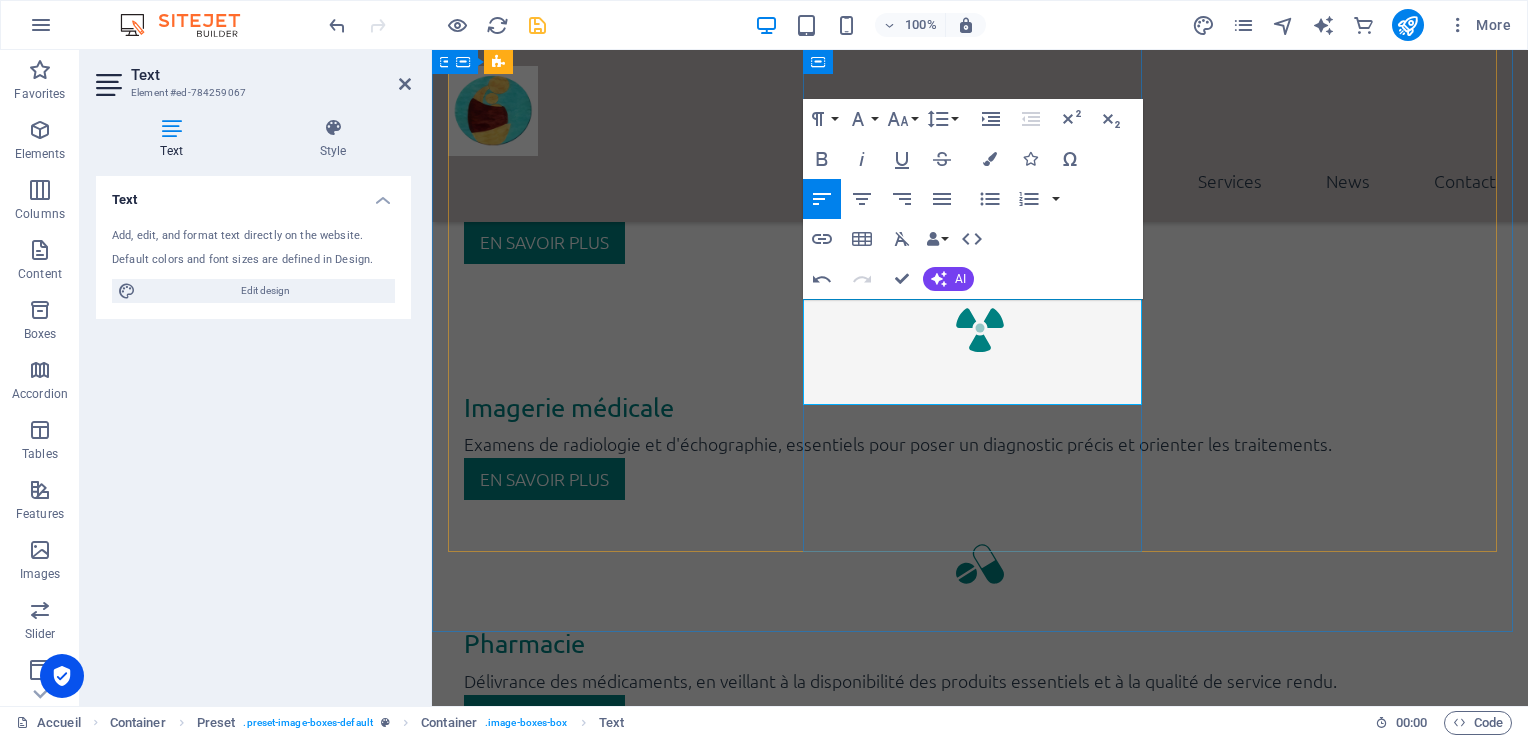 click on "Découvrez nos partenariats locaux et internationaux au service de la santé." at bounding box center (980, 3634) 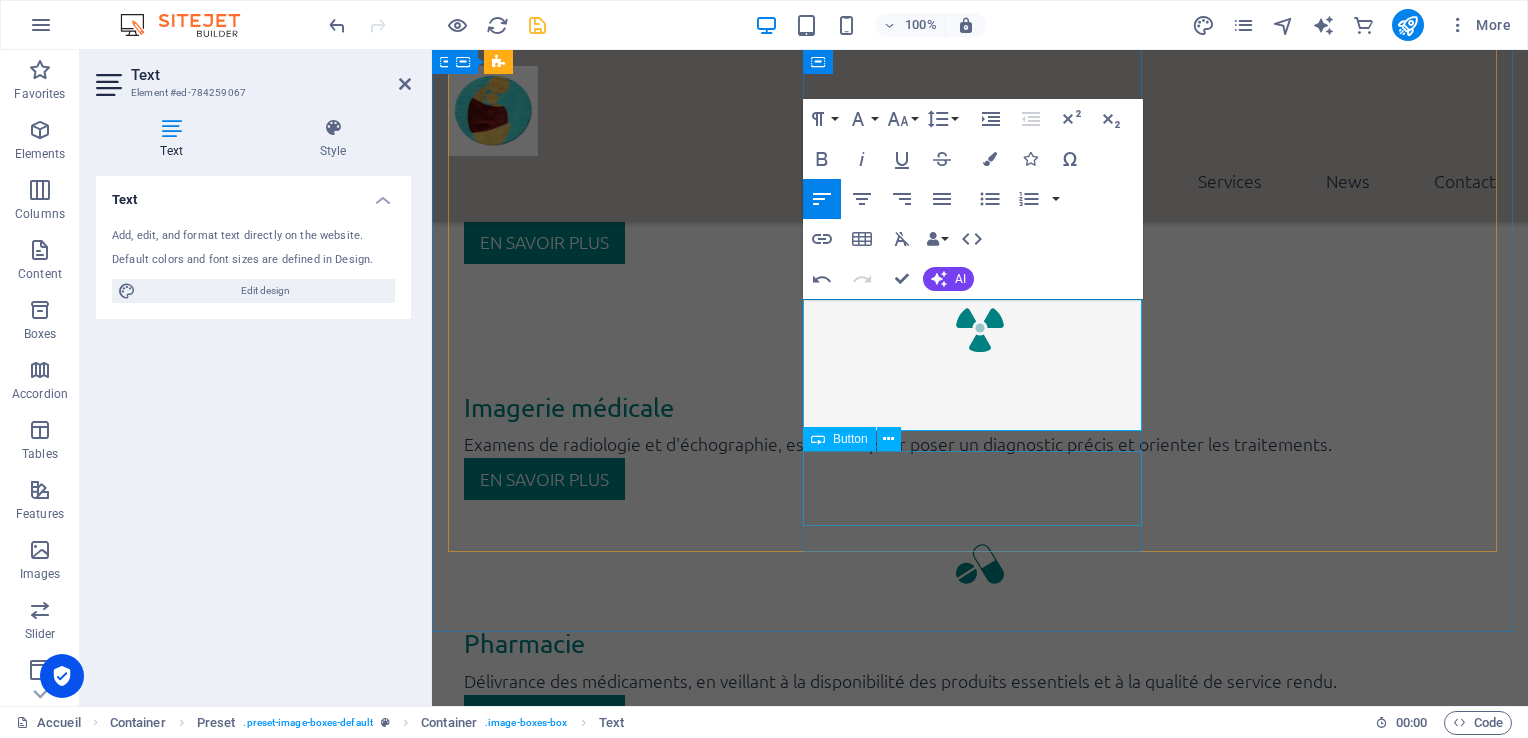 click on "Open Article" at bounding box center [980, 3704] 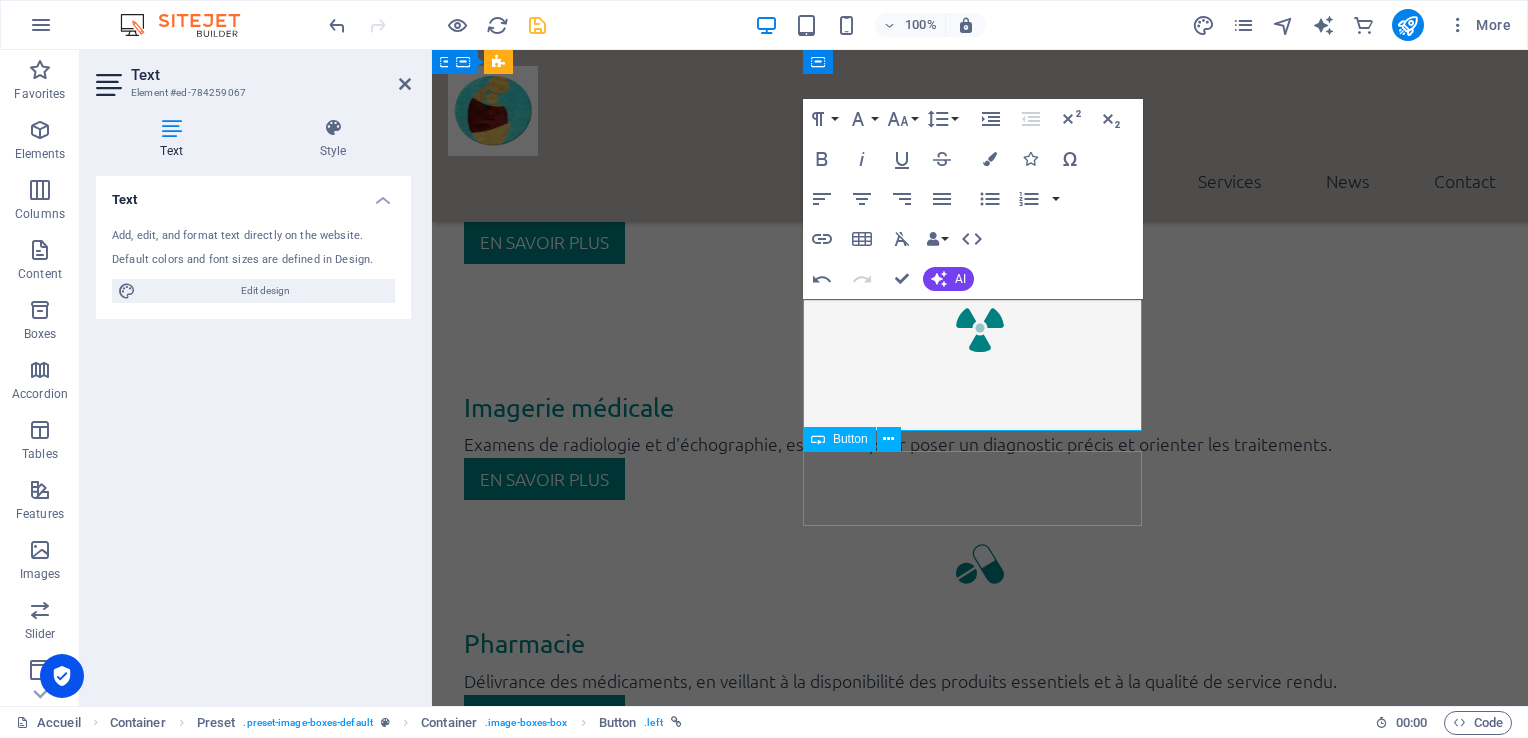 scroll, scrollTop: 3472, scrollLeft: 0, axis: vertical 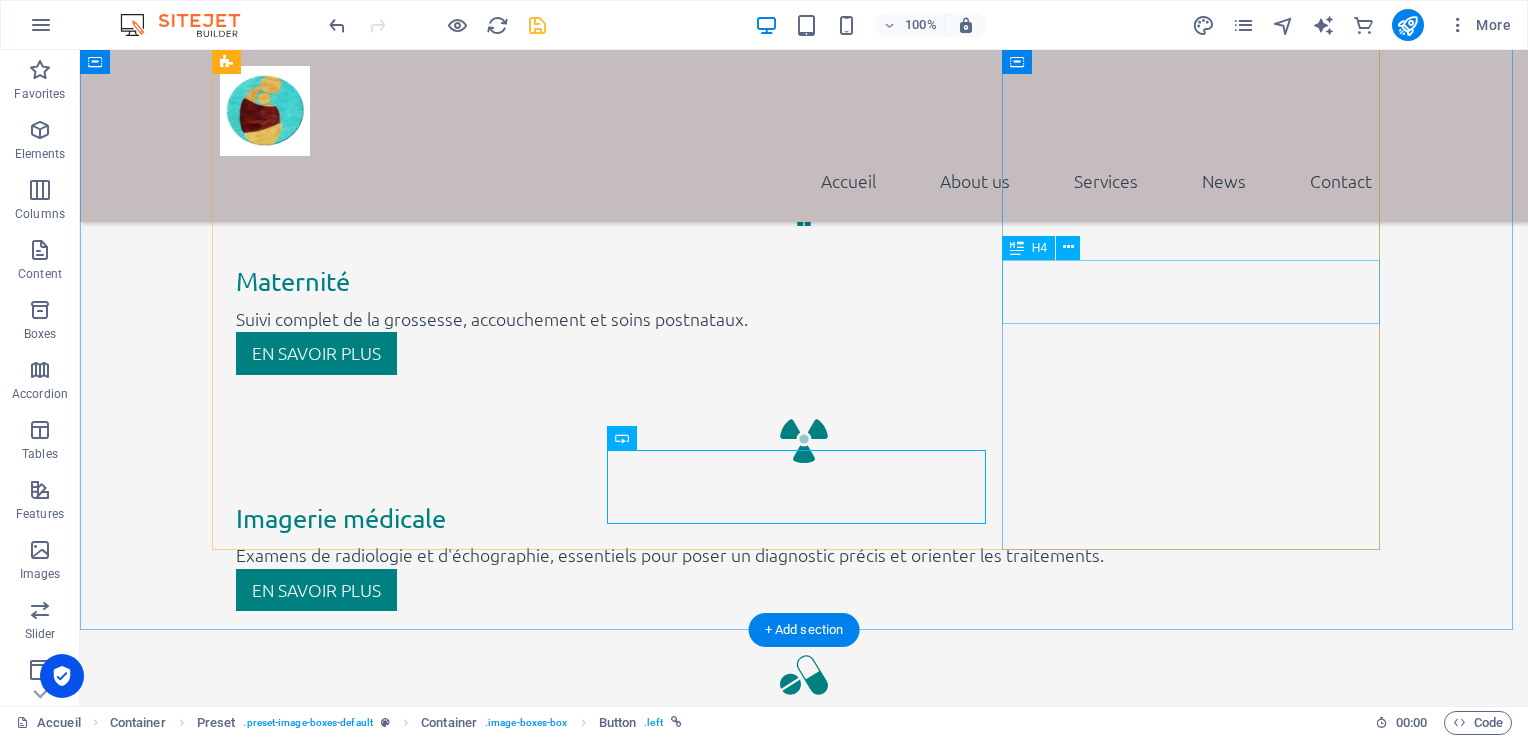 click on "Lorum ipsum" at bounding box center (804, 4754) 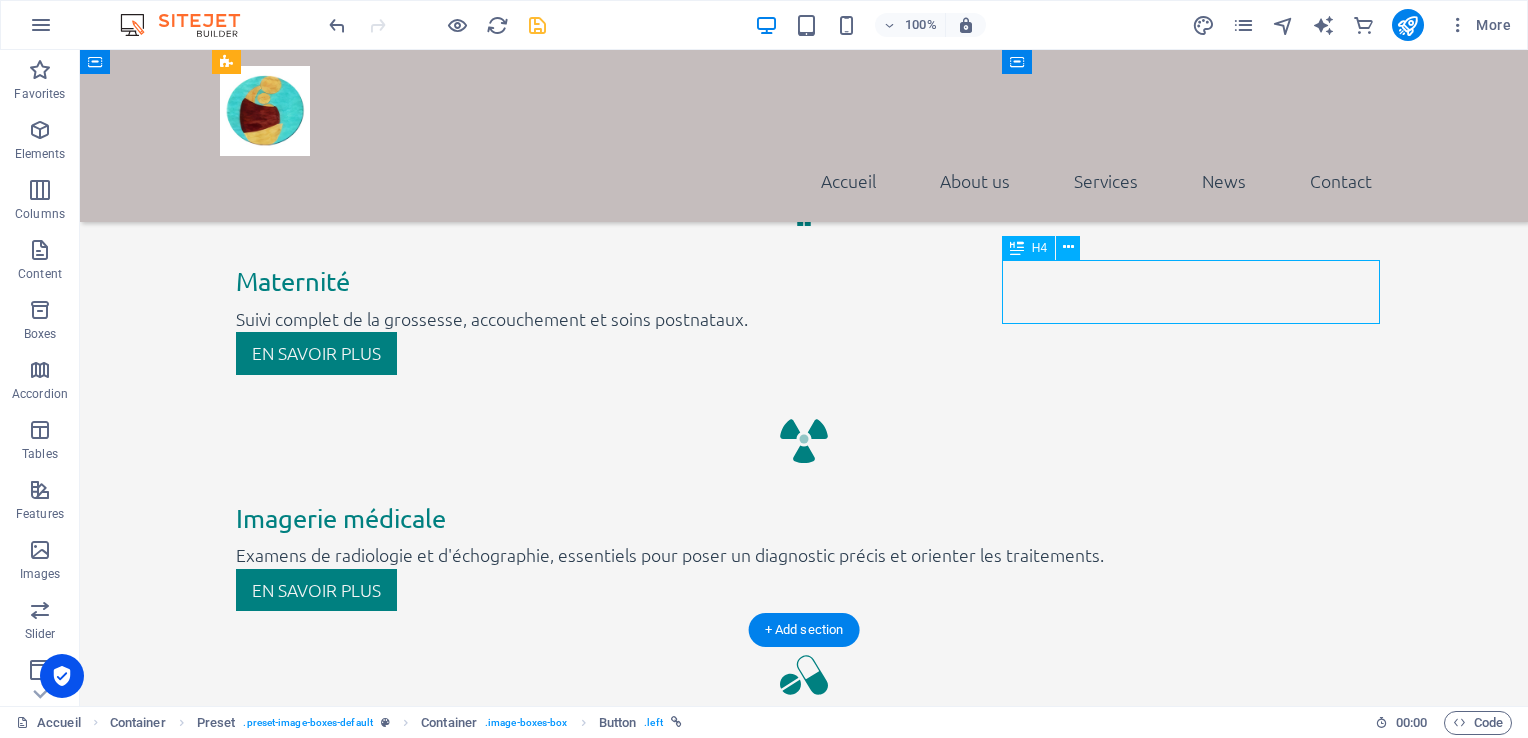 click on "Lorum ipsum" at bounding box center [804, 4754] 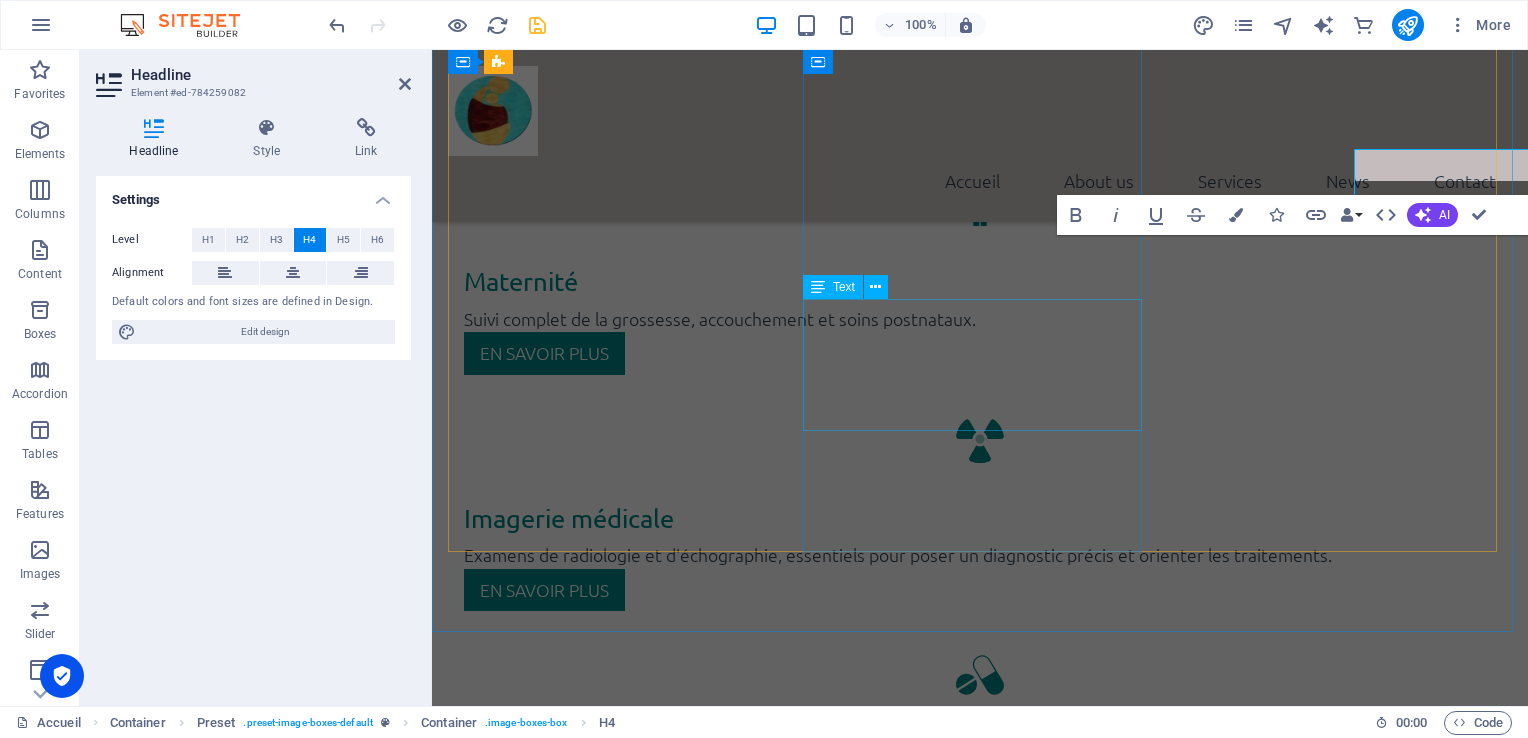 scroll, scrollTop: 3583, scrollLeft: 0, axis: vertical 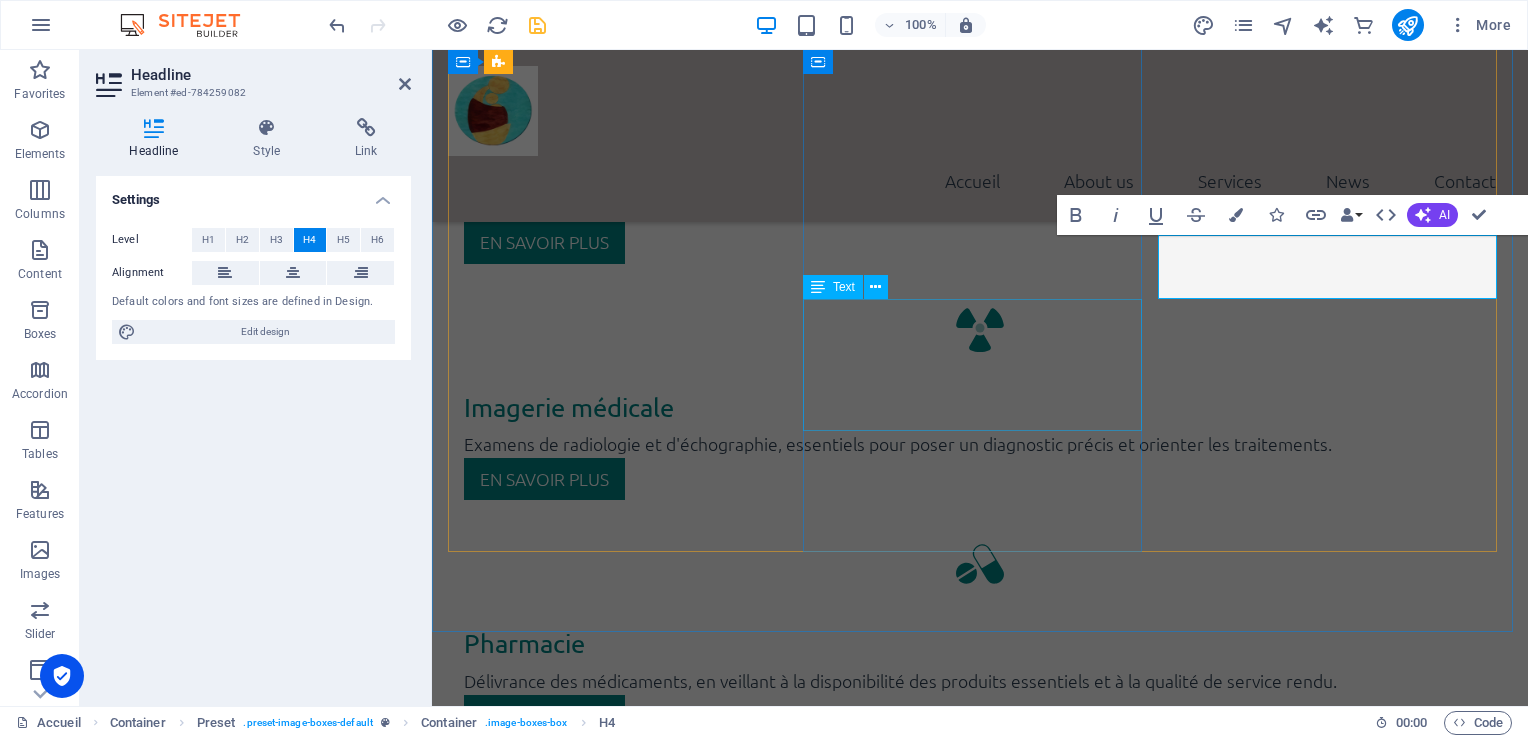 type 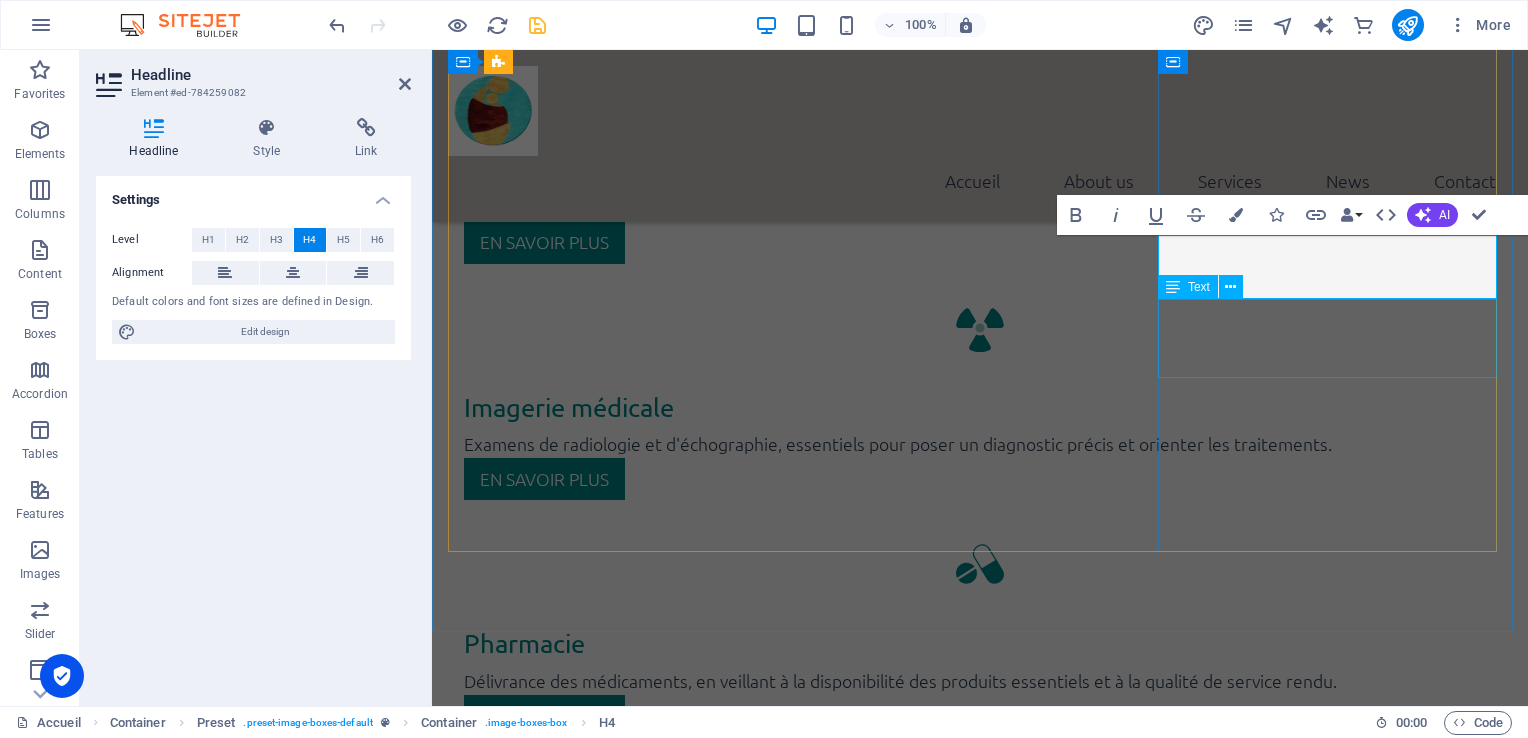 click on "Lorem ipsum dolor sit amet, consectetur adipisicing elit. Veritatis, dolorem!" at bounding box center [980, 4493] 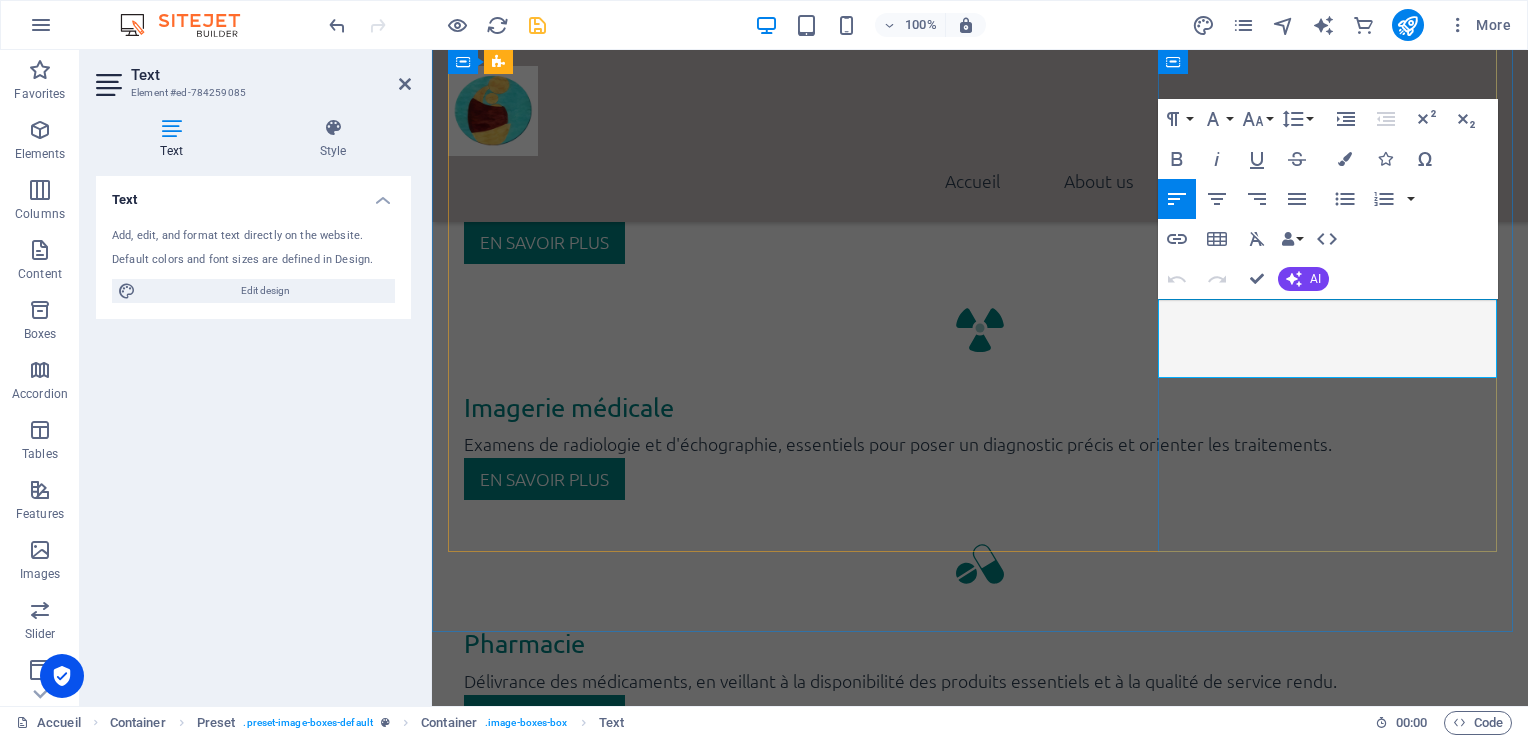 drag, startPoint x: 1190, startPoint y: 313, endPoint x: 1334, endPoint y: 364, distance: 152.76453 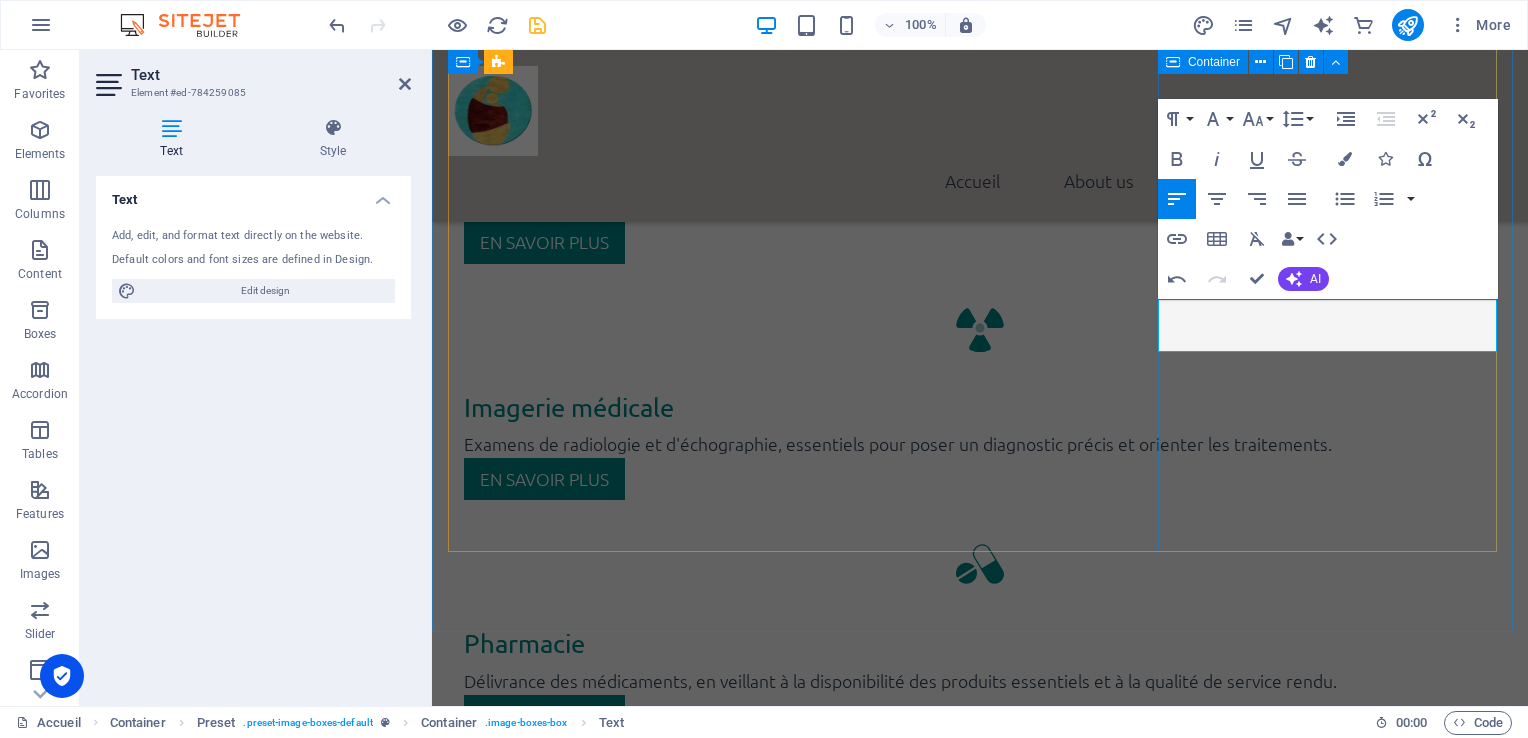 click on "Santé & conseils Découvrez nos conseils et infos santé pour toute la famille.    Open Article" at bounding box center [980, 4175] 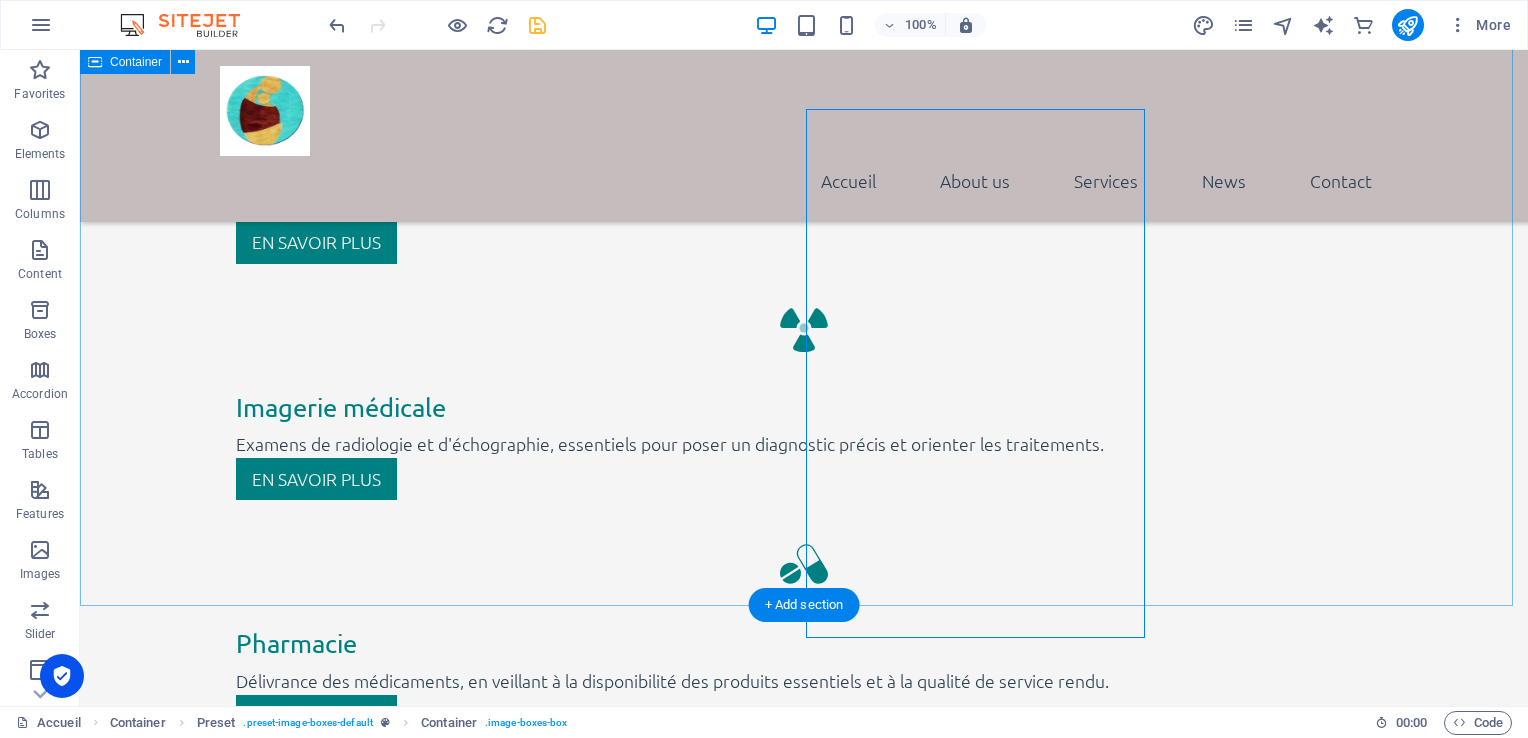 scroll, scrollTop: 3496, scrollLeft: 0, axis: vertical 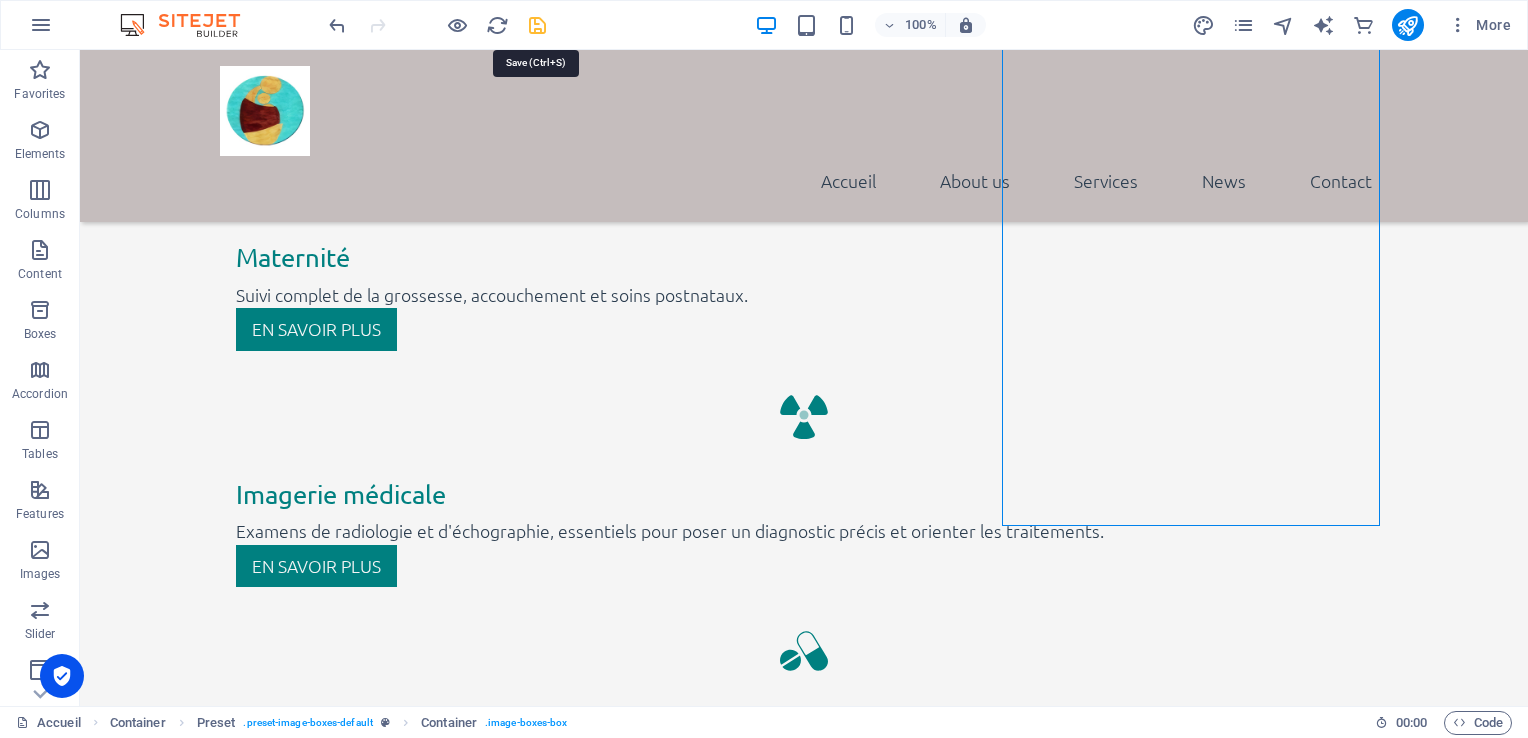 click at bounding box center [537, 25] 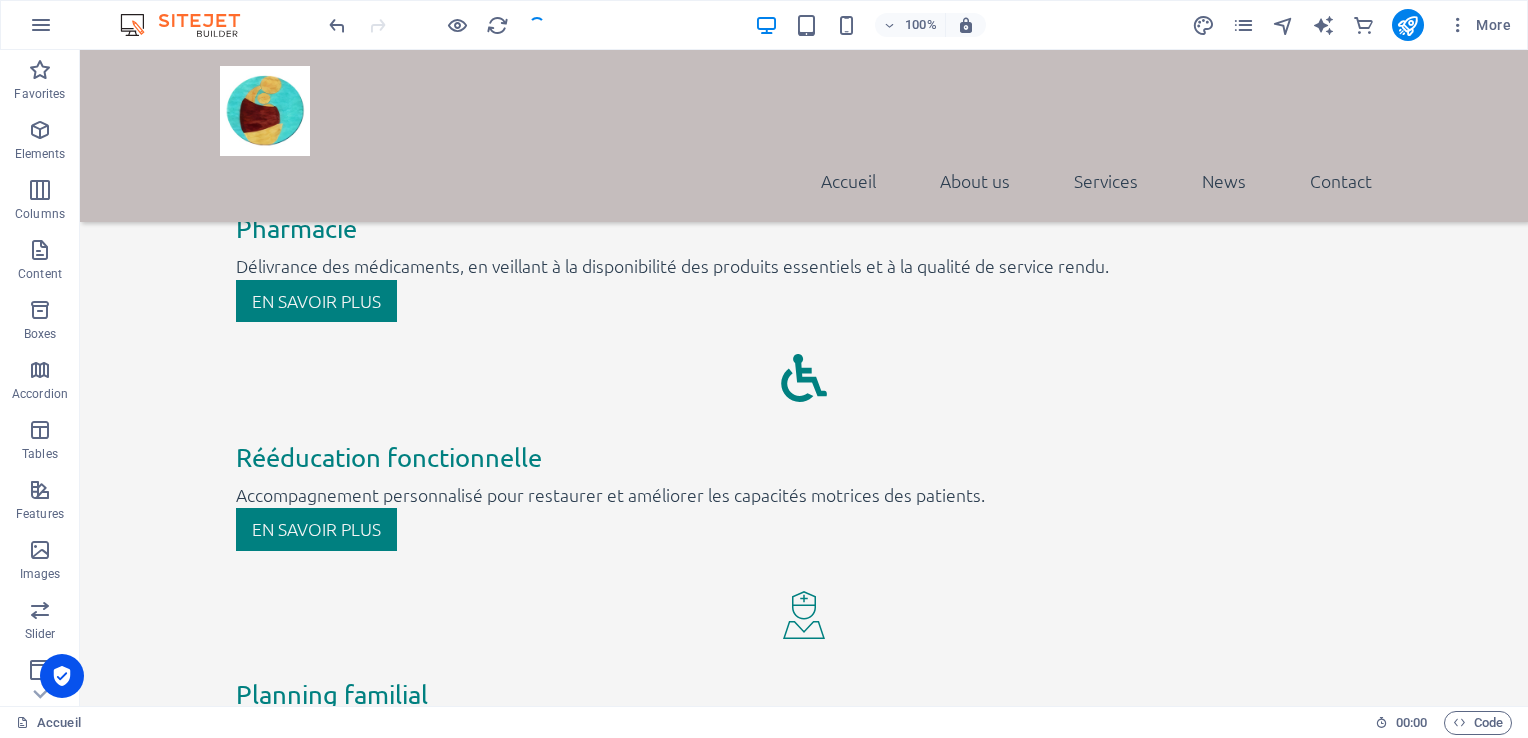 scroll, scrollTop: 3984, scrollLeft: 0, axis: vertical 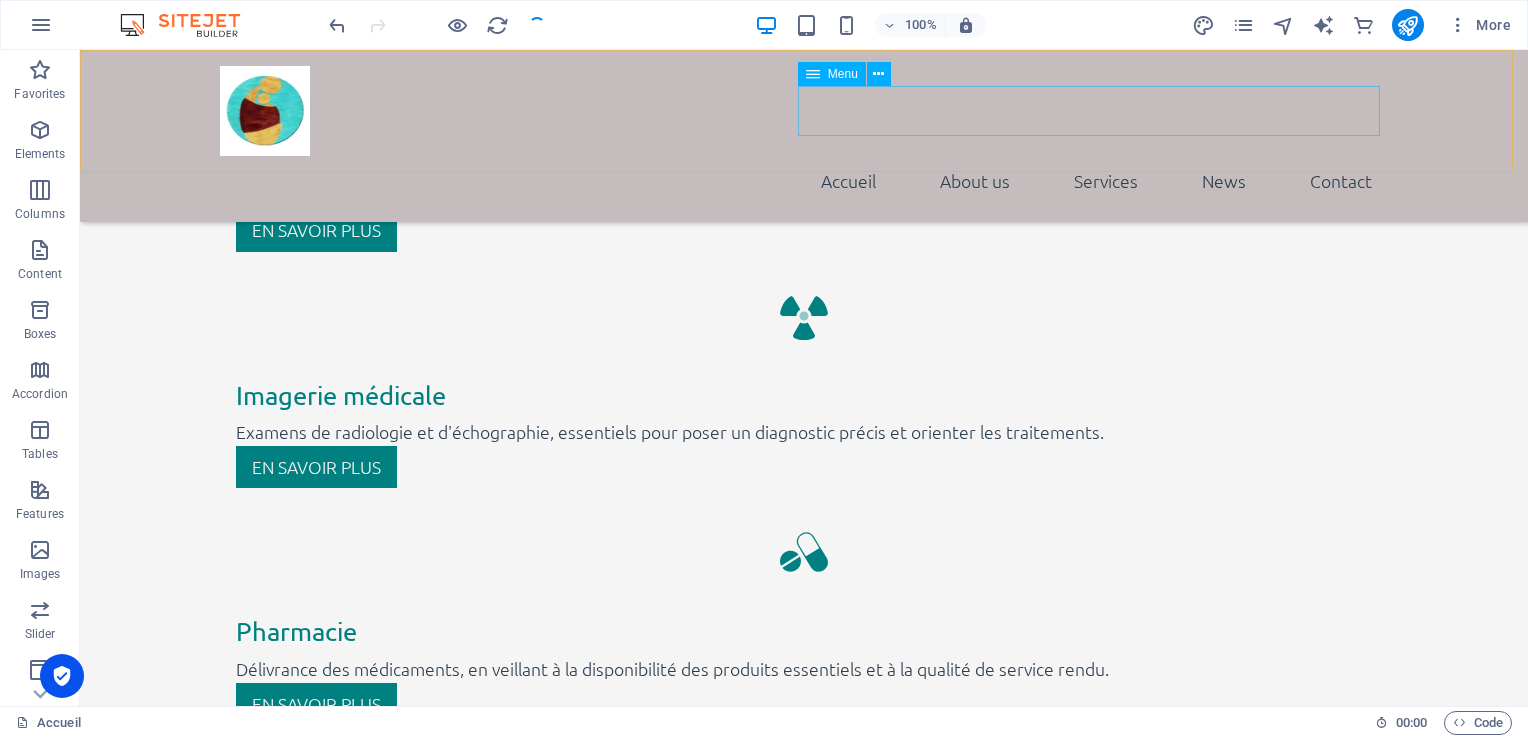 click on "Accueil About us Services News Contact" at bounding box center [804, 181] 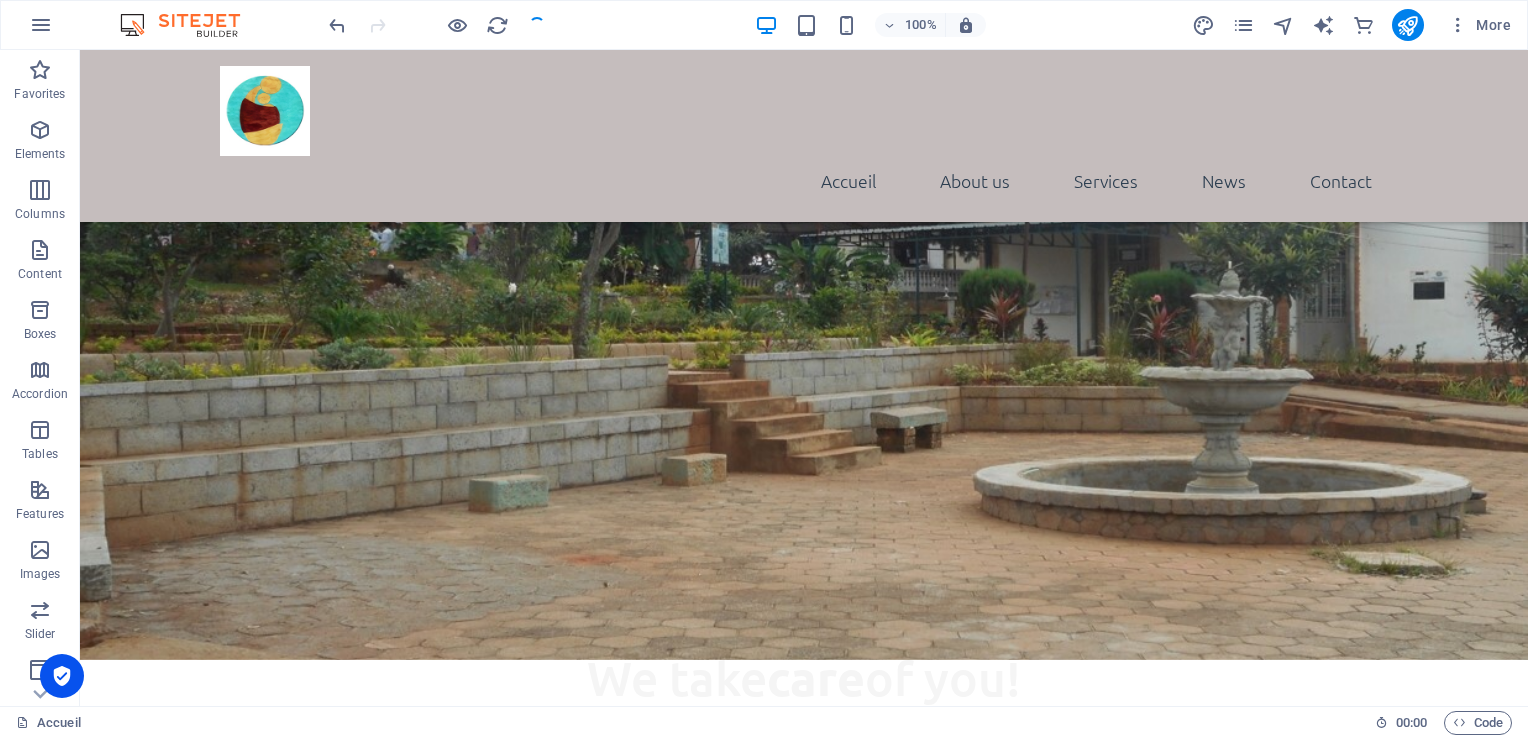 scroll, scrollTop: 1192, scrollLeft: 0, axis: vertical 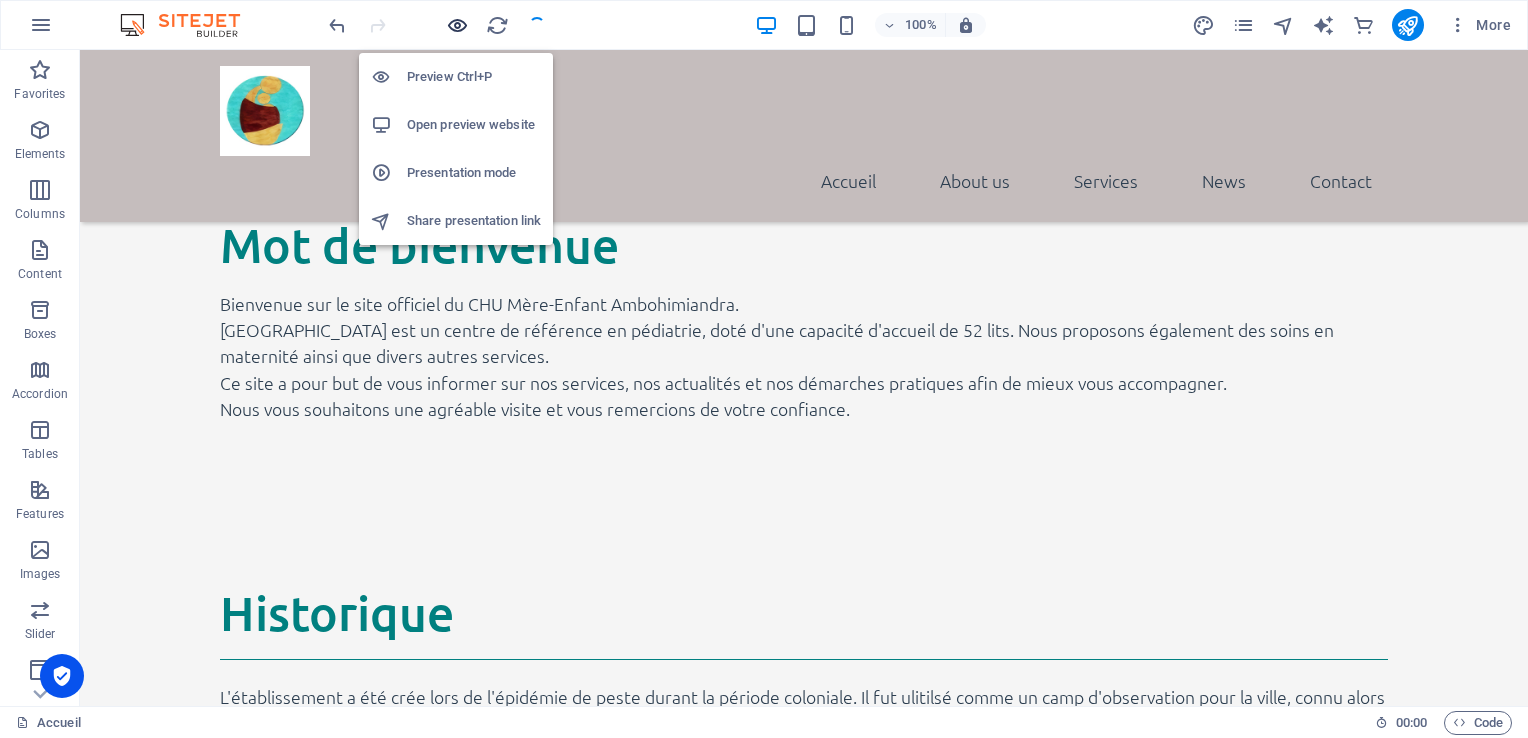click at bounding box center [457, 25] 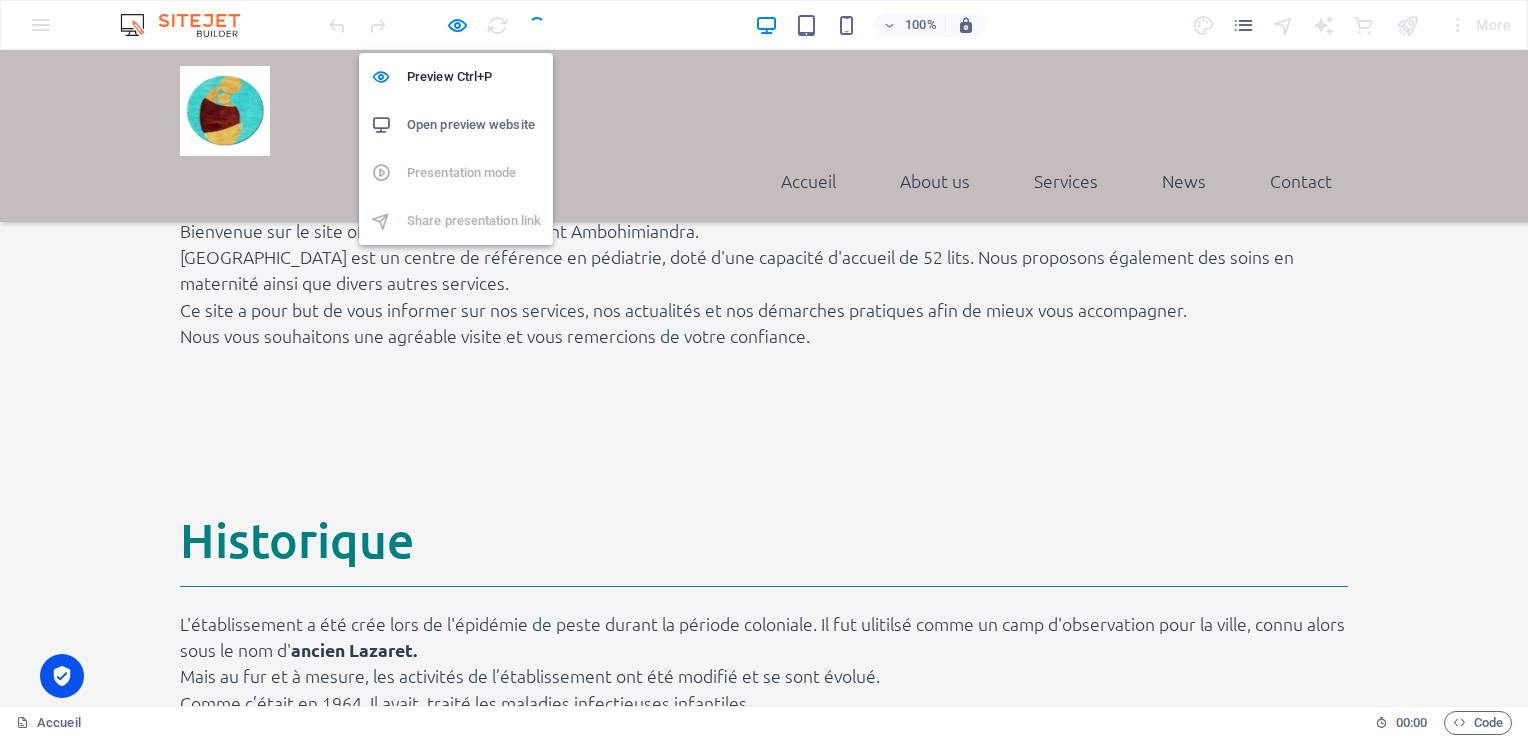 click on "Open preview website" at bounding box center (474, 125) 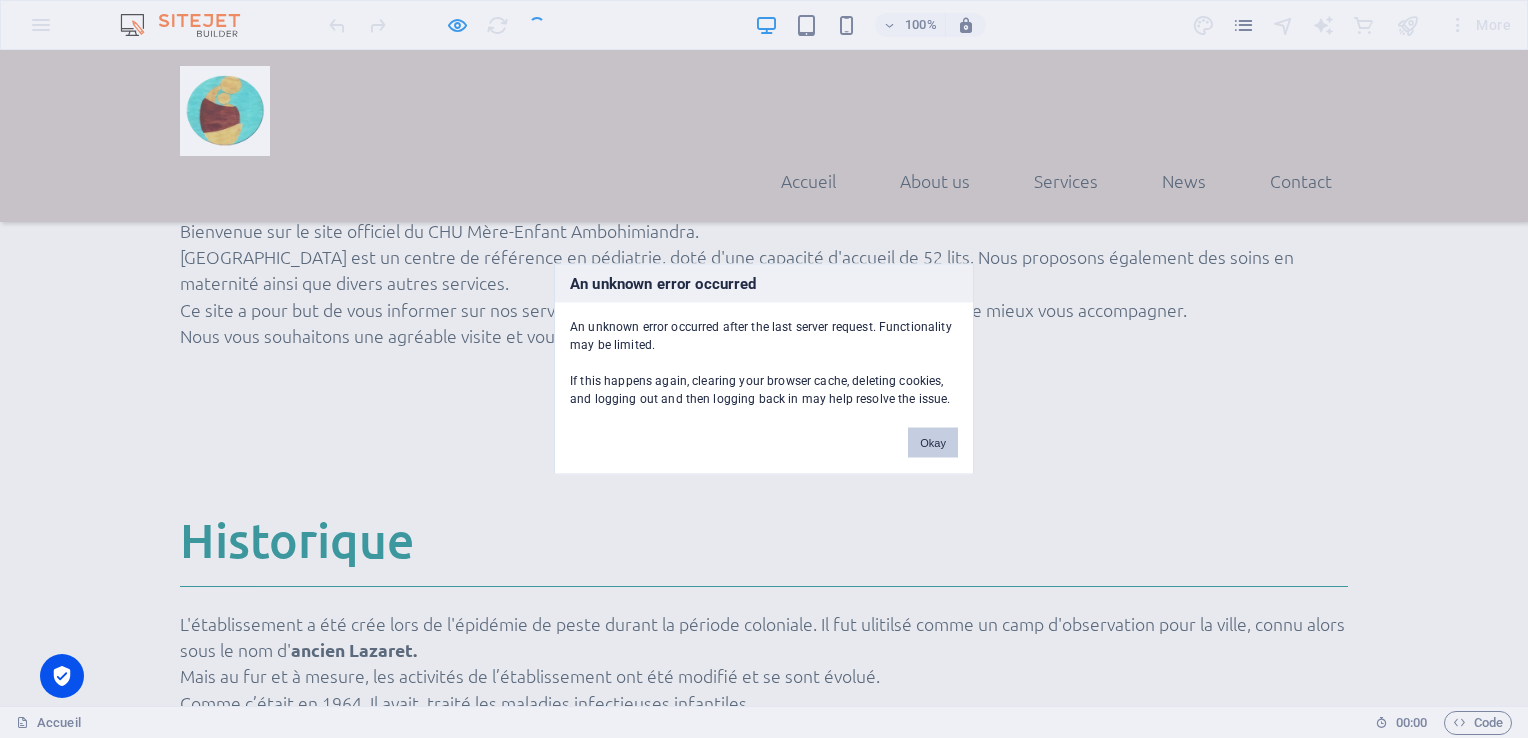 click on "Okay" at bounding box center [933, 443] 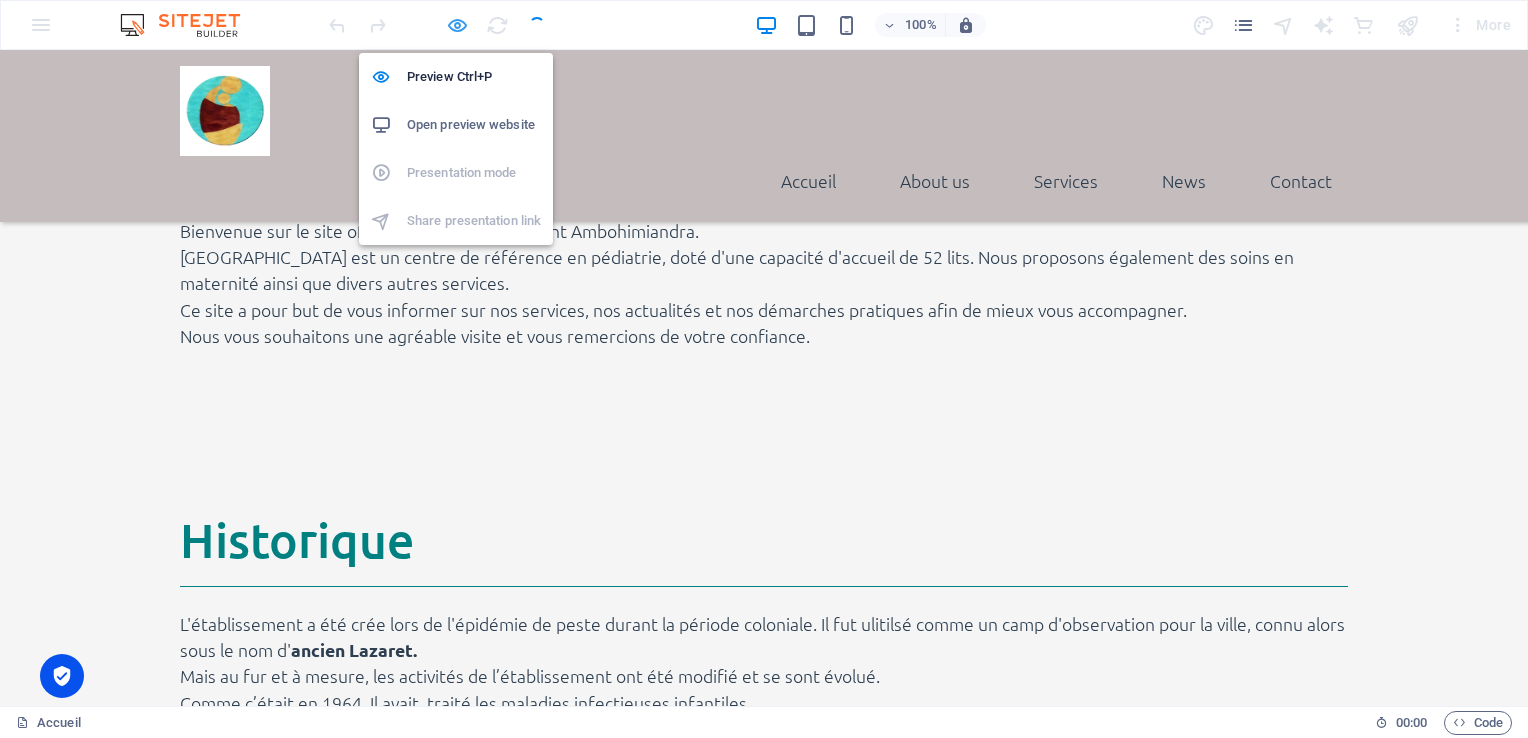 click at bounding box center [457, 25] 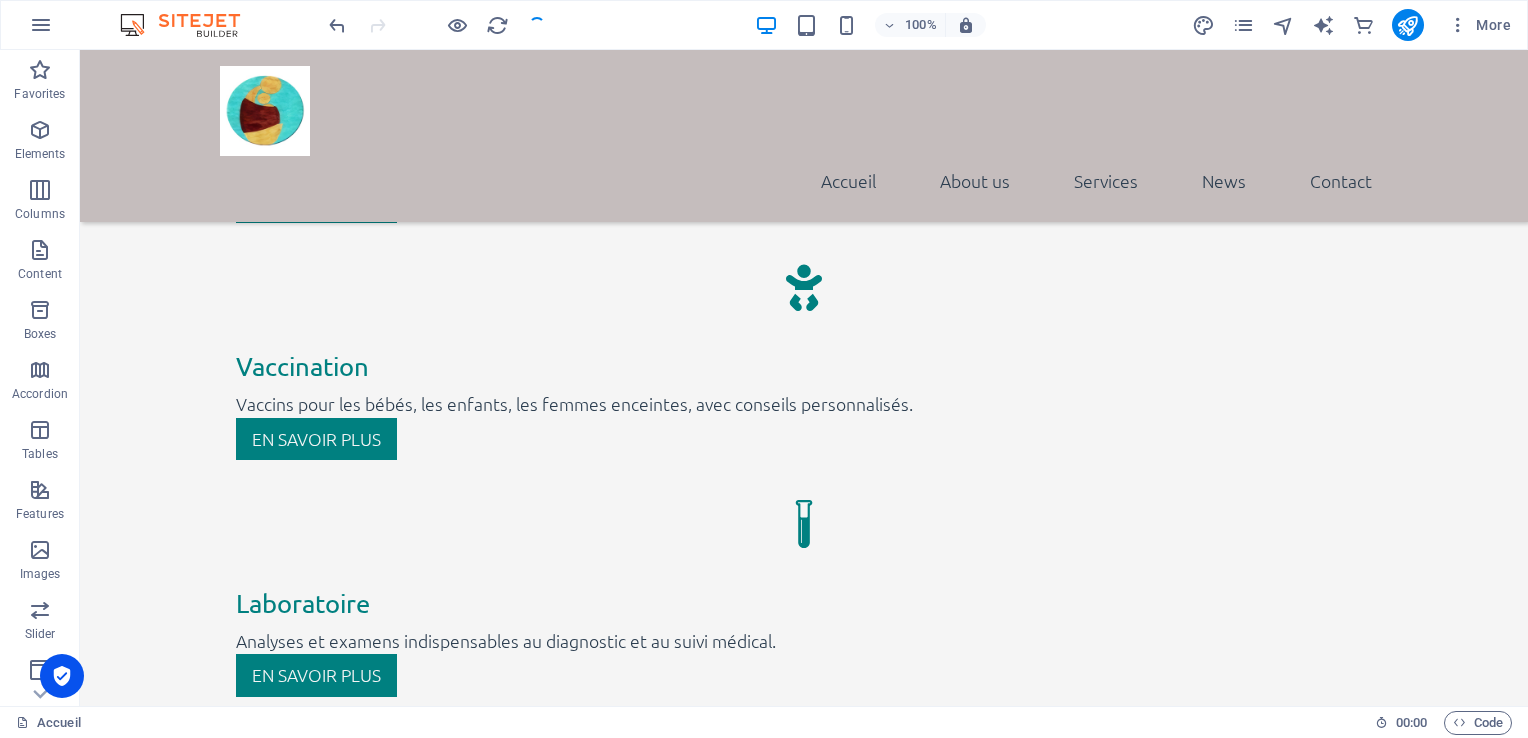 scroll, scrollTop: 2899, scrollLeft: 0, axis: vertical 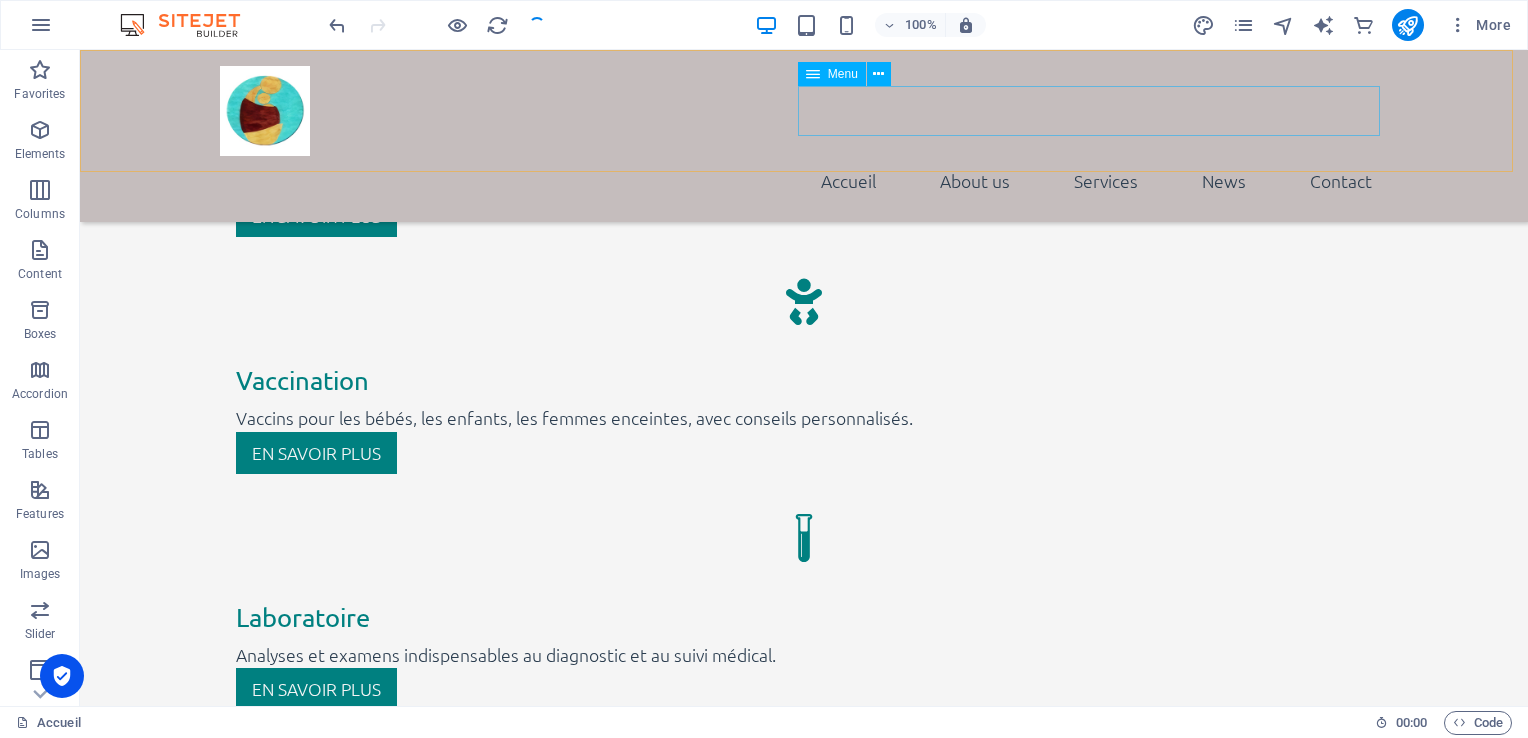 click on "Accueil About us Services News Contact" at bounding box center (804, 181) 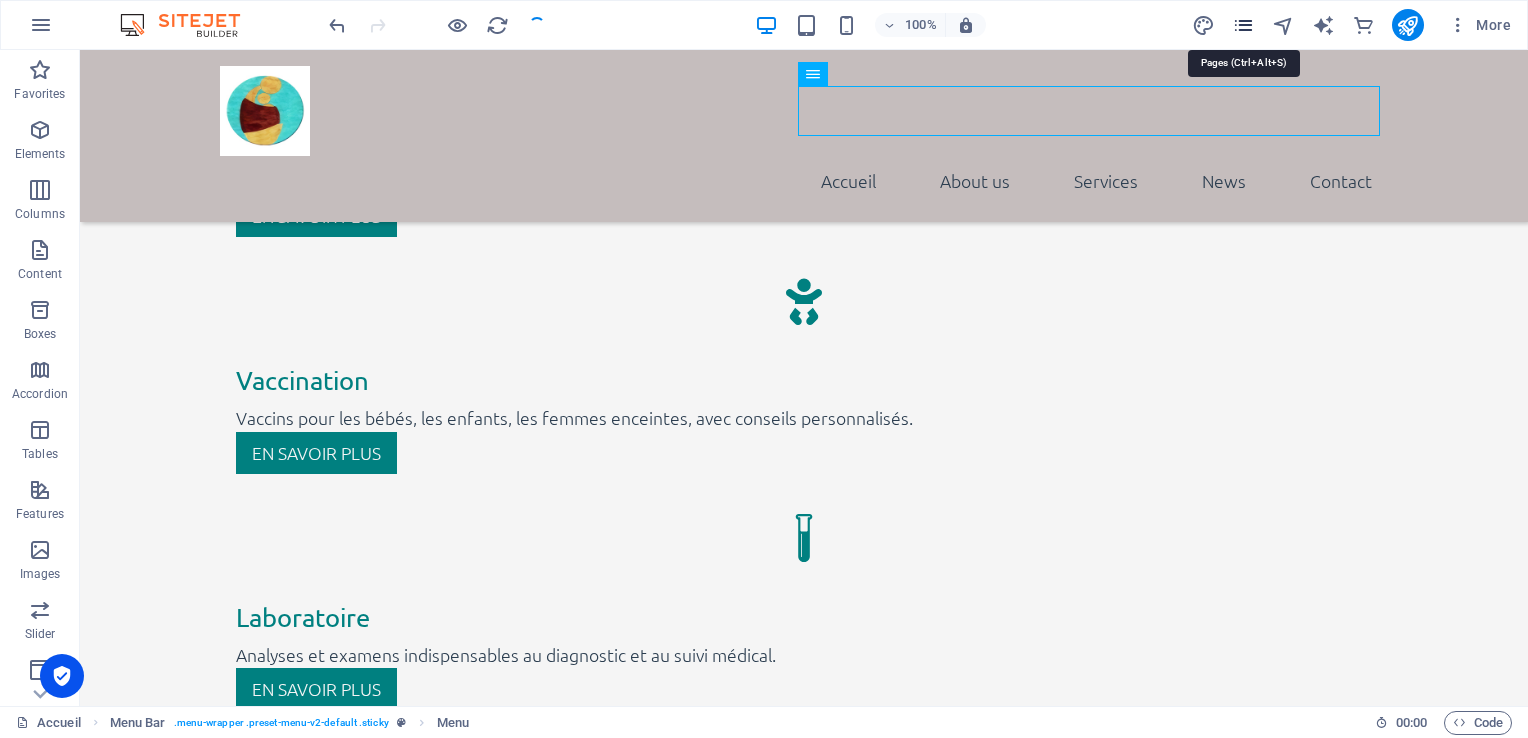 click at bounding box center [1243, 25] 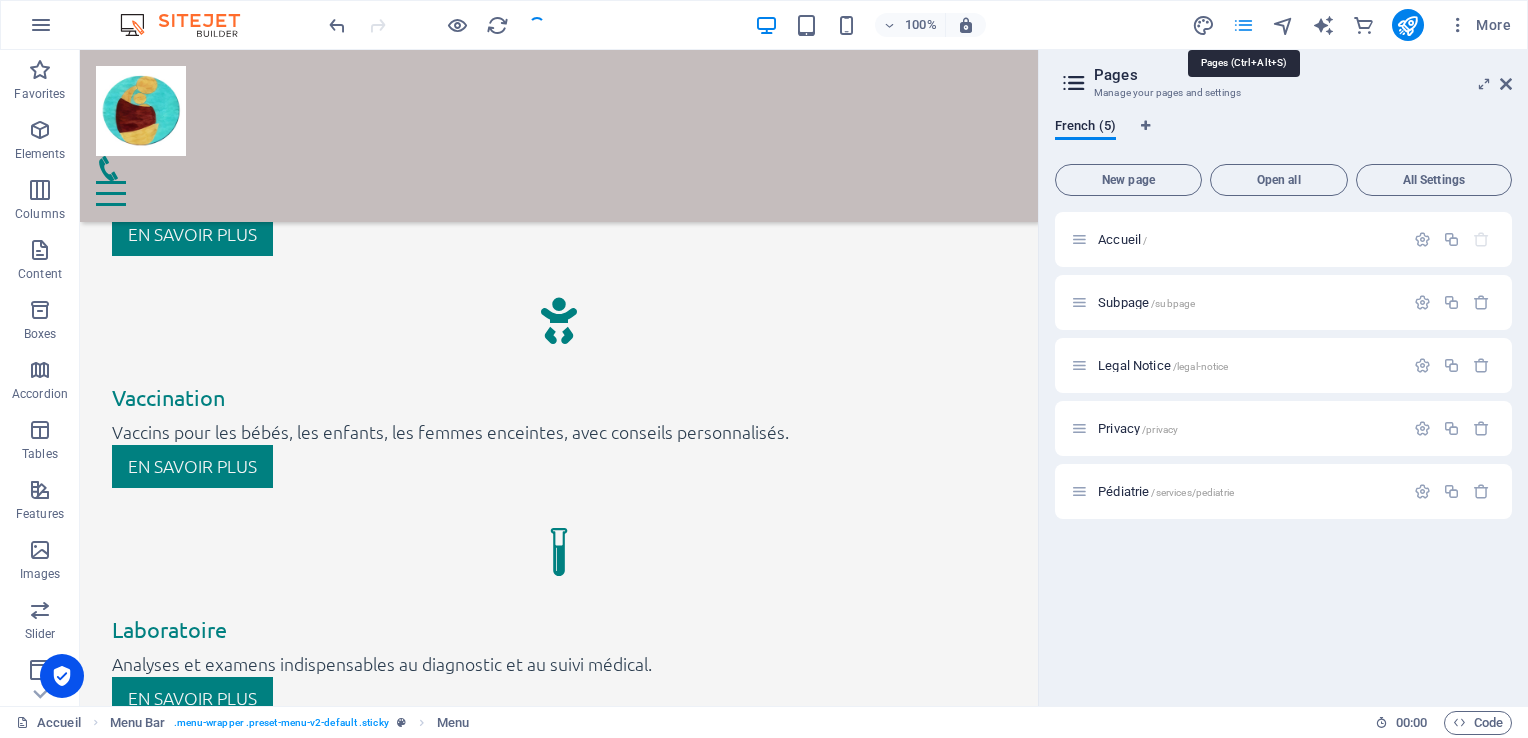 scroll, scrollTop: 3074, scrollLeft: 0, axis: vertical 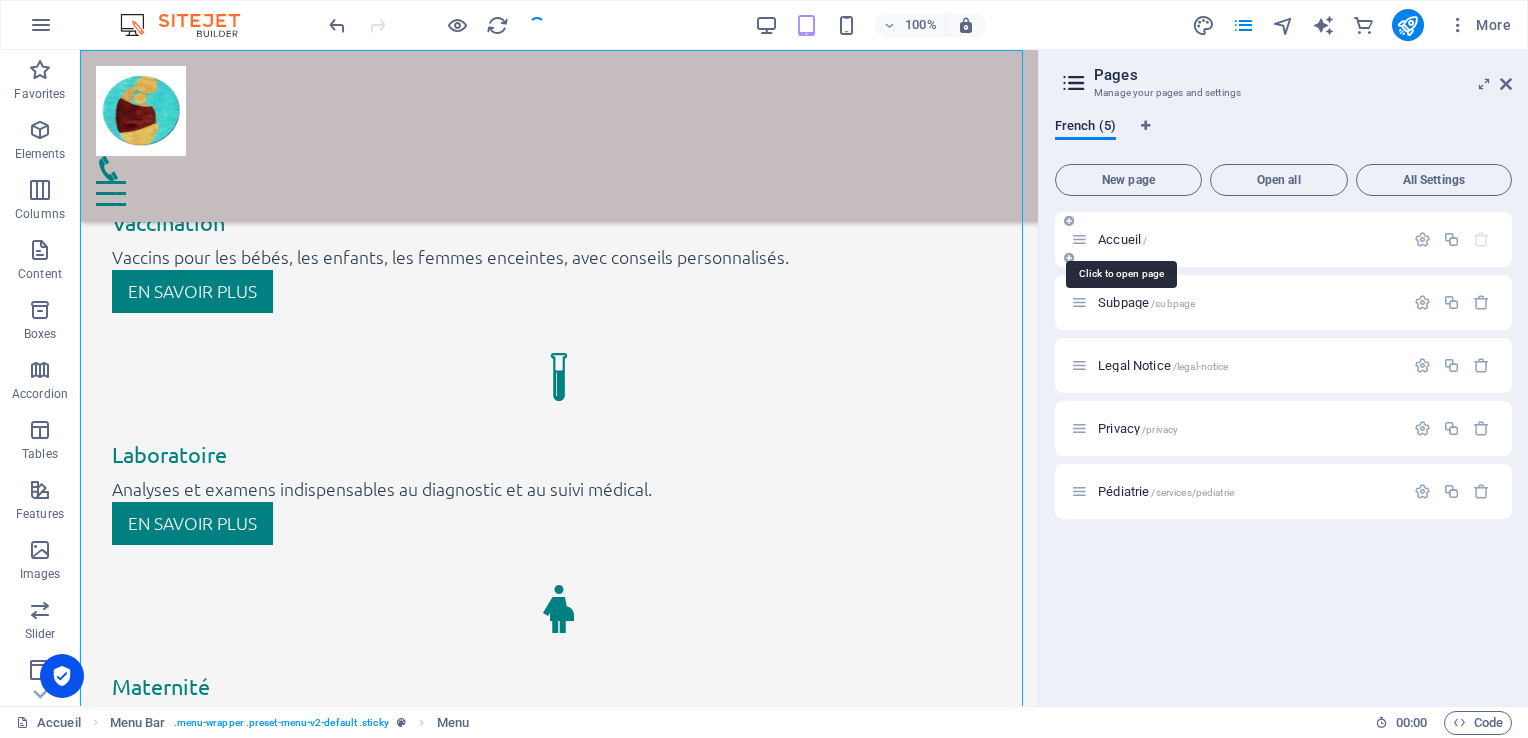 click on "Accueil /" at bounding box center [1122, 239] 